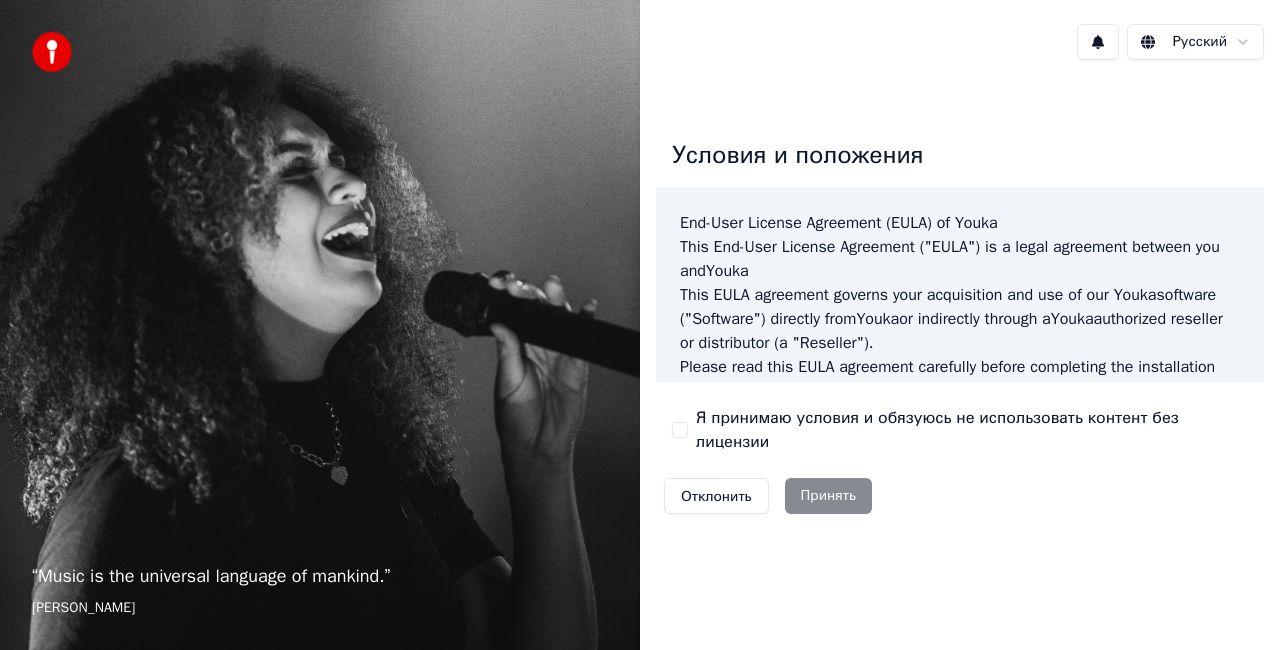 scroll, scrollTop: 0, scrollLeft: 0, axis: both 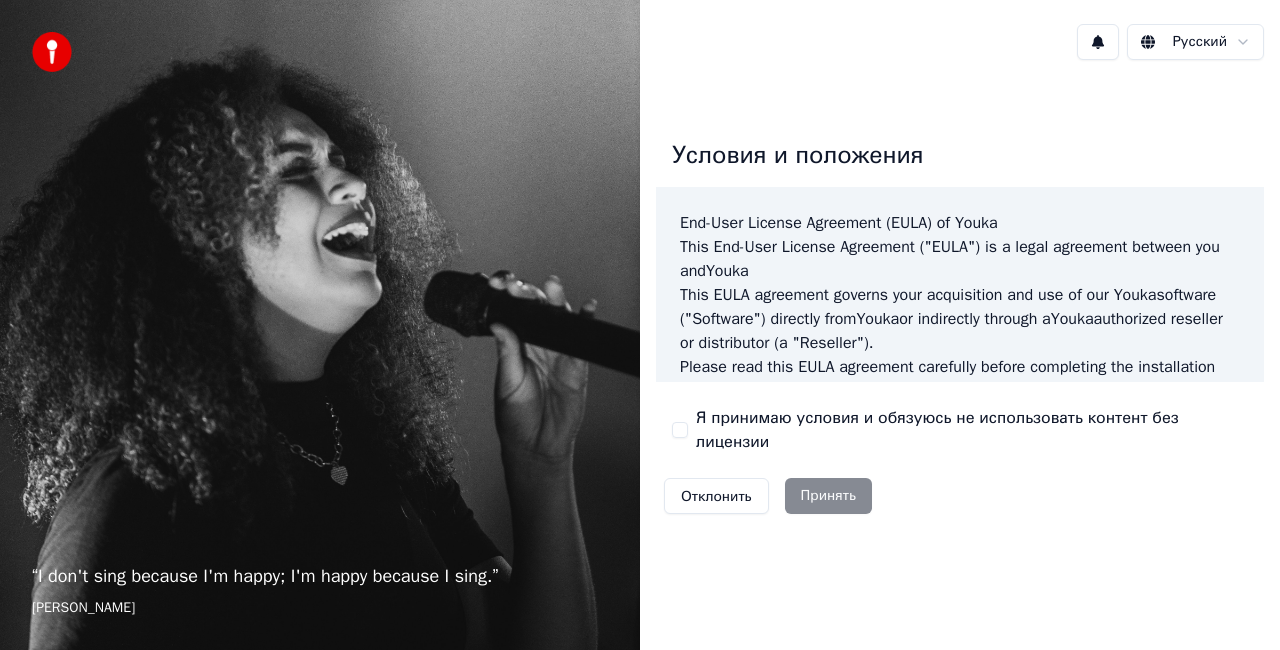 click on "Я принимаю условия и обязуюсь не использовать контент без лицензии" at bounding box center (680, 430) 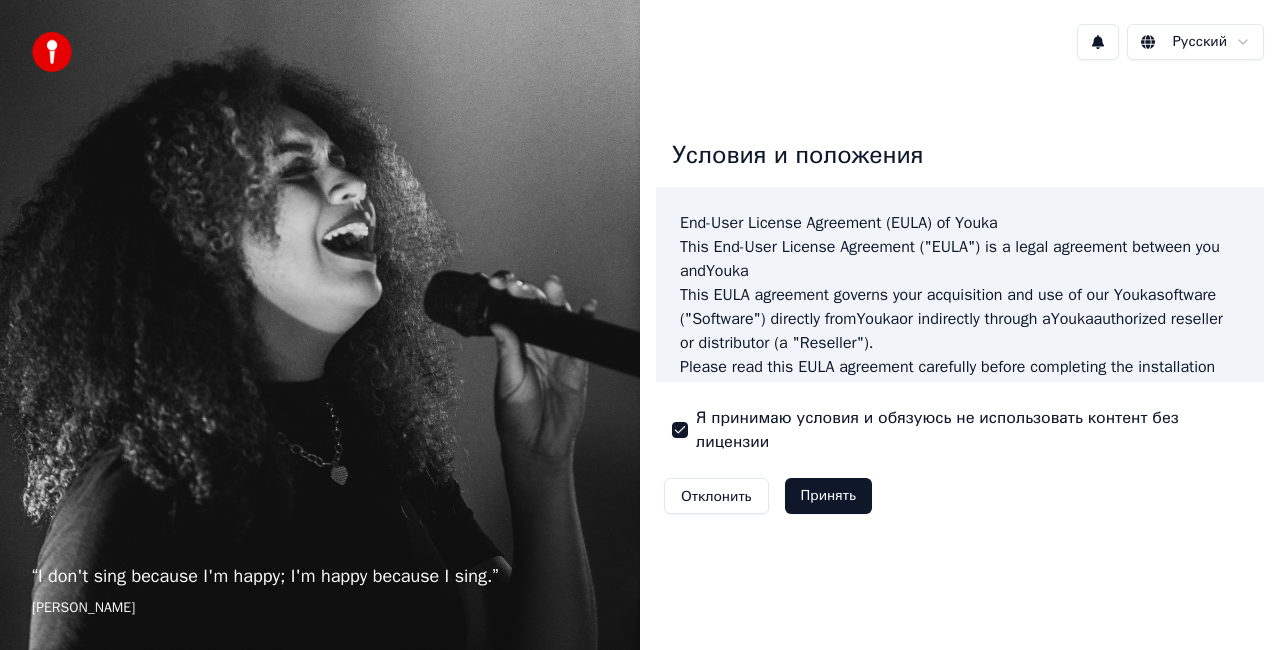 click on "Принять" at bounding box center (828, 496) 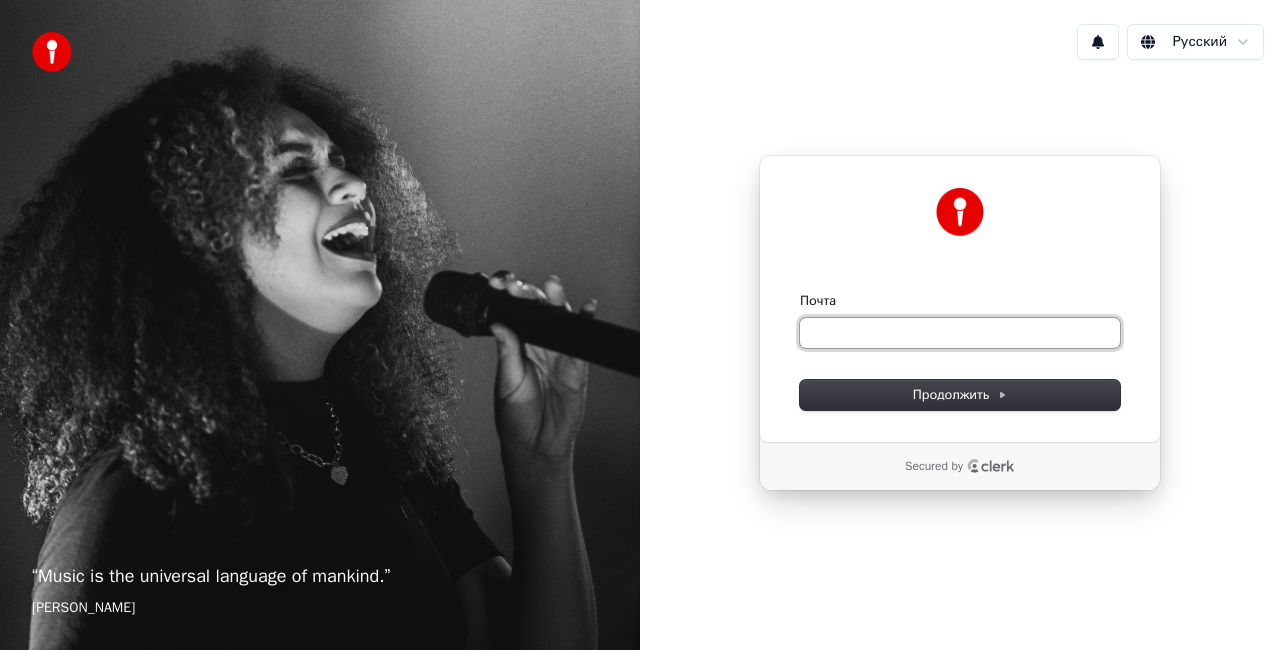 click on "Почта" at bounding box center [960, 333] 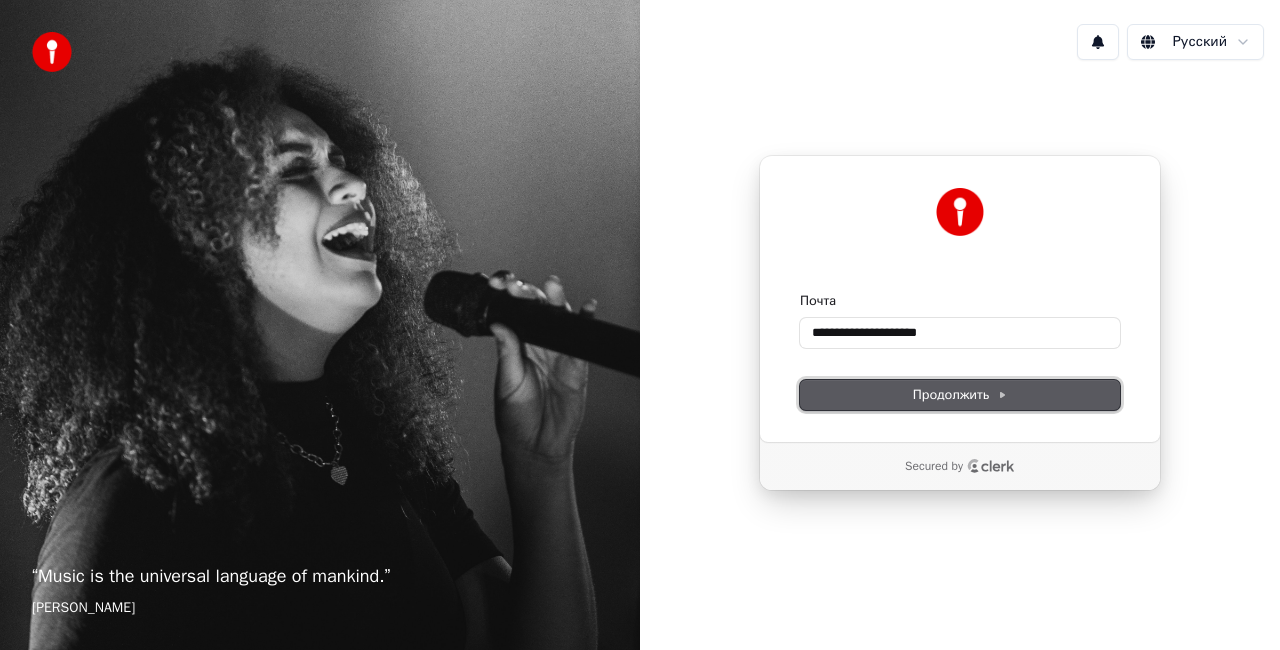 click on "Продолжить" at bounding box center [960, 395] 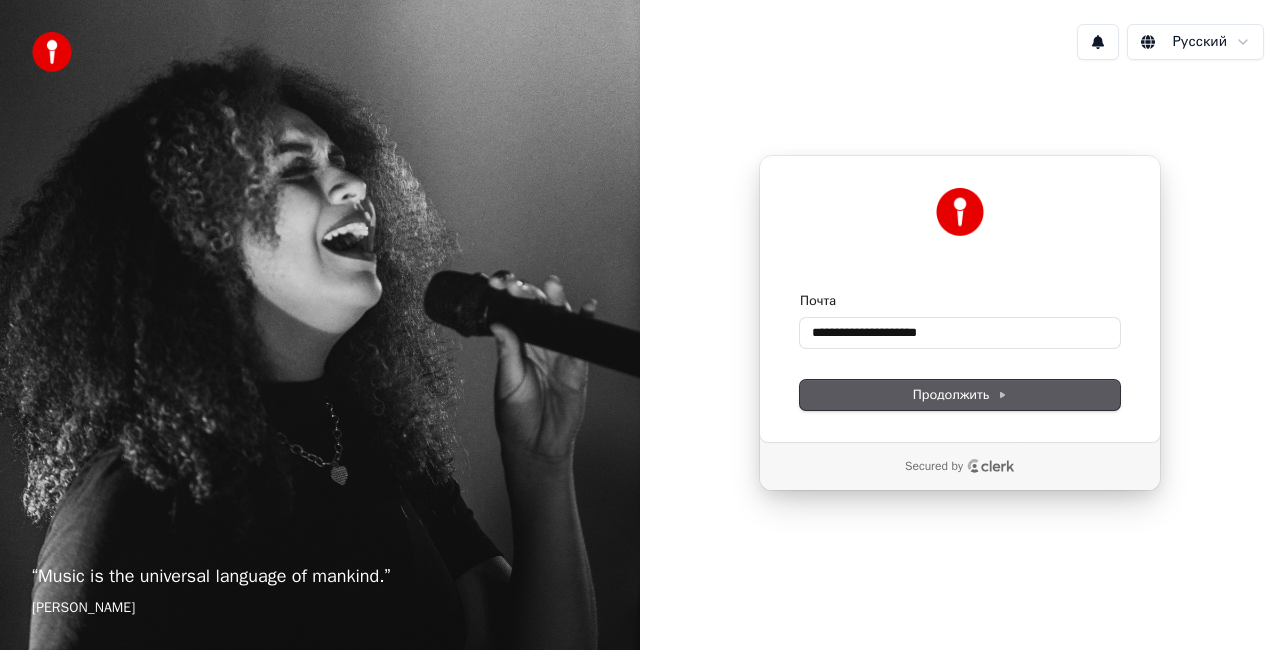 type on "**********" 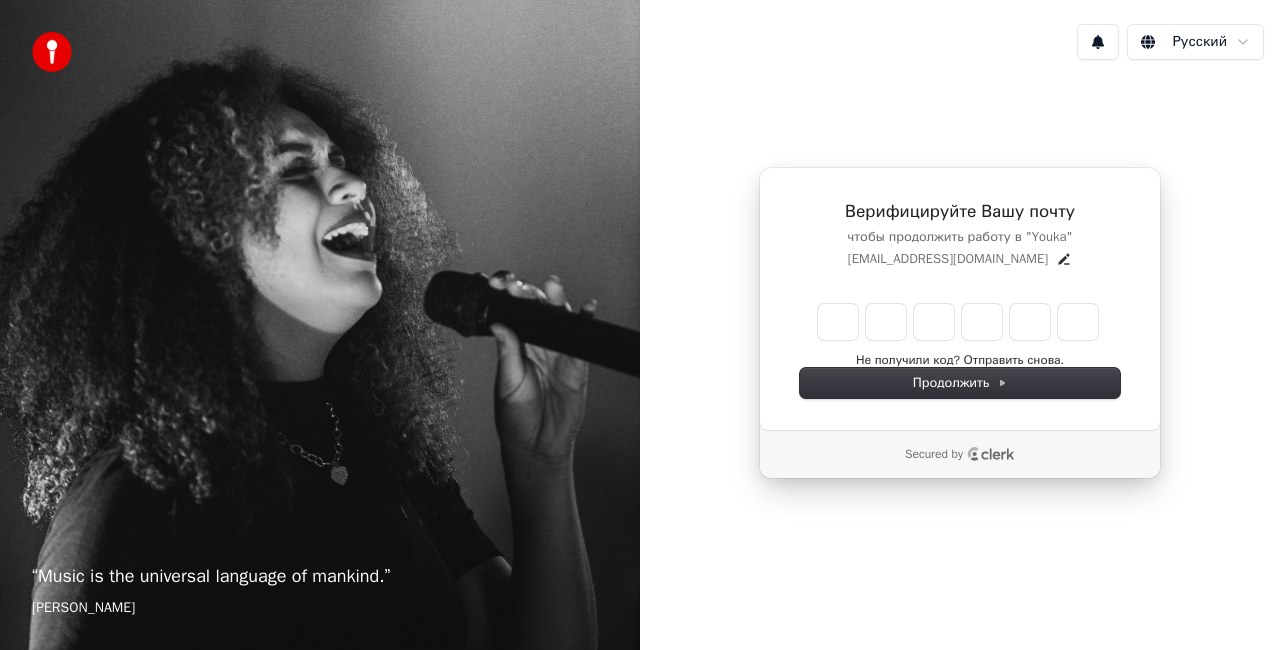 type on "*" 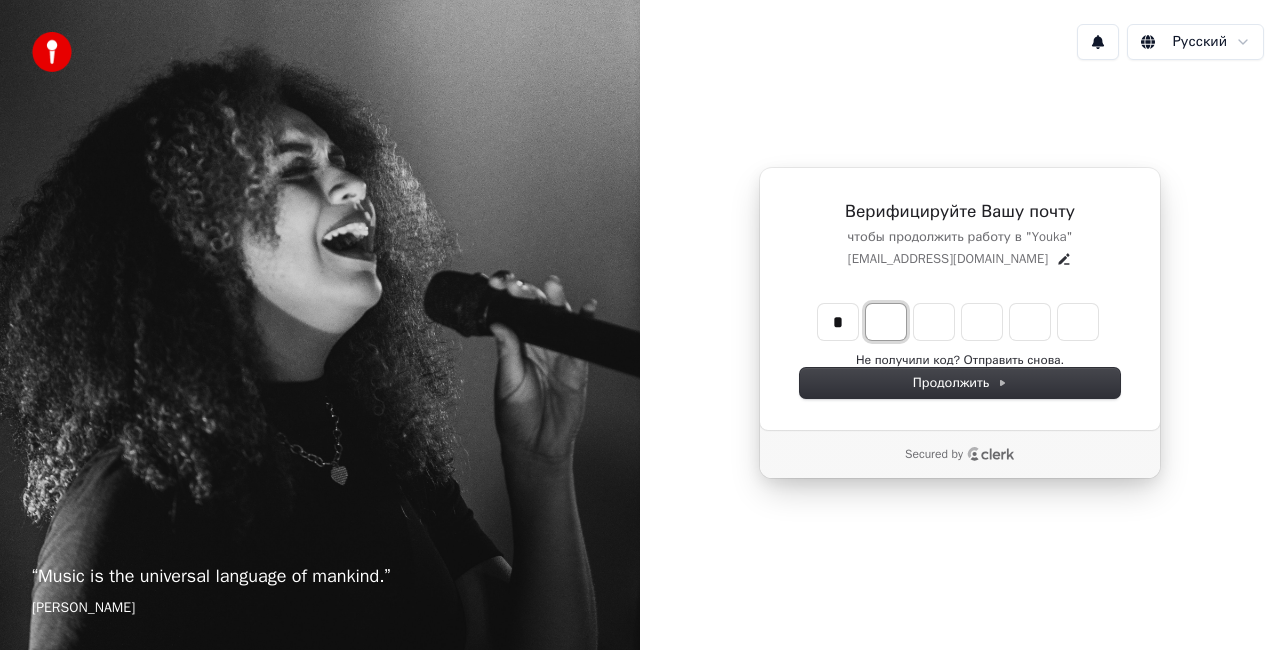 type on "*" 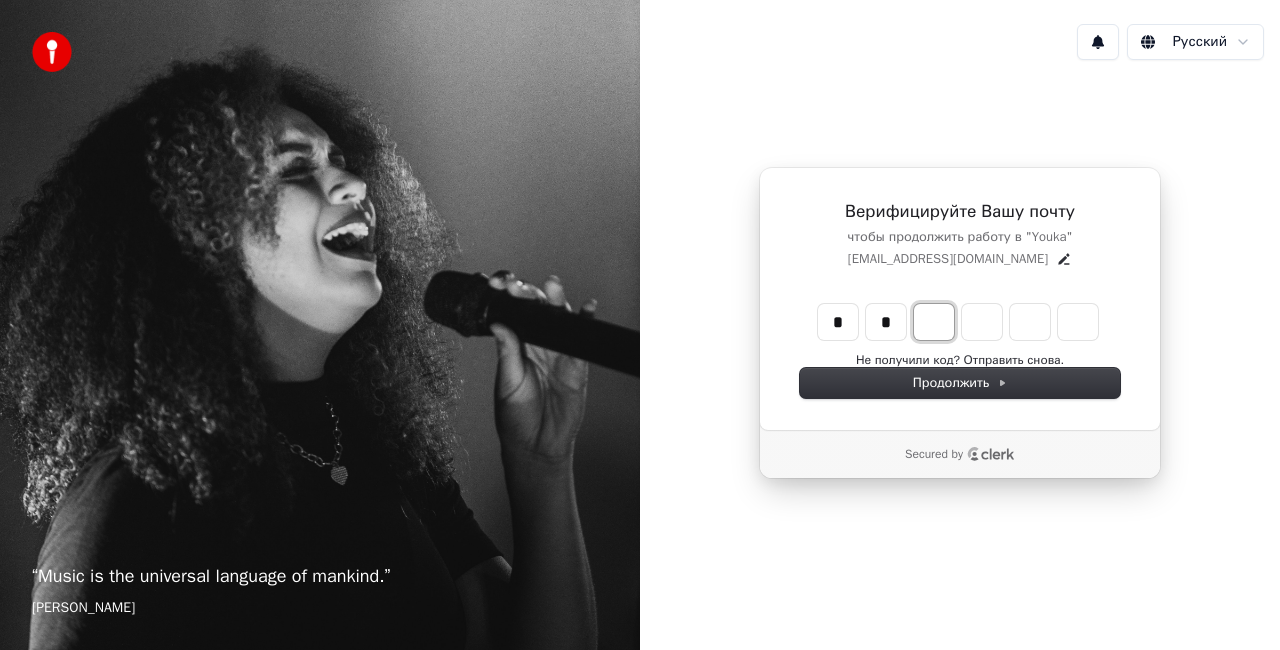 type on "**" 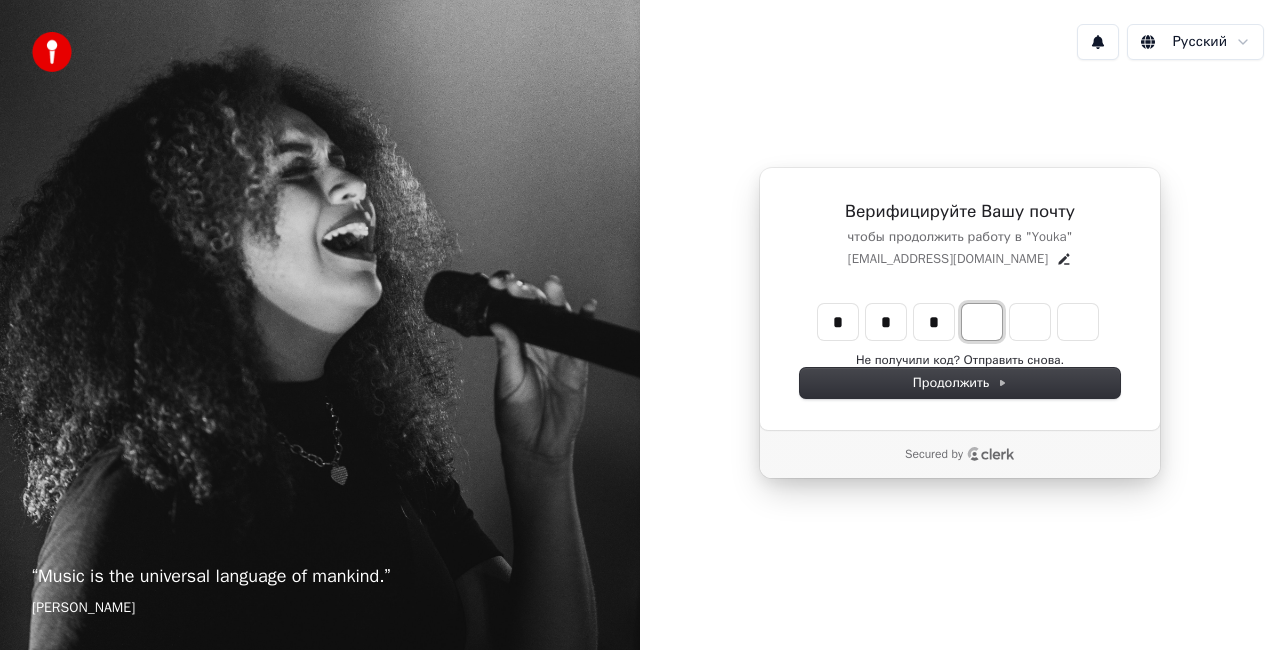 type on "***" 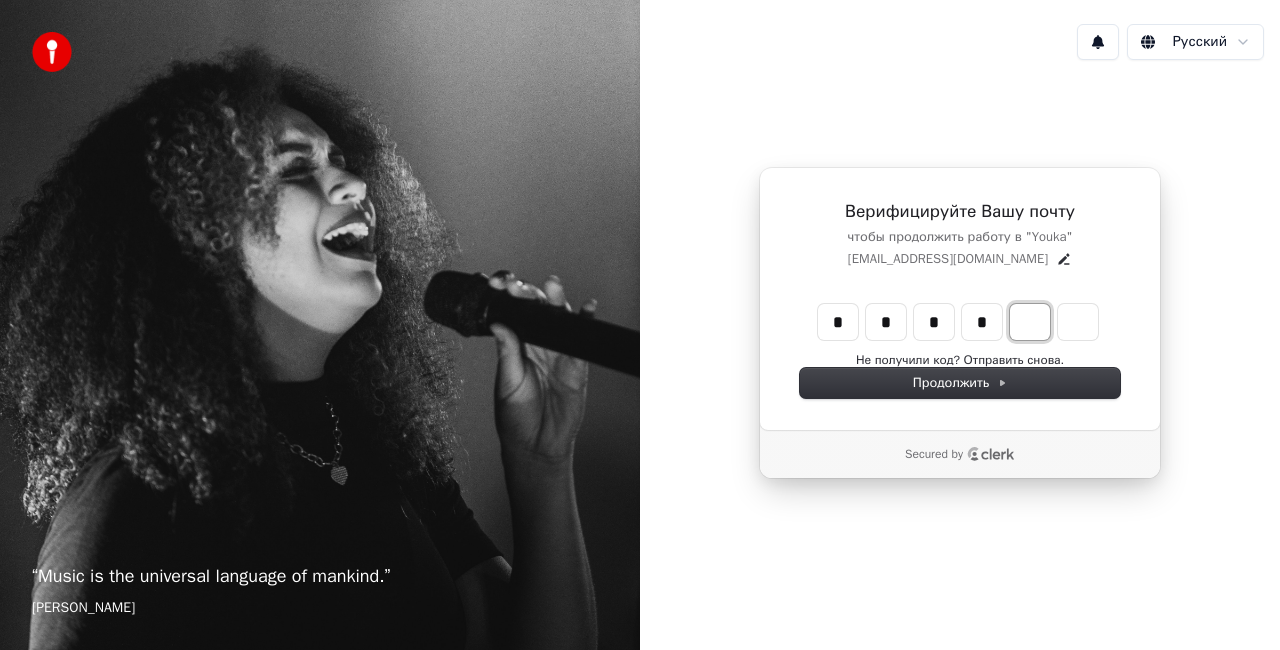 type on "****" 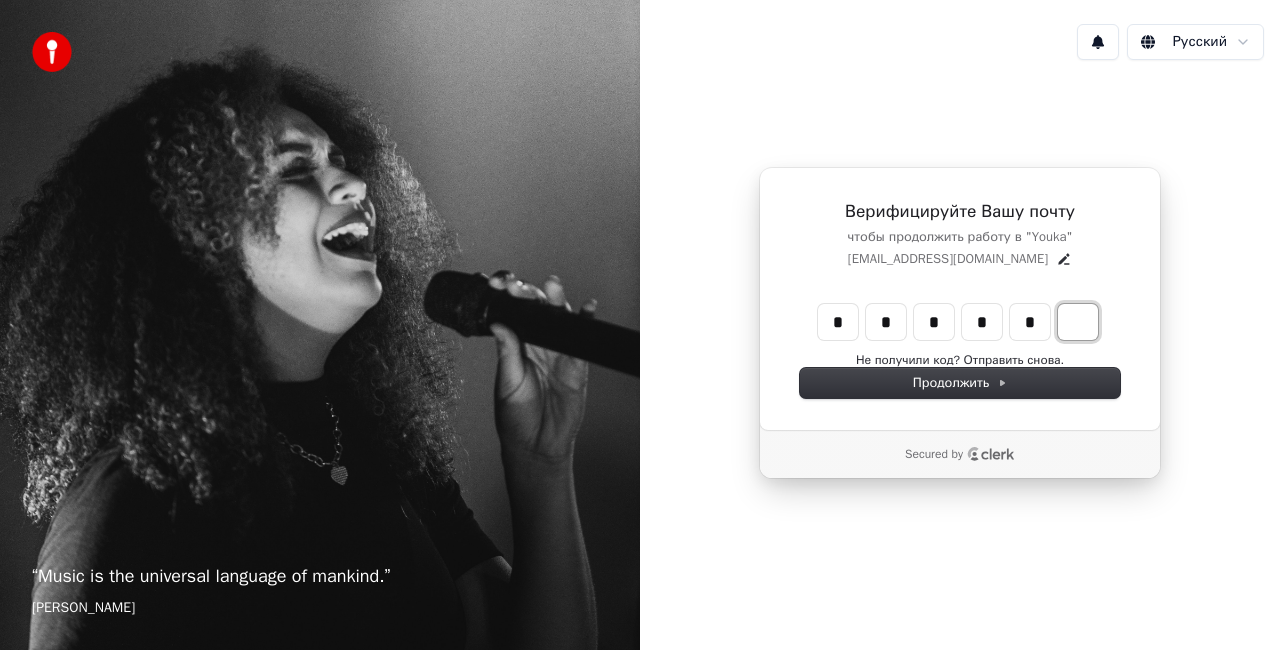 type on "******" 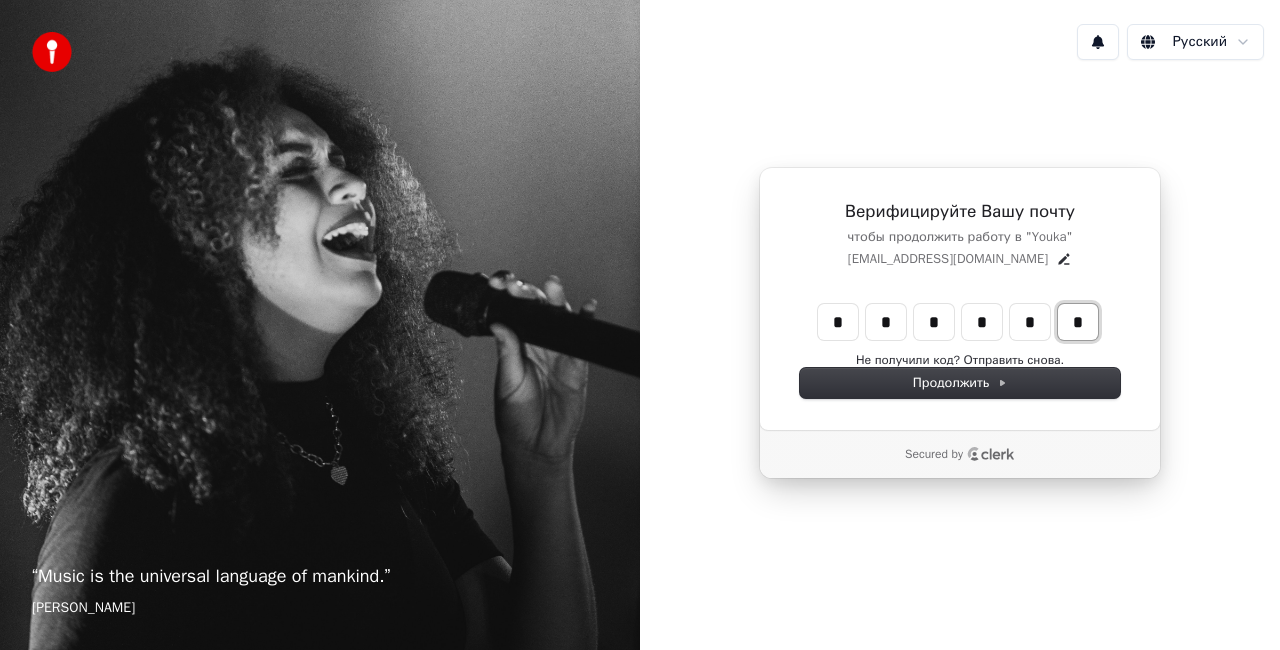 type on "*" 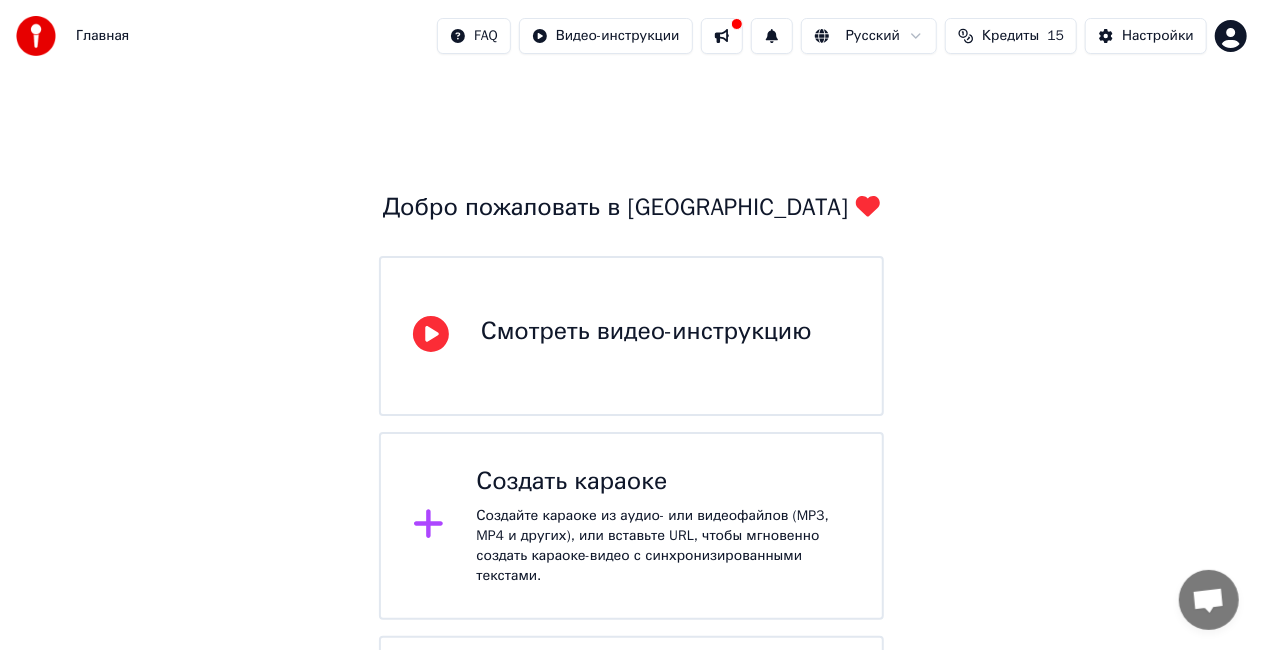 click 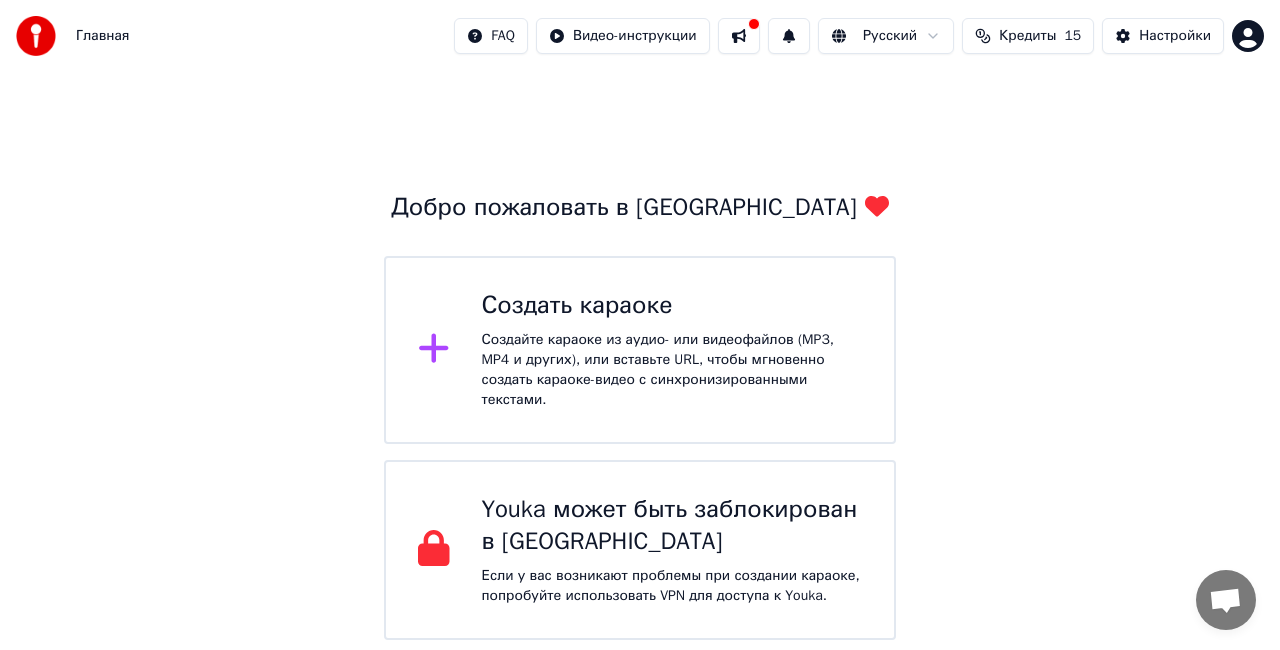 click on "Создать караоке" at bounding box center (672, 306) 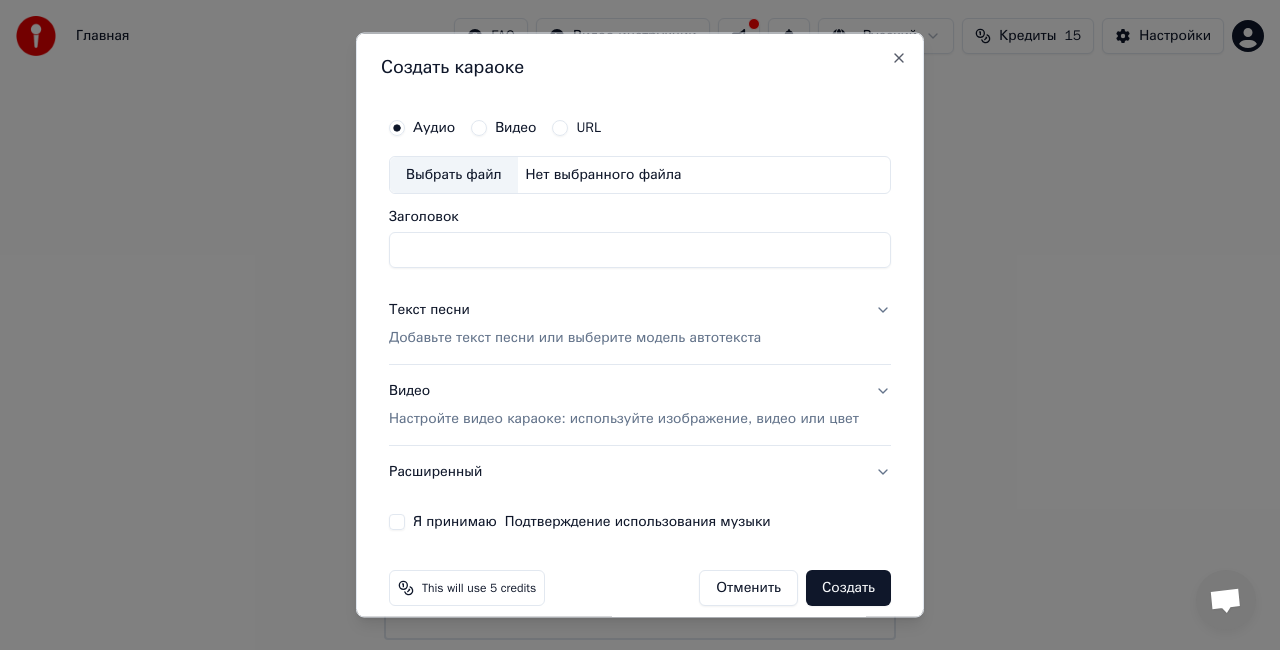 click on "Видео" at bounding box center (515, 128) 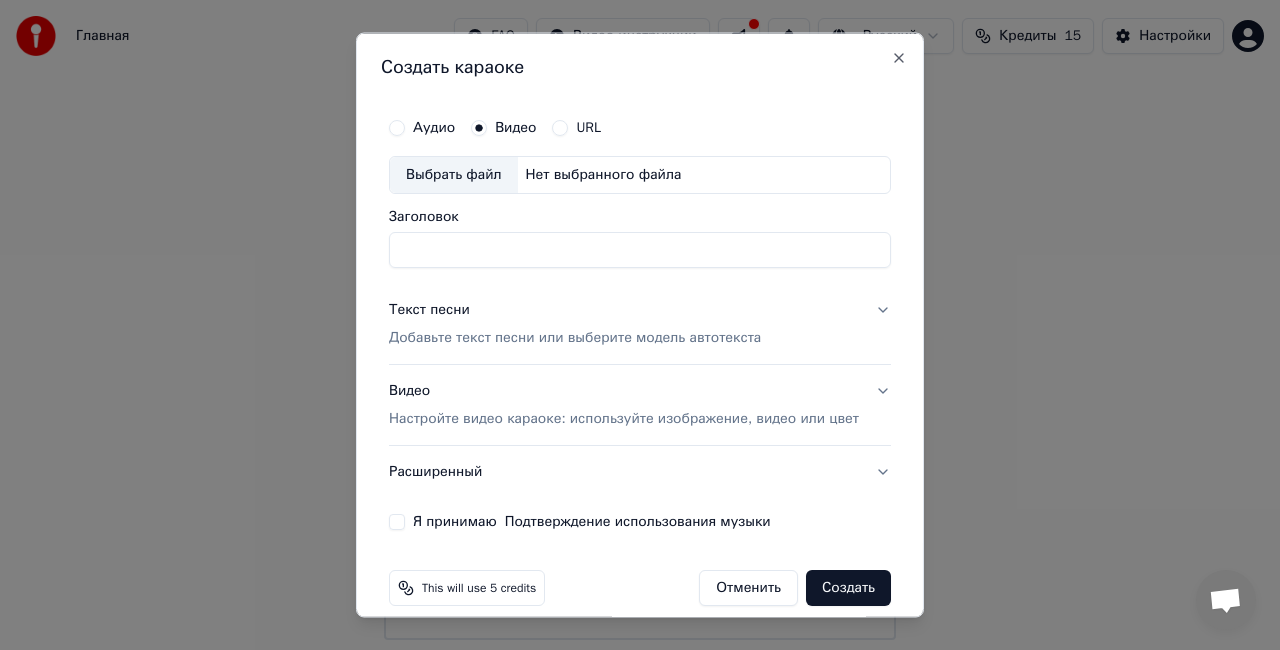 click on "Аудио" at bounding box center (434, 128) 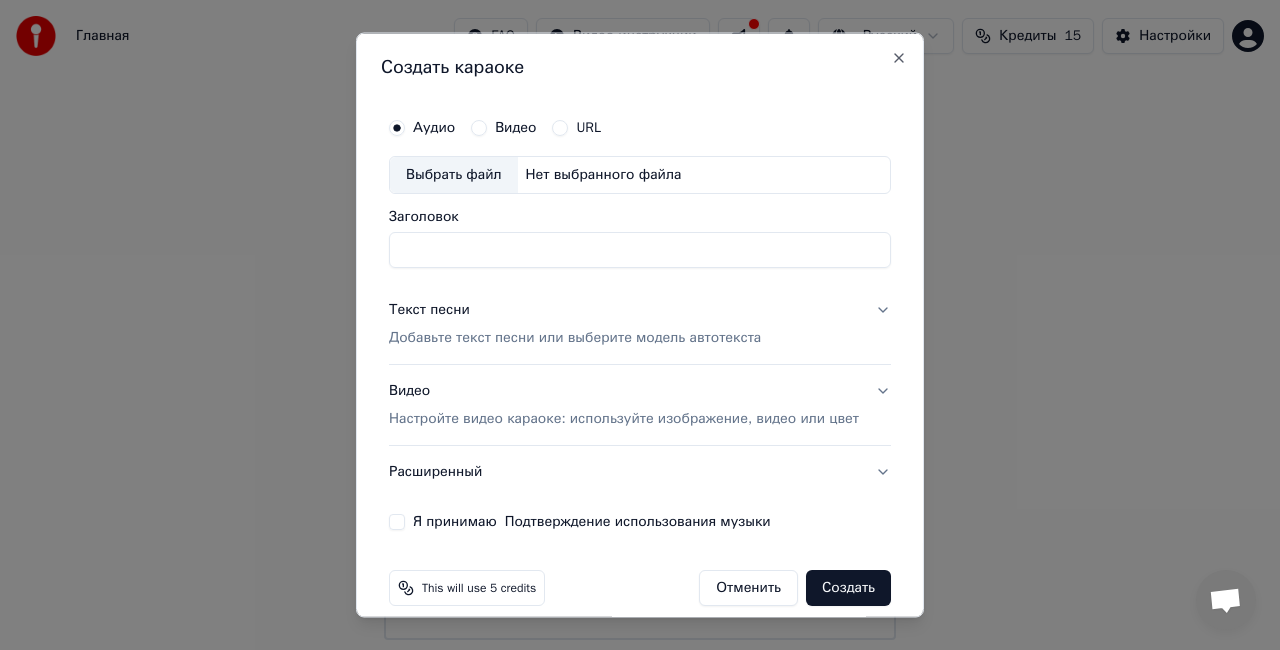 click on "Выбрать файл" at bounding box center [454, 175] 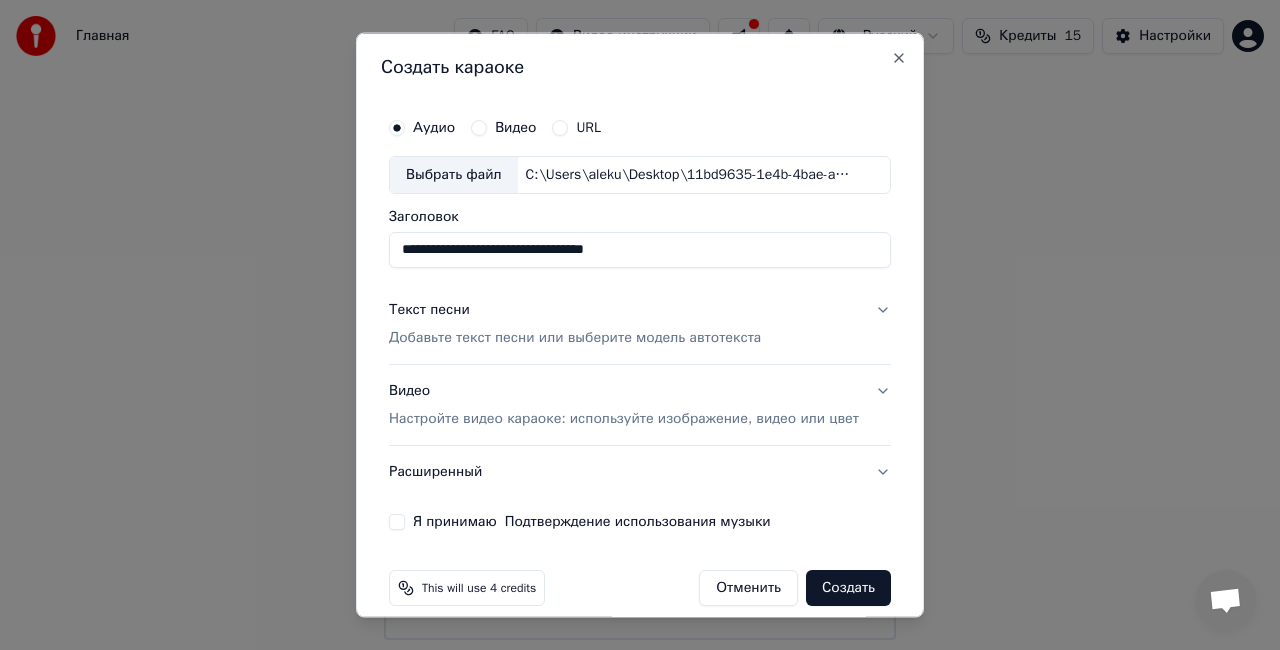drag, startPoint x: 686, startPoint y: 250, endPoint x: 316, endPoint y: 249, distance: 370.00134 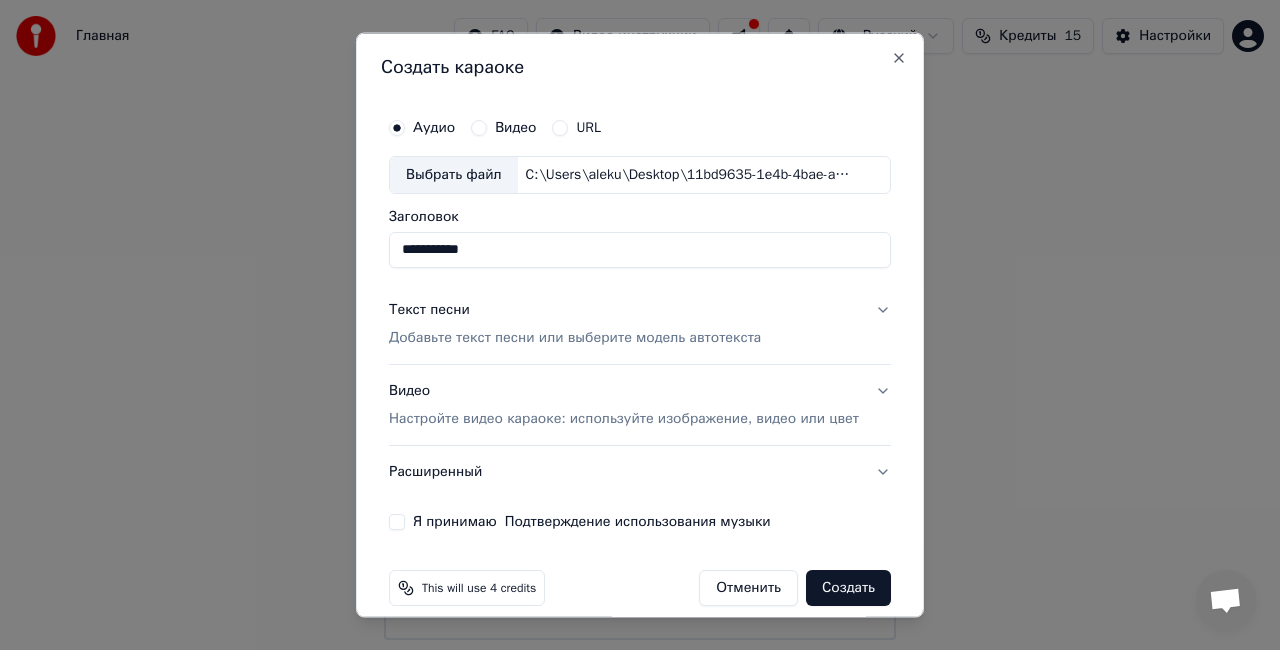 click on "**********" at bounding box center [640, 249] 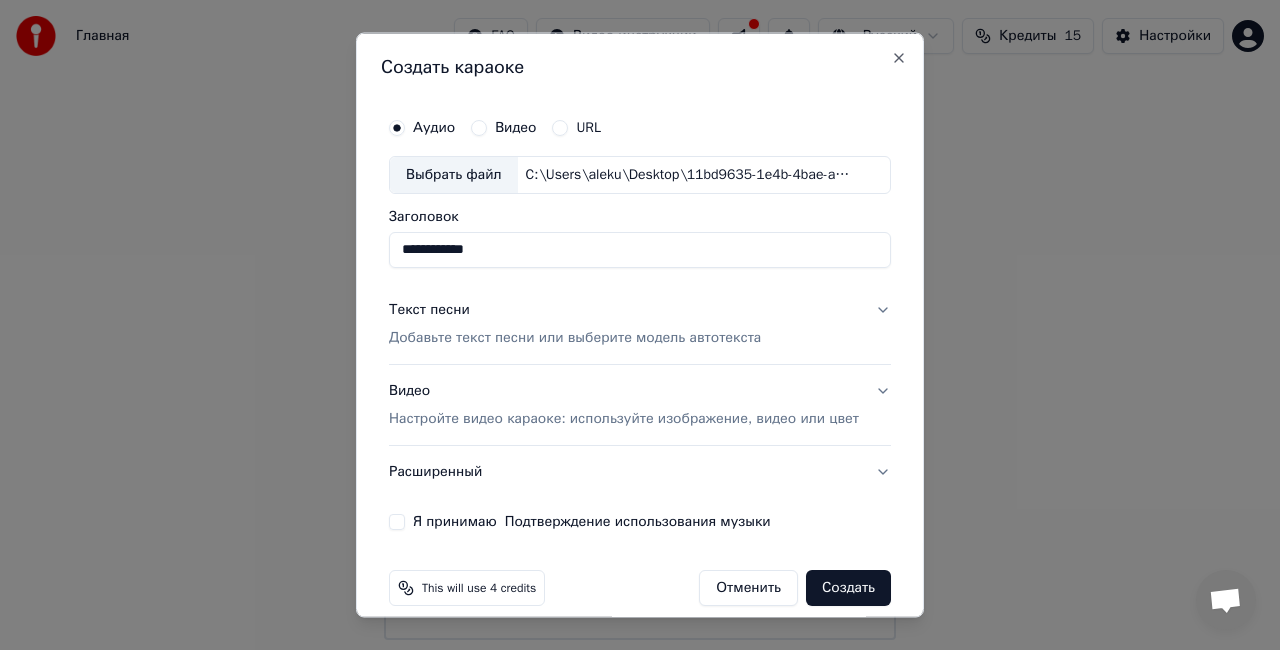 click on "**********" at bounding box center [640, 249] 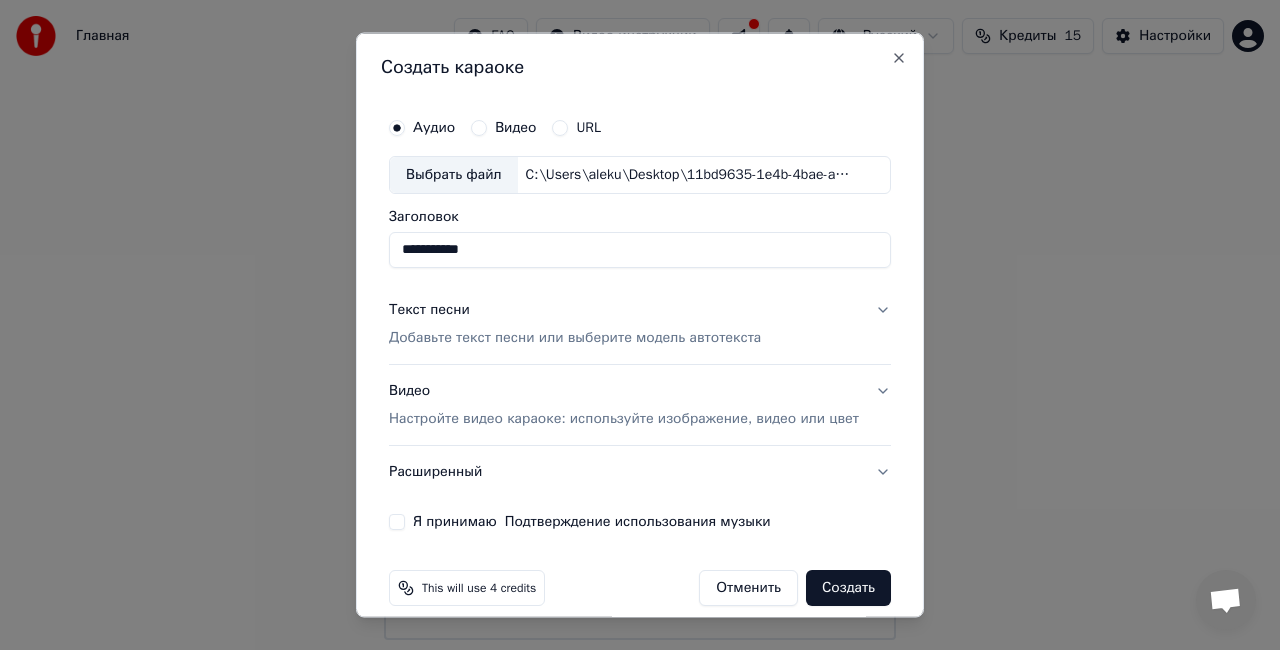 type on "**********" 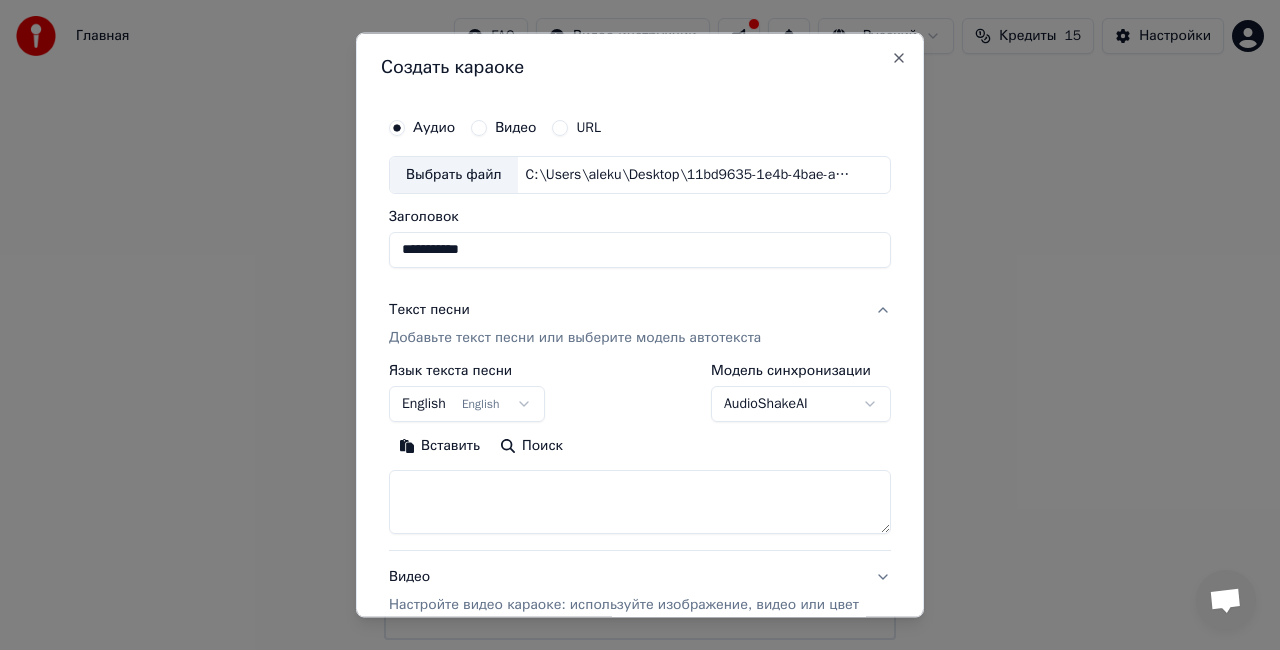 click on "Текст песни" at bounding box center (429, 309) 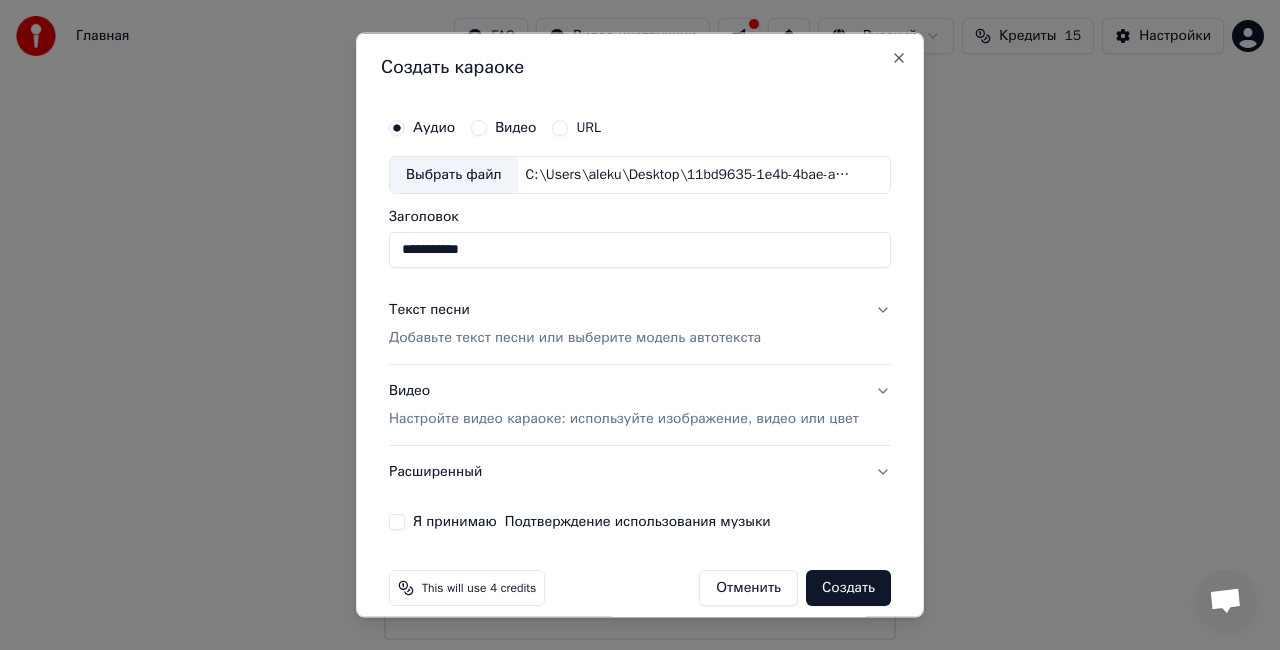 click on "Текст песни Добавьте текст песни или выберите модель автотекста" at bounding box center [640, 323] 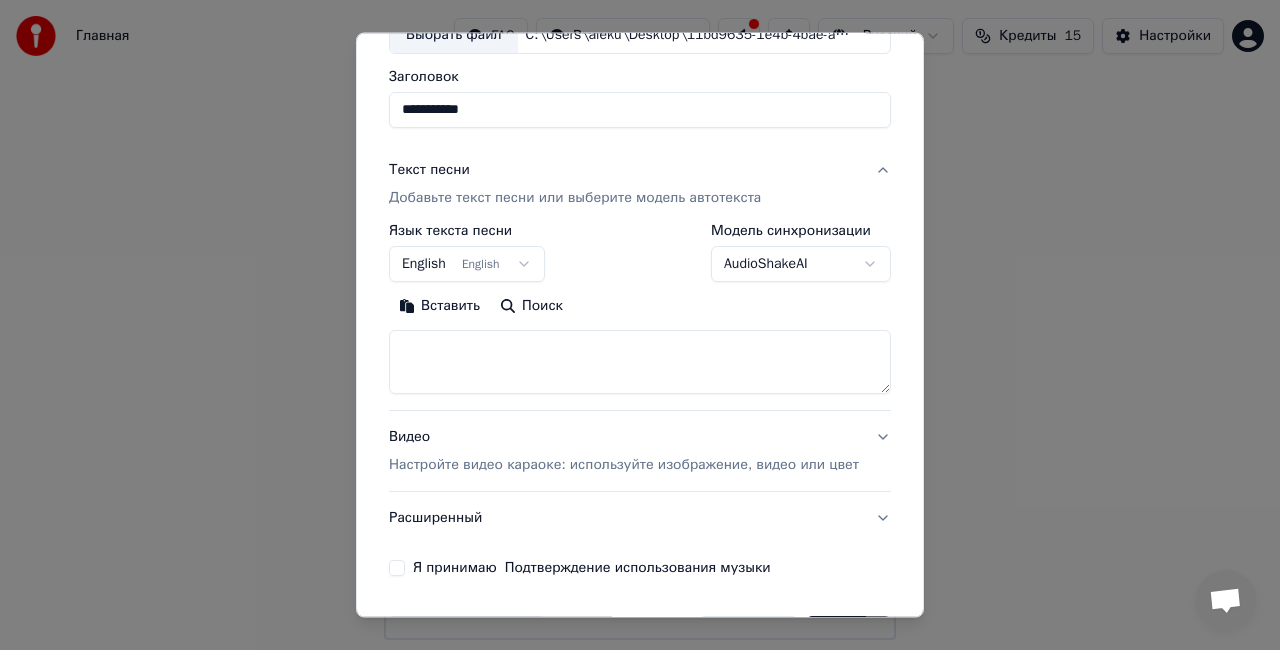 scroll, scrollTop: 200, scrollLeft: 0, axis: vertical 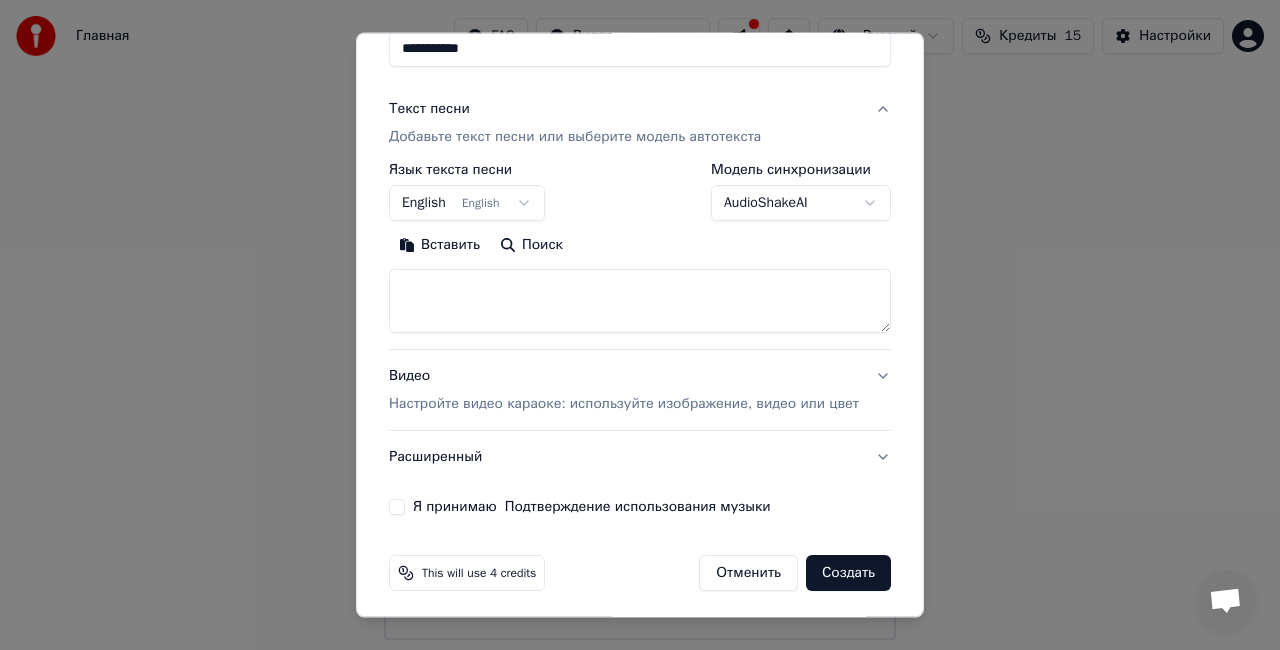 click at bounding box center (640, 301) 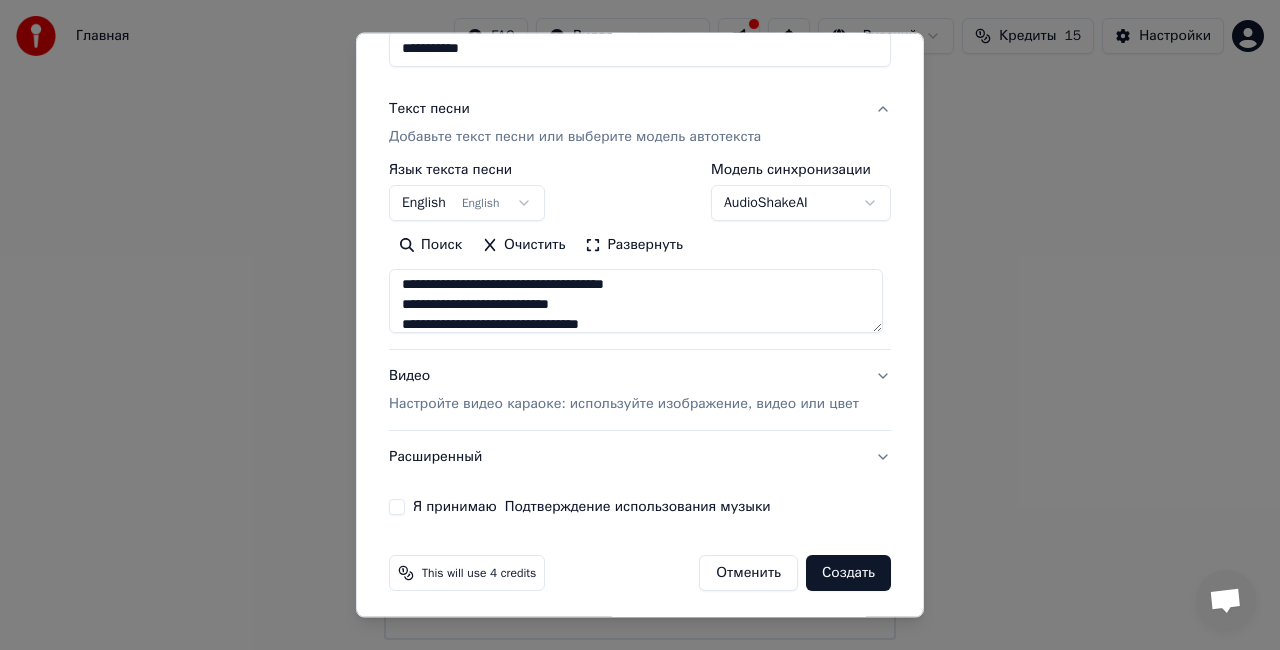 scroll, scrollTop: 0, scrollLeft: 0, axis: both 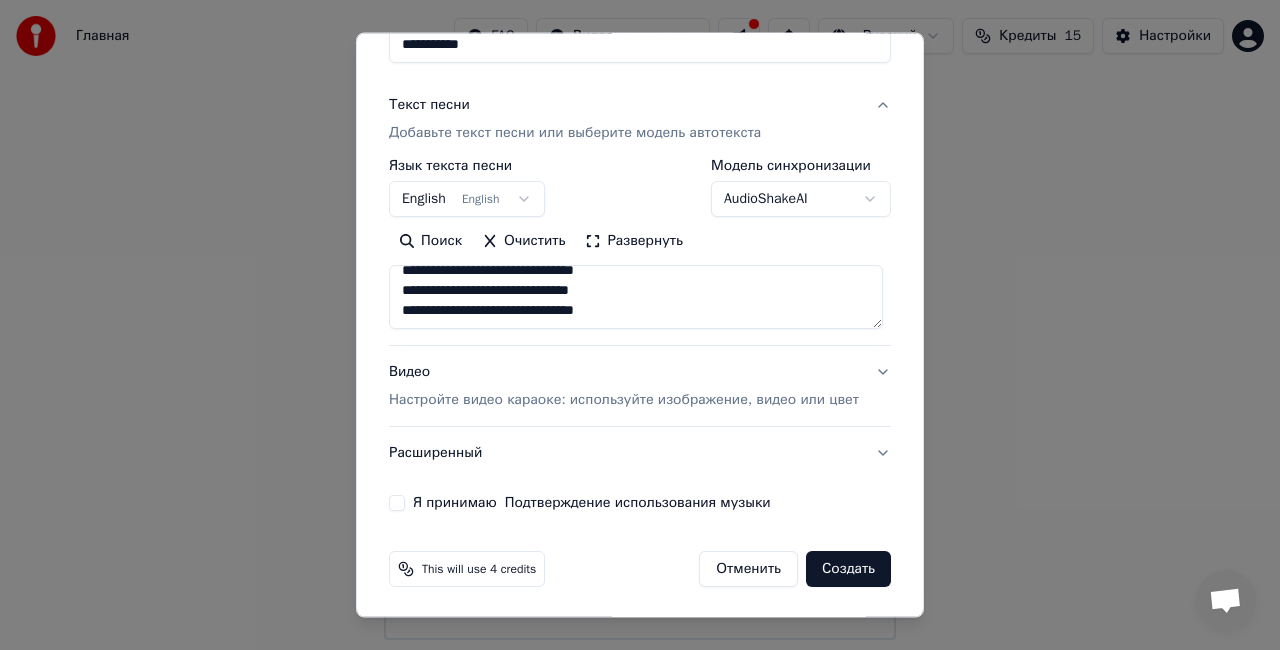 drag, startPoint x: 390, startPoint y: 285, endPoint x: 817, endPoint y: 392, distance: 440.20224 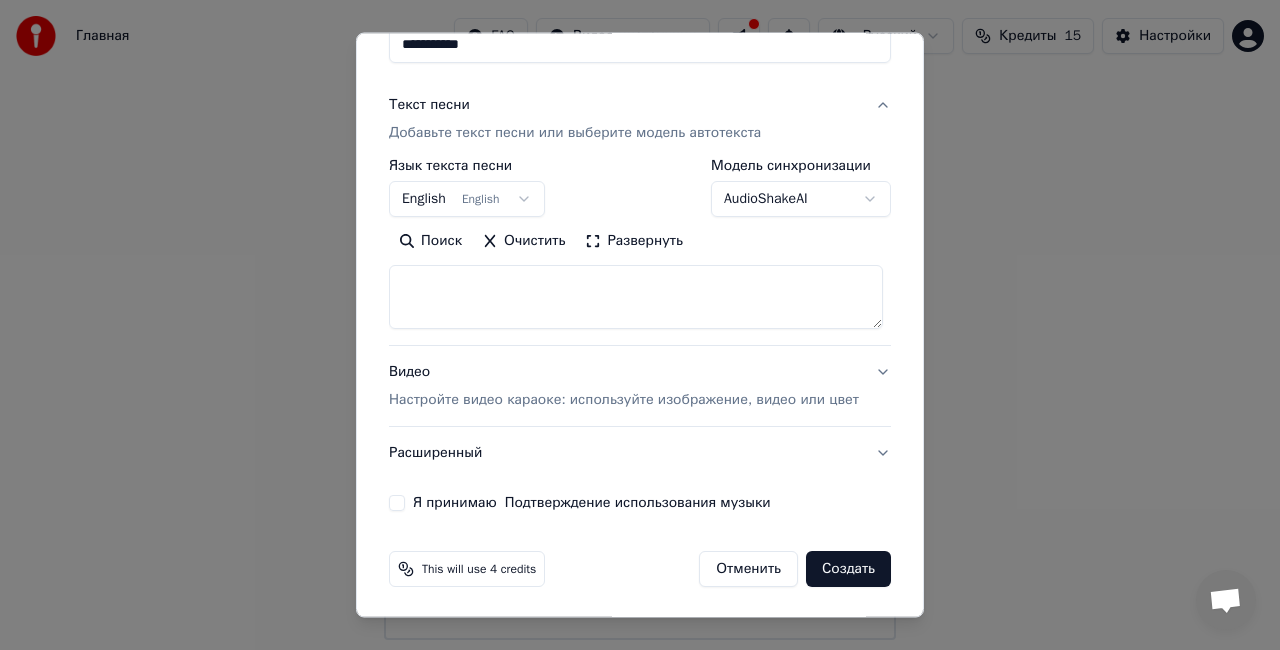 scroll, scrollTop: 0, scrollLeft: 0, axis: both 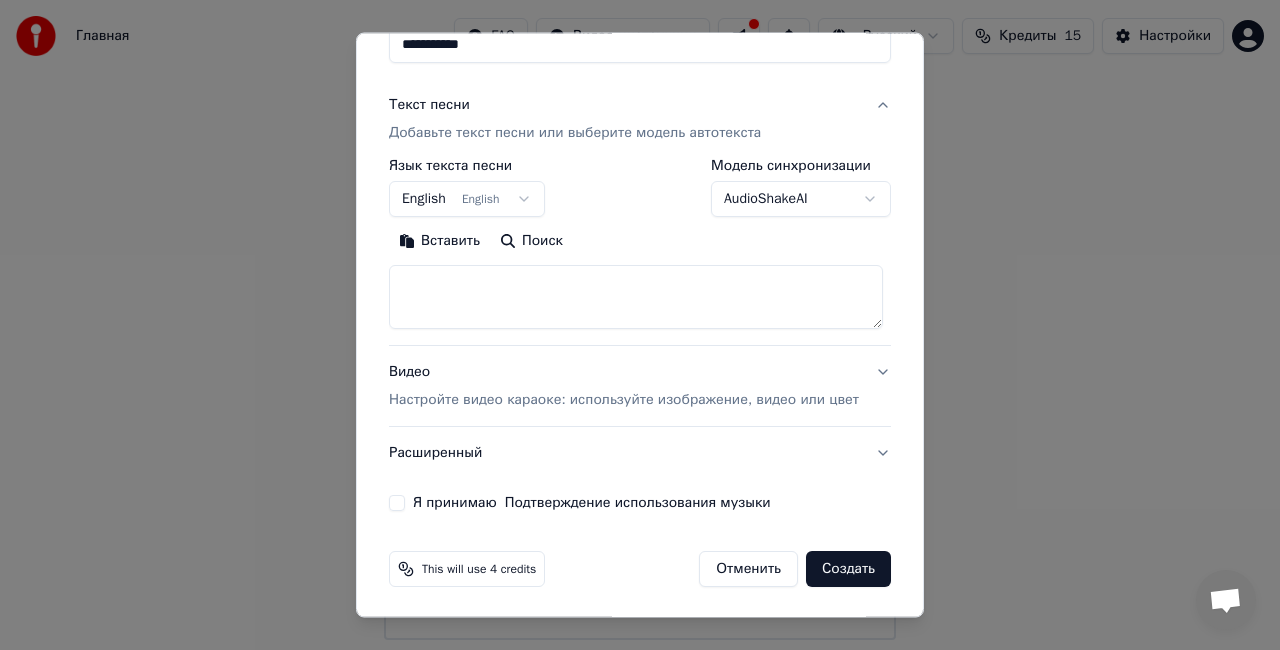 paste on "**********" 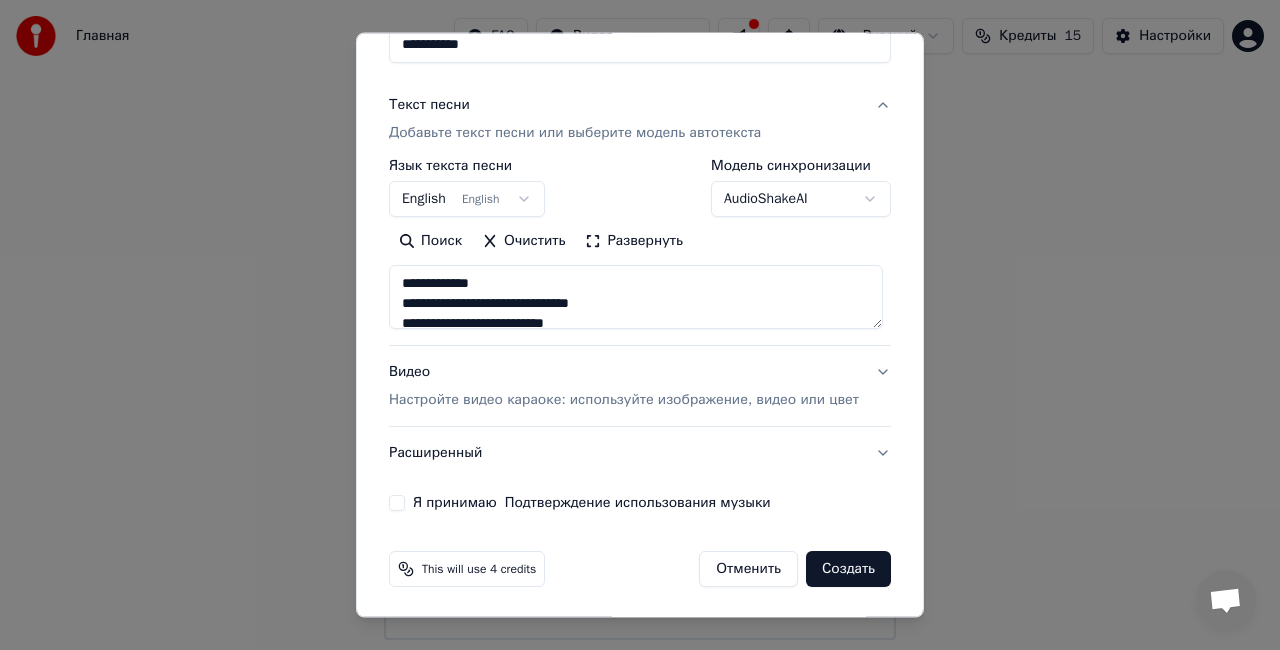 scroll, scrollTop: 0, scrollLeft: 0, axis: both 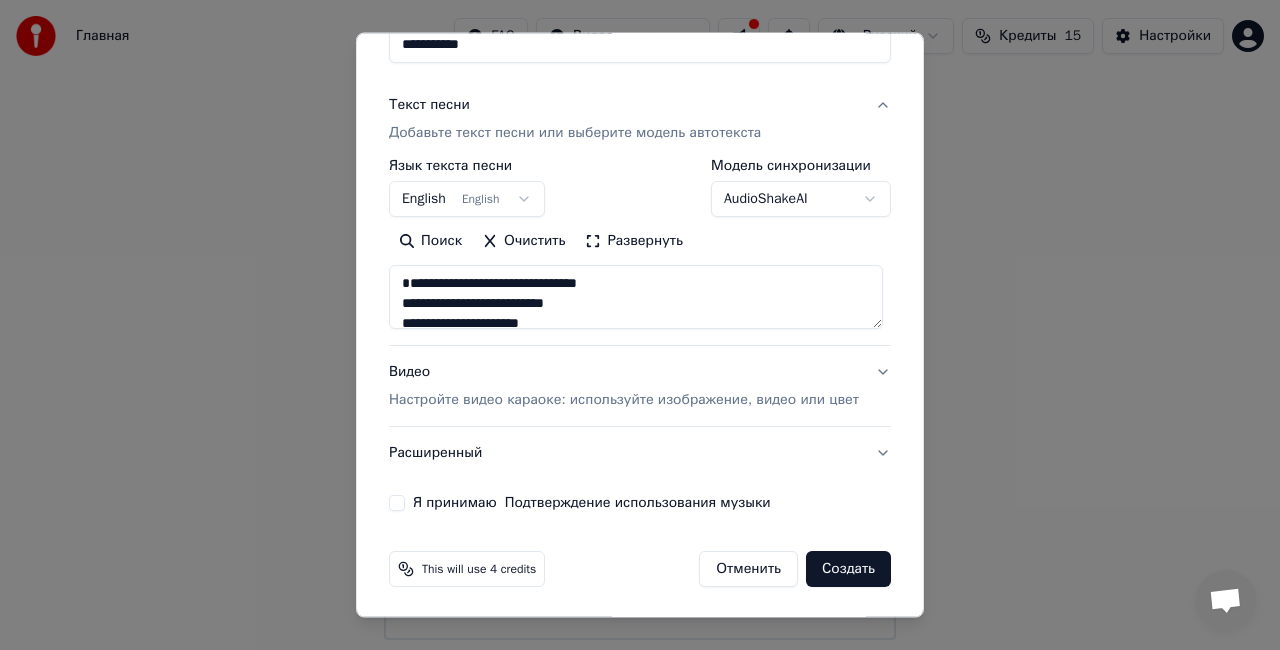 click at bounding box center [636, 297] 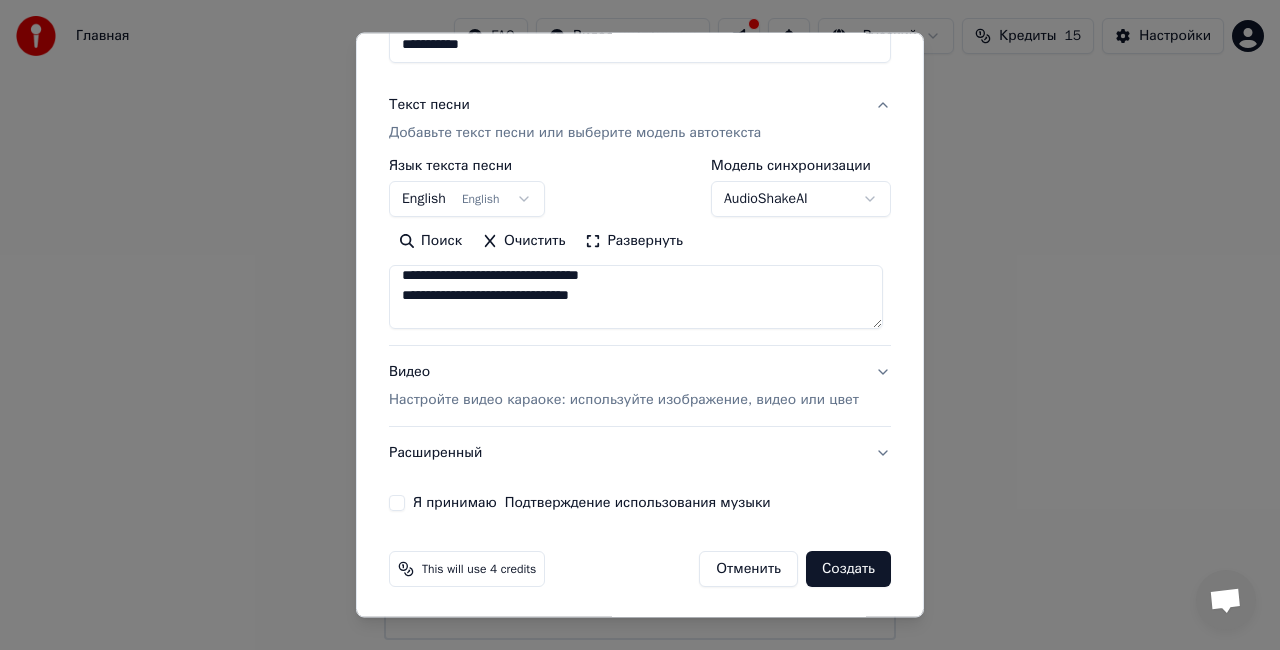 scroll, scrollTop: 393, scrollLeft: 0, axis: vertical 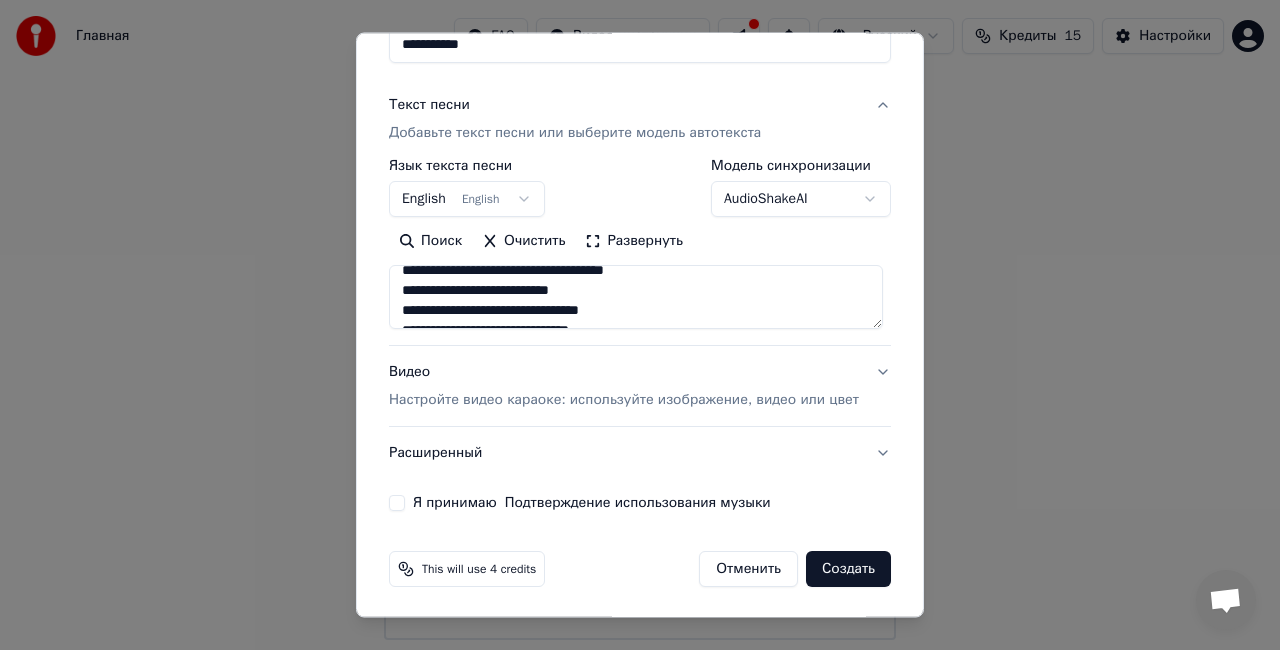 type on "**********" 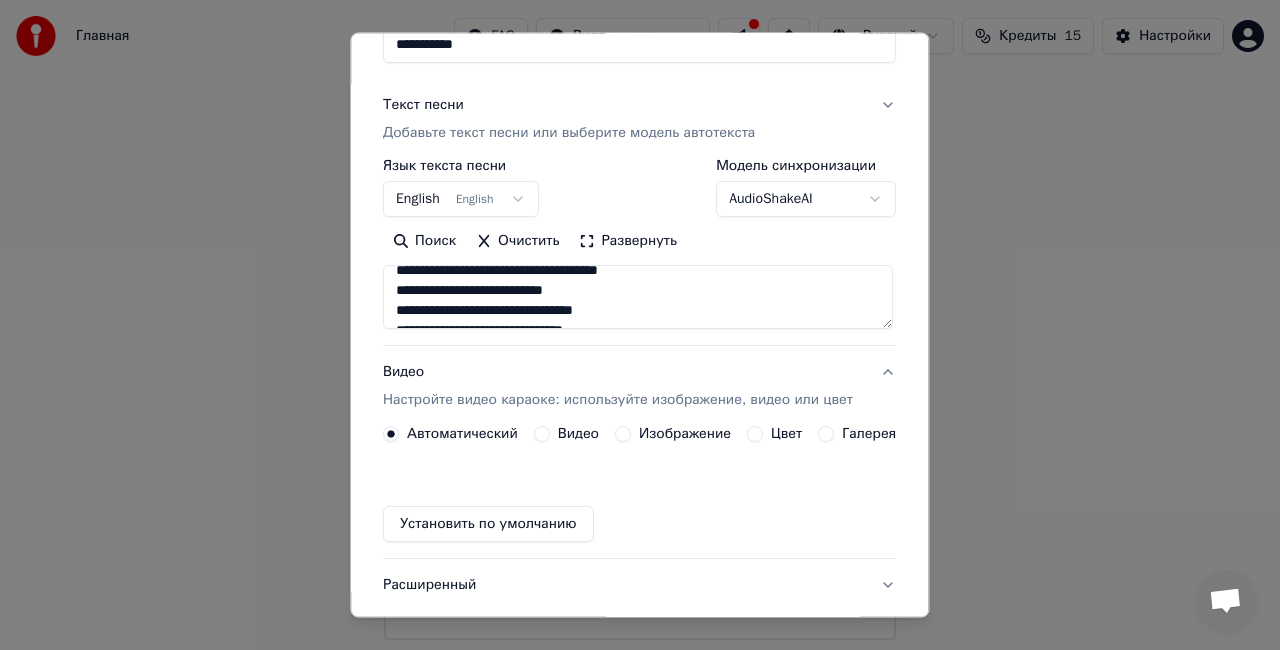 scroll, scrollTop: 150, scrollLeft: 0, axis: vertical 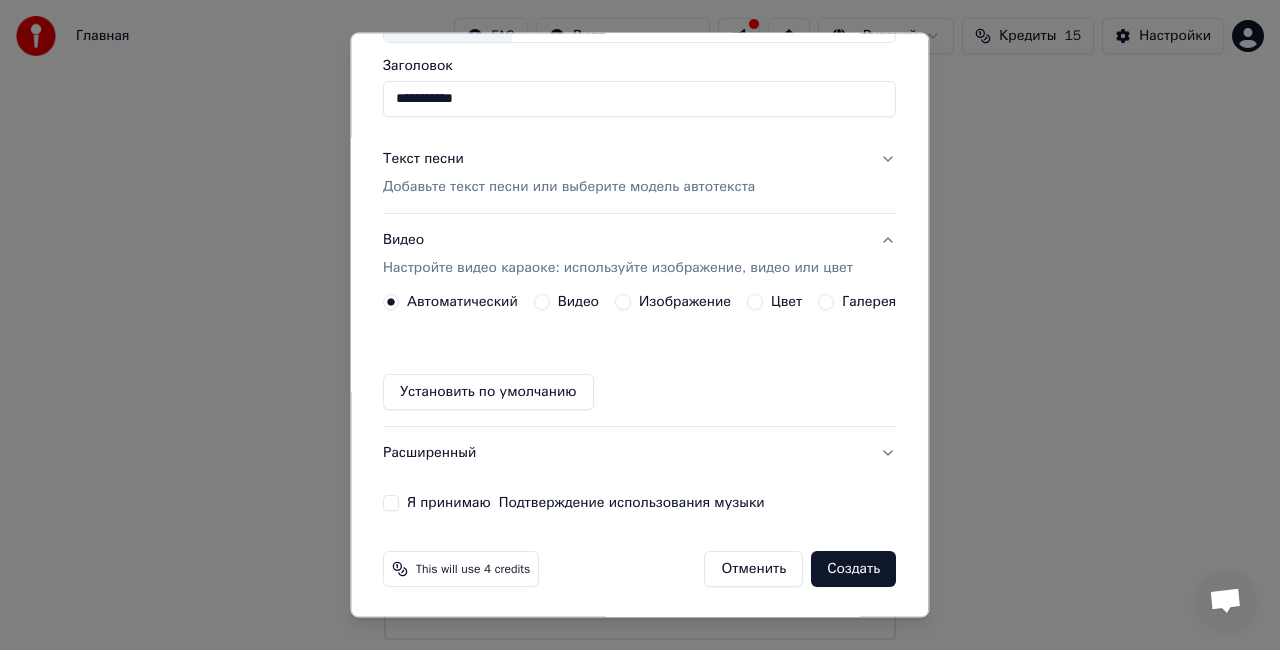 click on "Изображение" at bounding box center [685, 302] 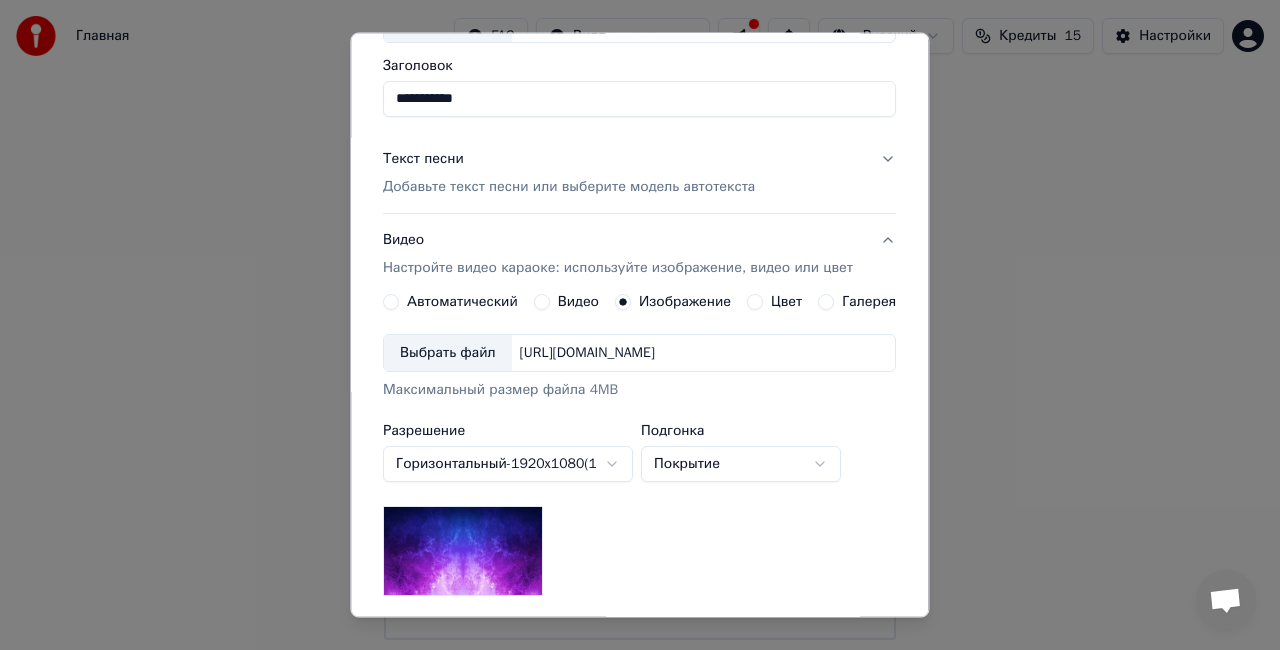 click on "Галерея" at bounding box center (870, 302) 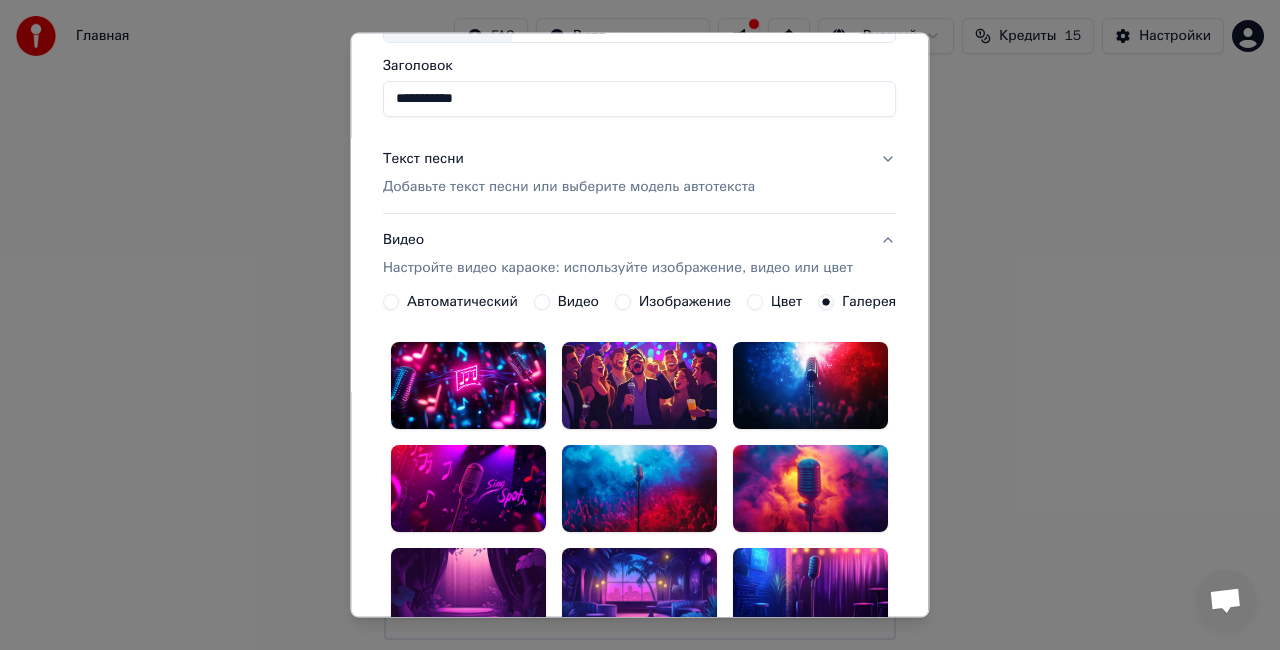 scroll, scrollTop: 250, scrollLeft: 0, axis: vertical 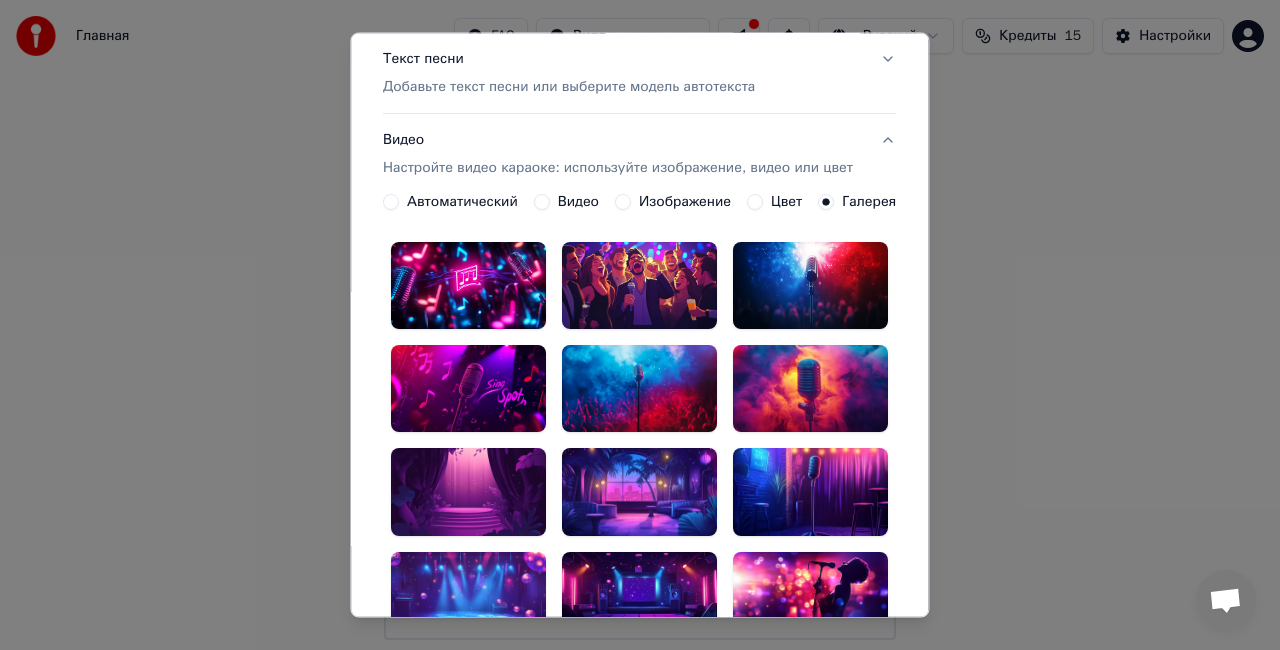 click on "Изображение" at bounding box center [685, 202] 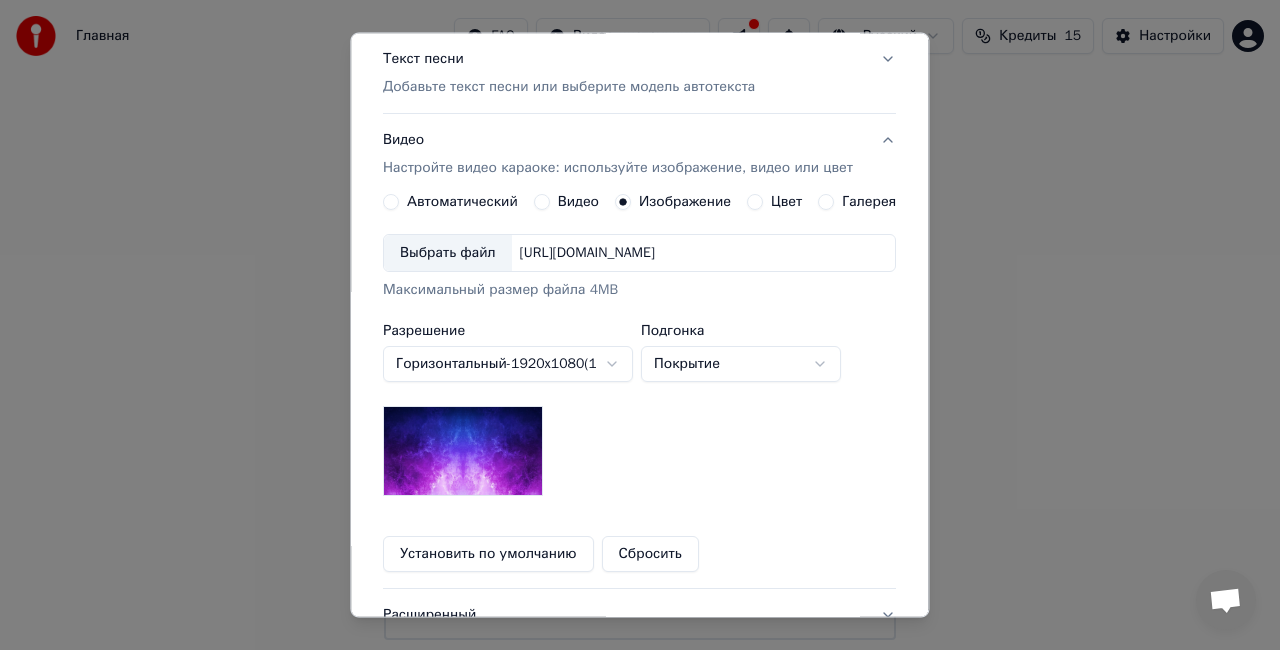 click on "[URL][DOMAIN_NAME]" at bounding box center [587, 253] 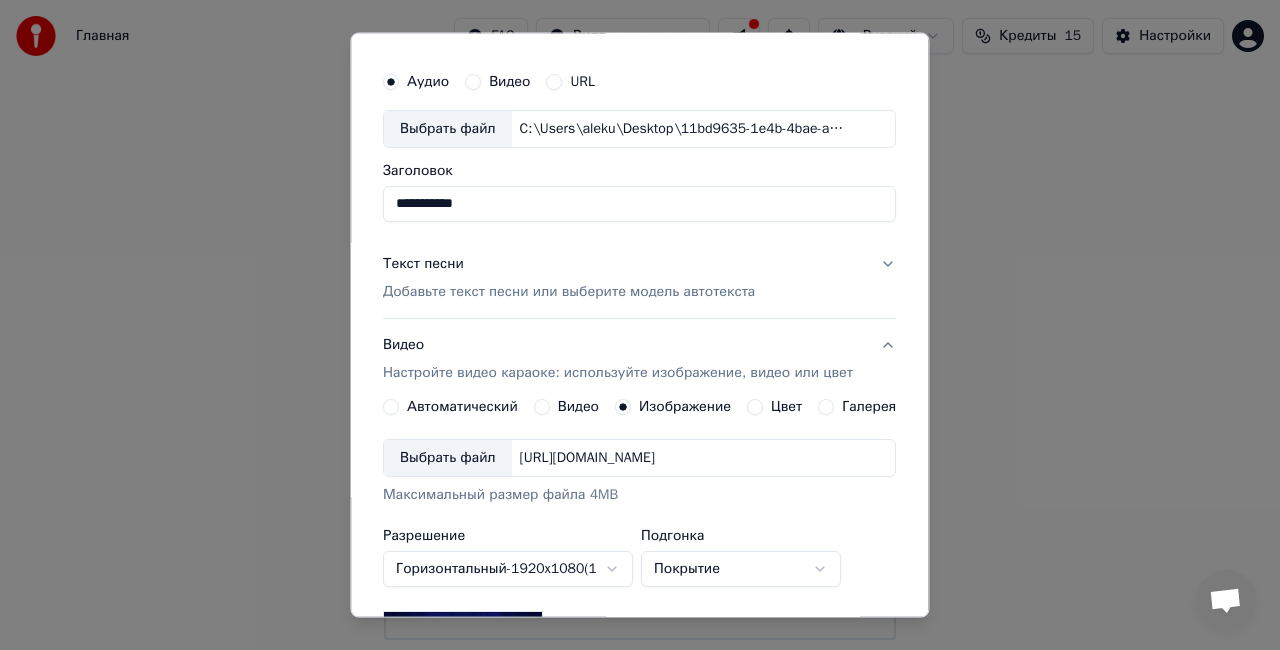 scroll, scrollTop: 0, scrollLeft: 0, axis: both 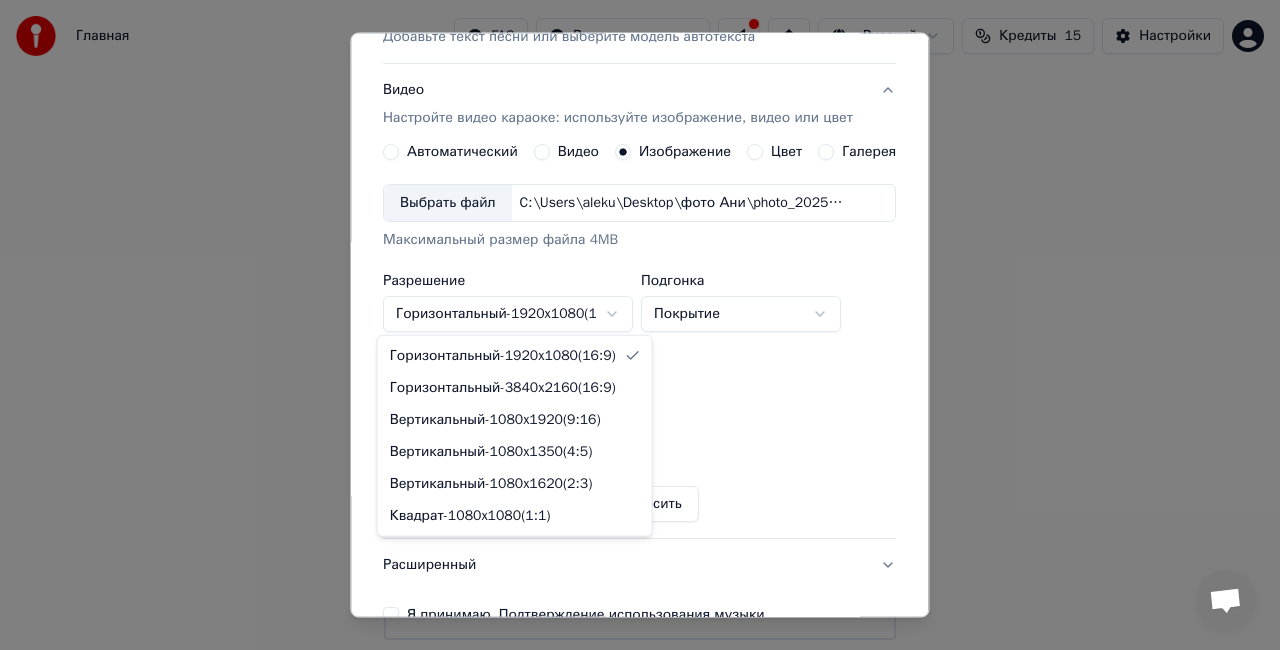 click on "**********" at bounding box center [640, 320] 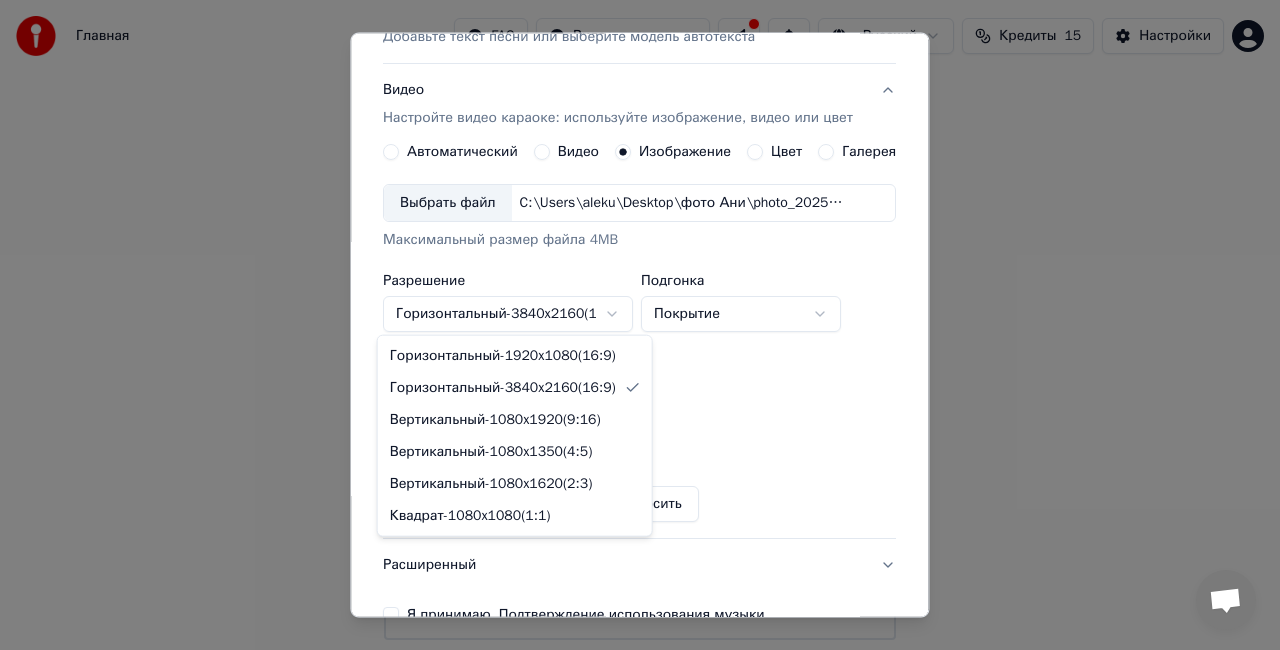 click on "**********" at bounding box center [640, 320] 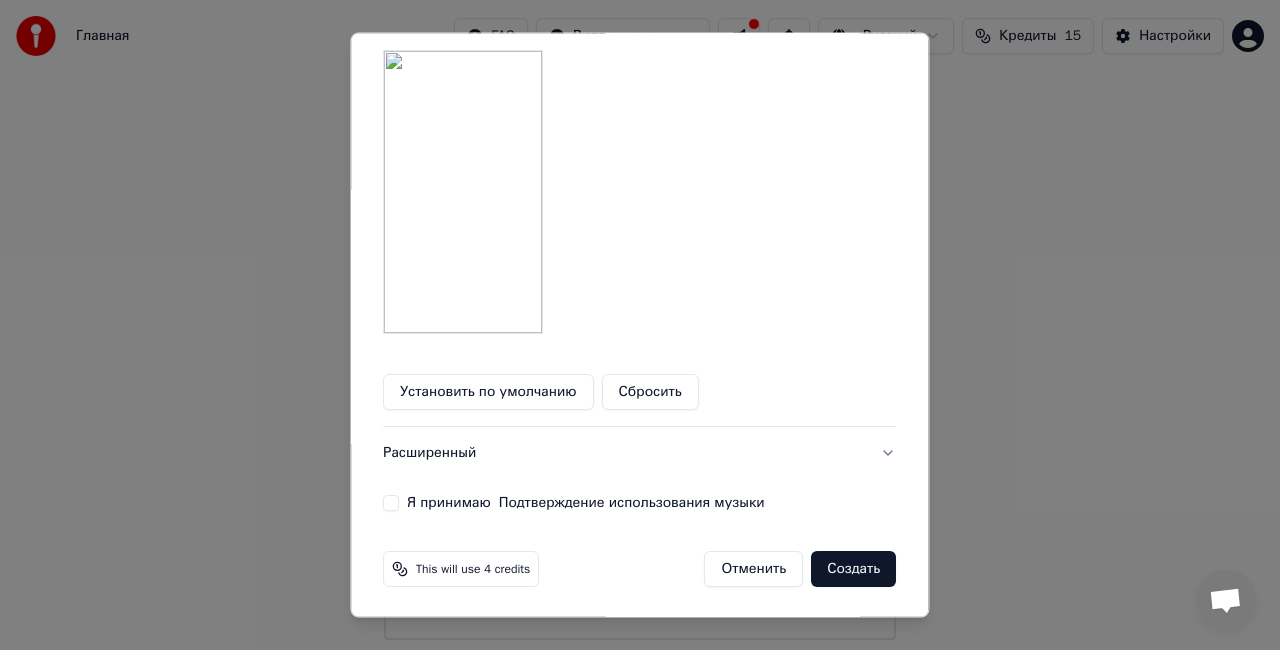scroll, scrollTop: 106, scrollLeft: 0, axis: vertical 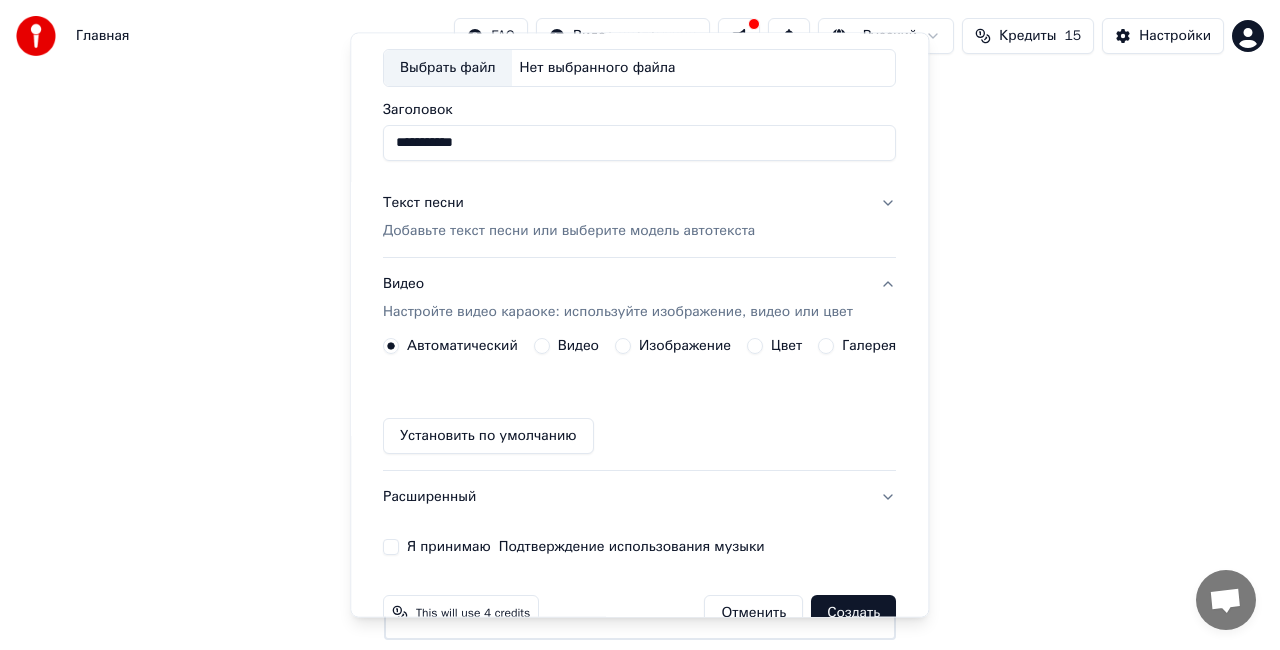 type 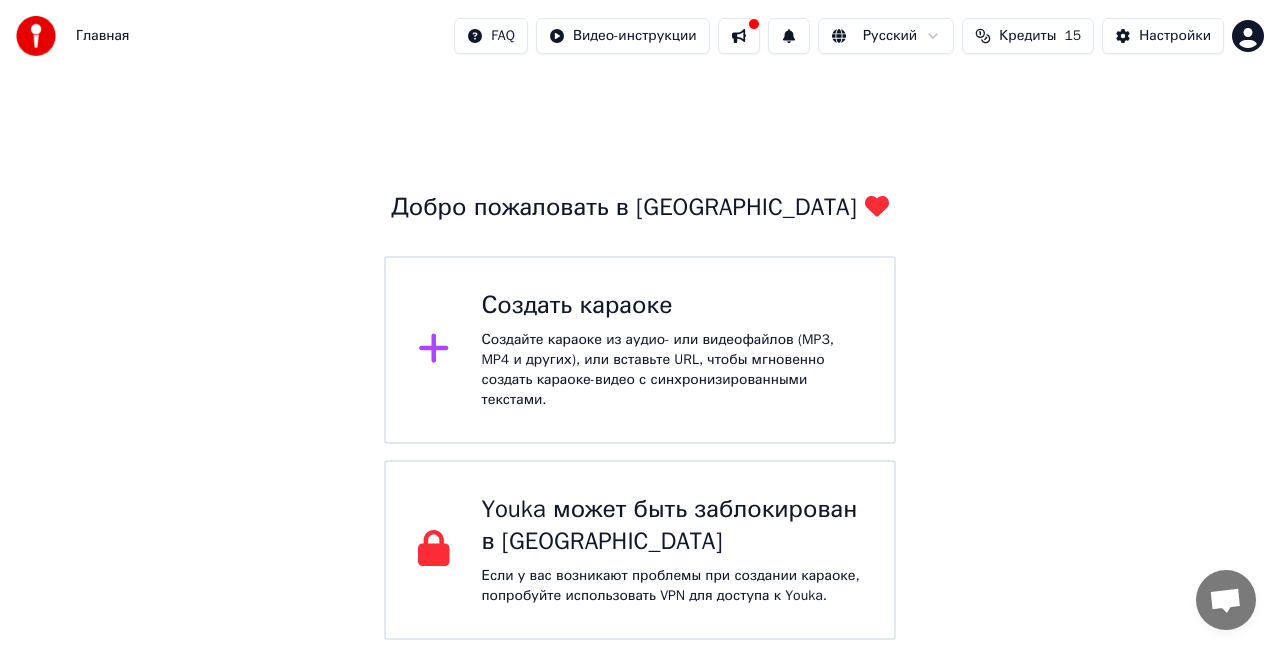 click on "Создать караоке" at bounding box center [672, 306] 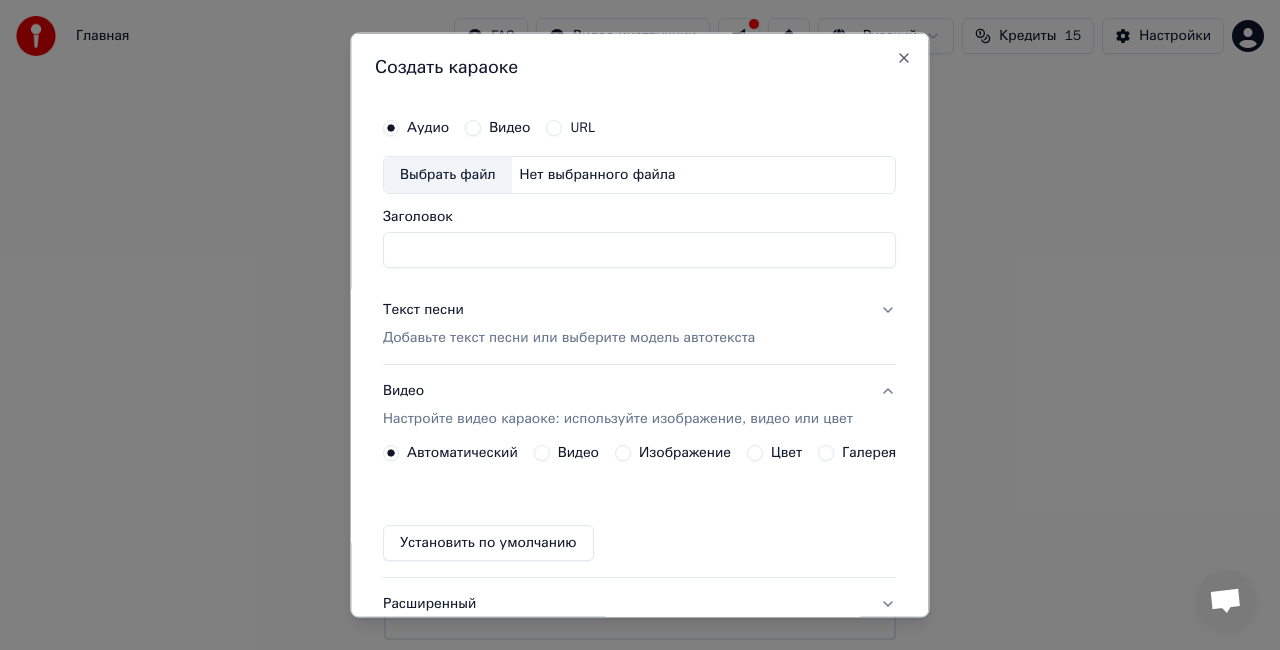click on "Видео" at bounding box center [510, 128] 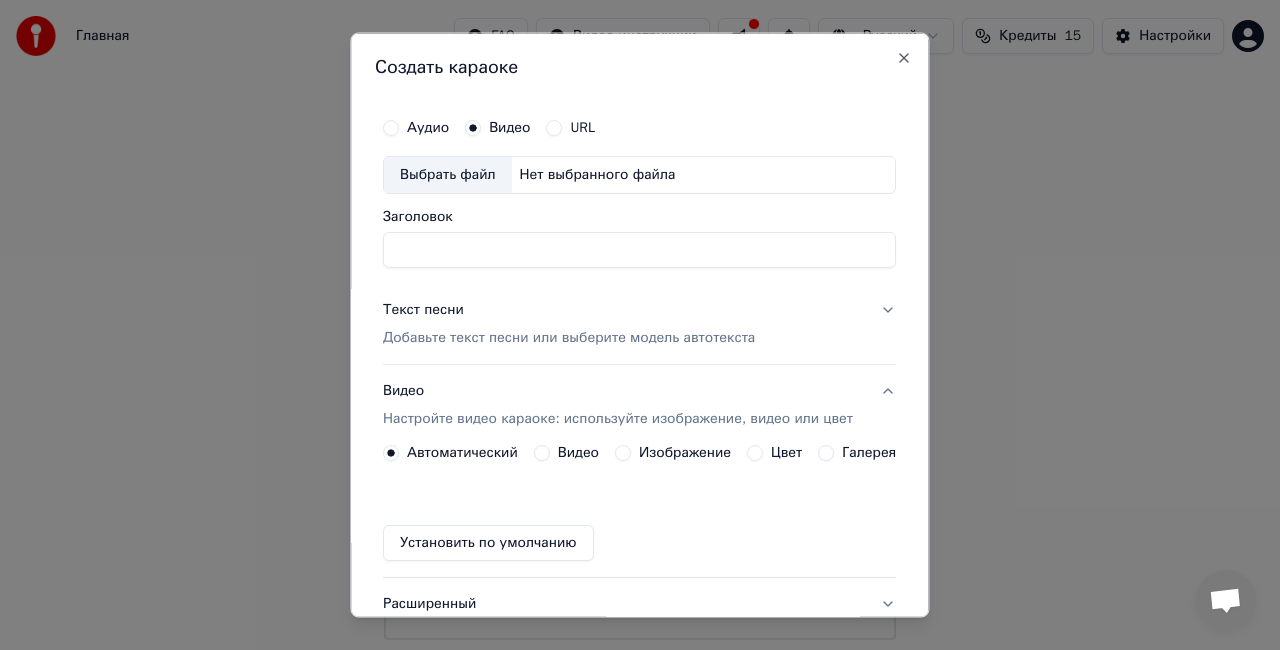 click on "Аудио Видео URL" at bounding box center (489, 128) 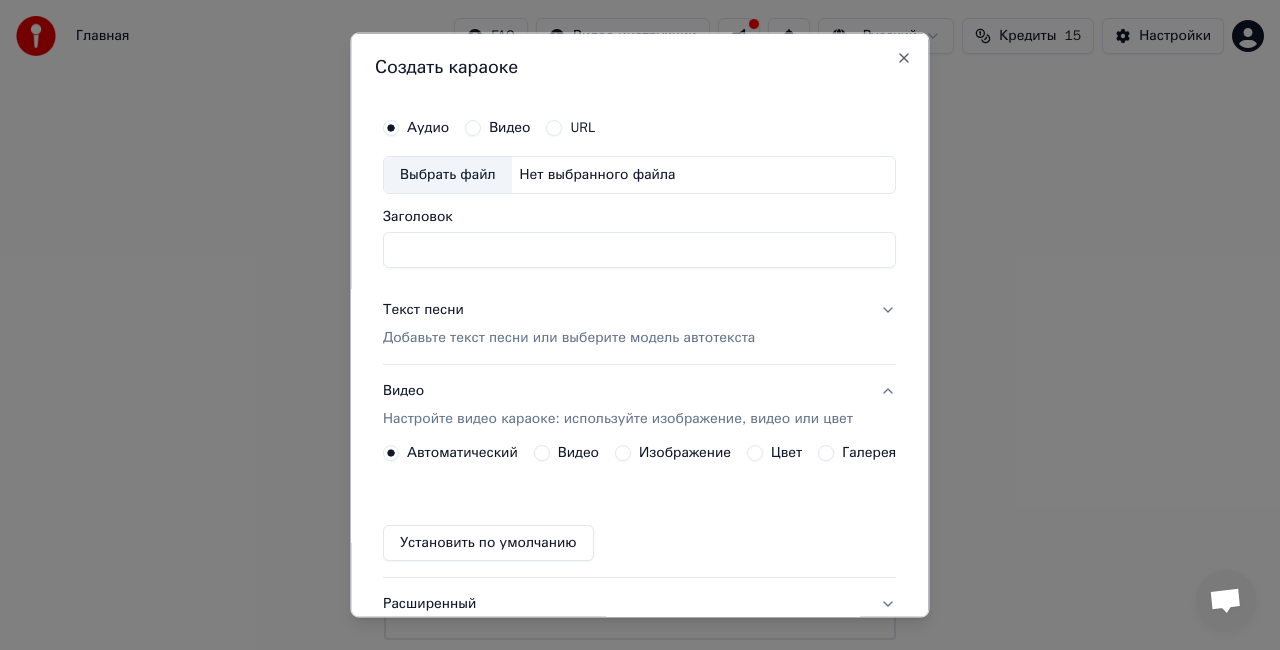click on "Настройте видео караоке: используйте изображение, видео или цвет" at bounding box center [618, 418] 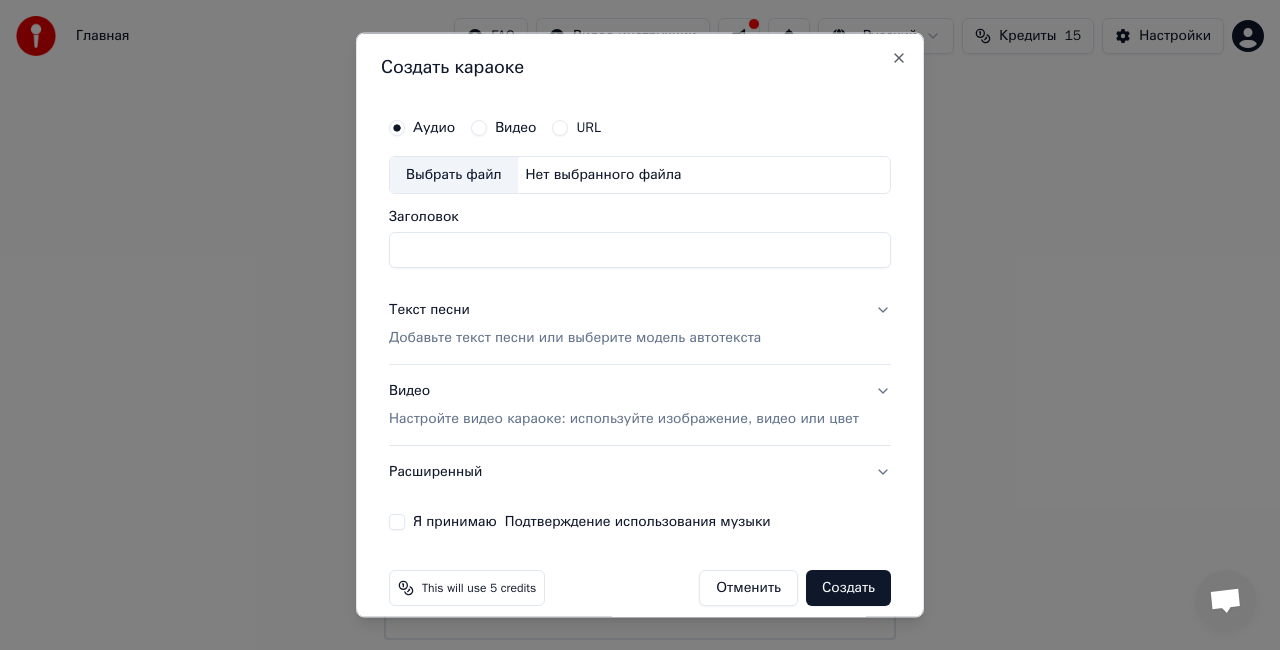 click on "Настройте видео караоке: используйте изображение, видео или цвет" at bounding box center [624, 418] 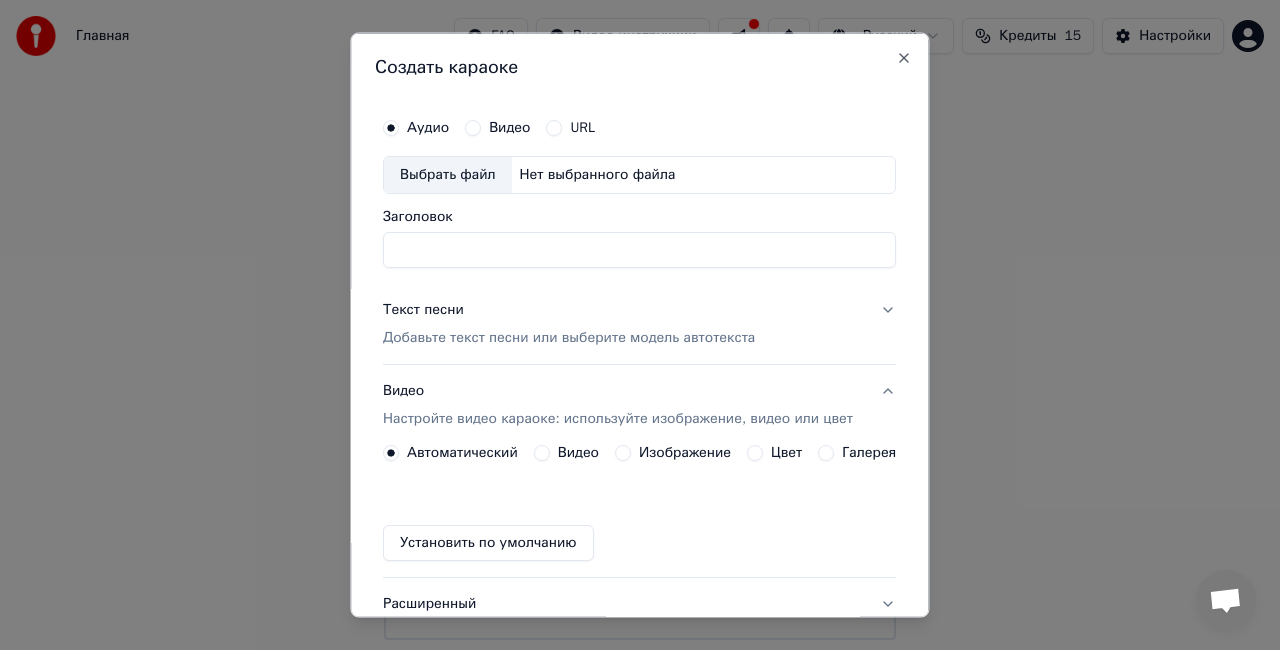 click on "Изображение" at bounding box center [685, 452] 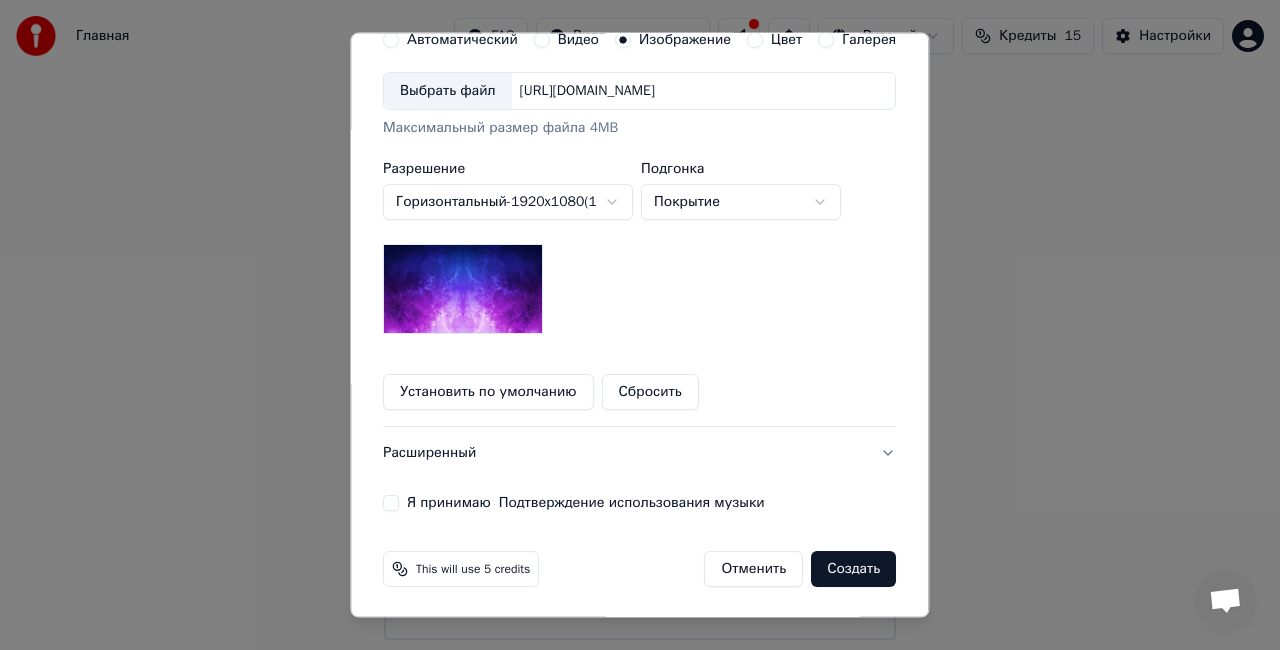 scroll, scrollTop: 0, scrollLeft: 0, axis: both 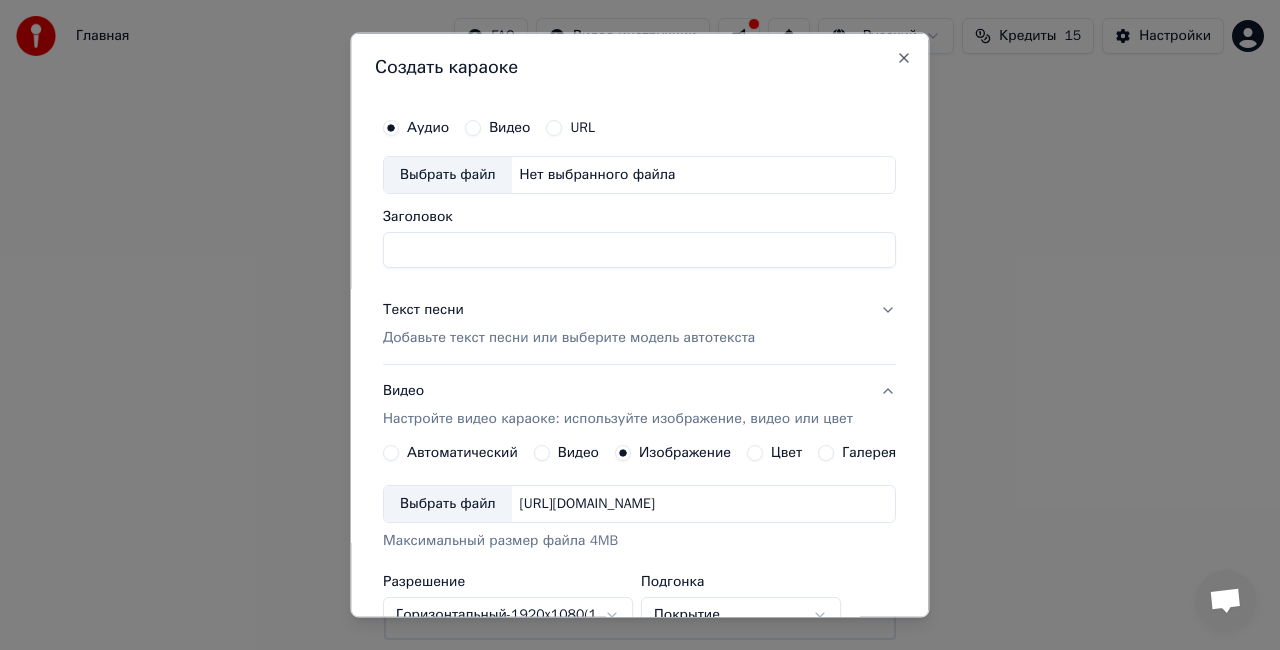 click on "Видео" at bounding box center (510, 128) 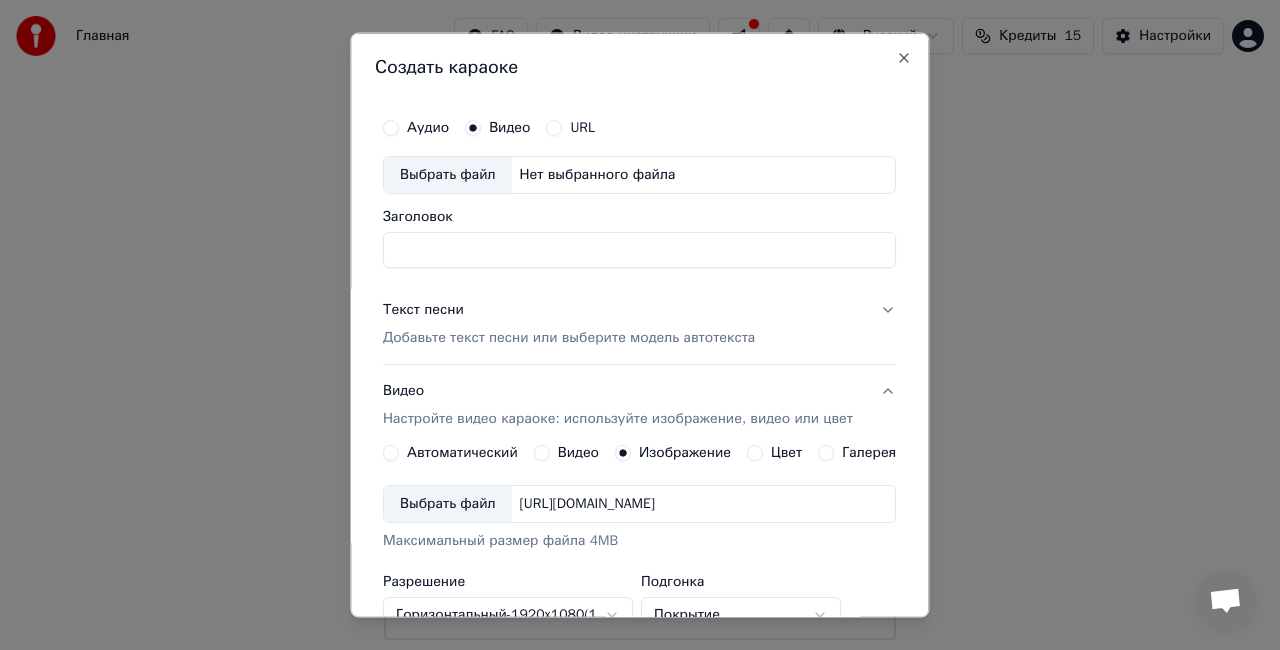 click on "Аудио" at bounding box center [428, 128] 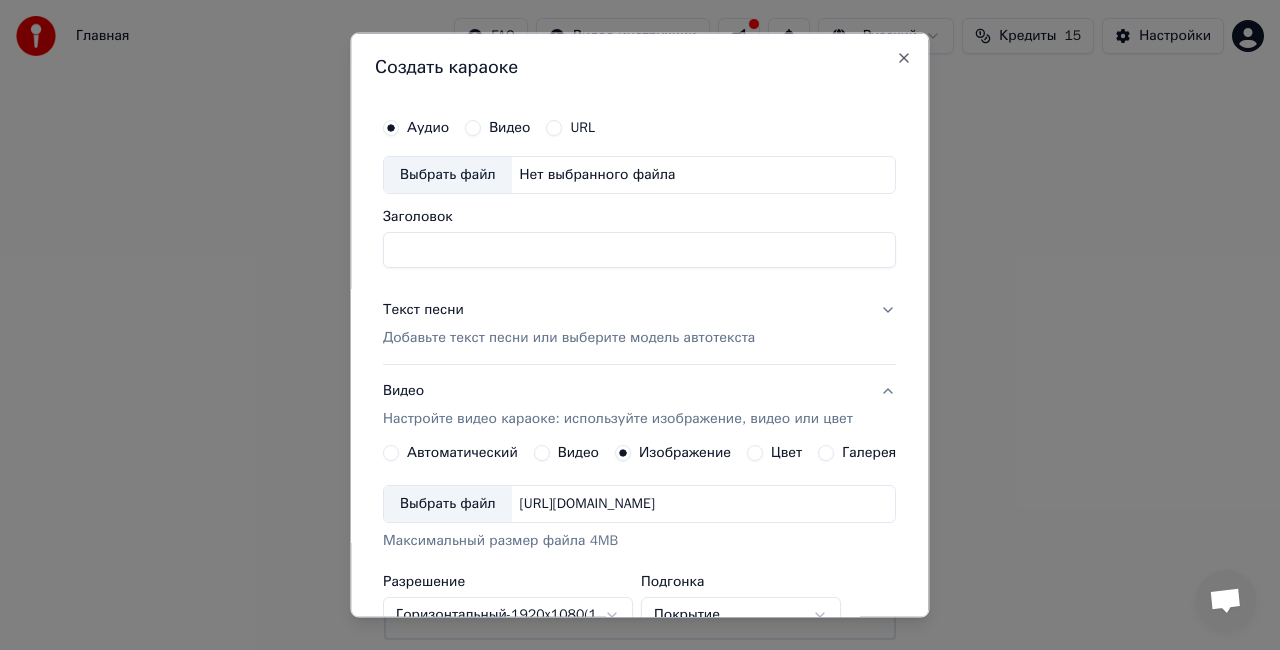click on "Галерея" at bounding box center (870, 452) 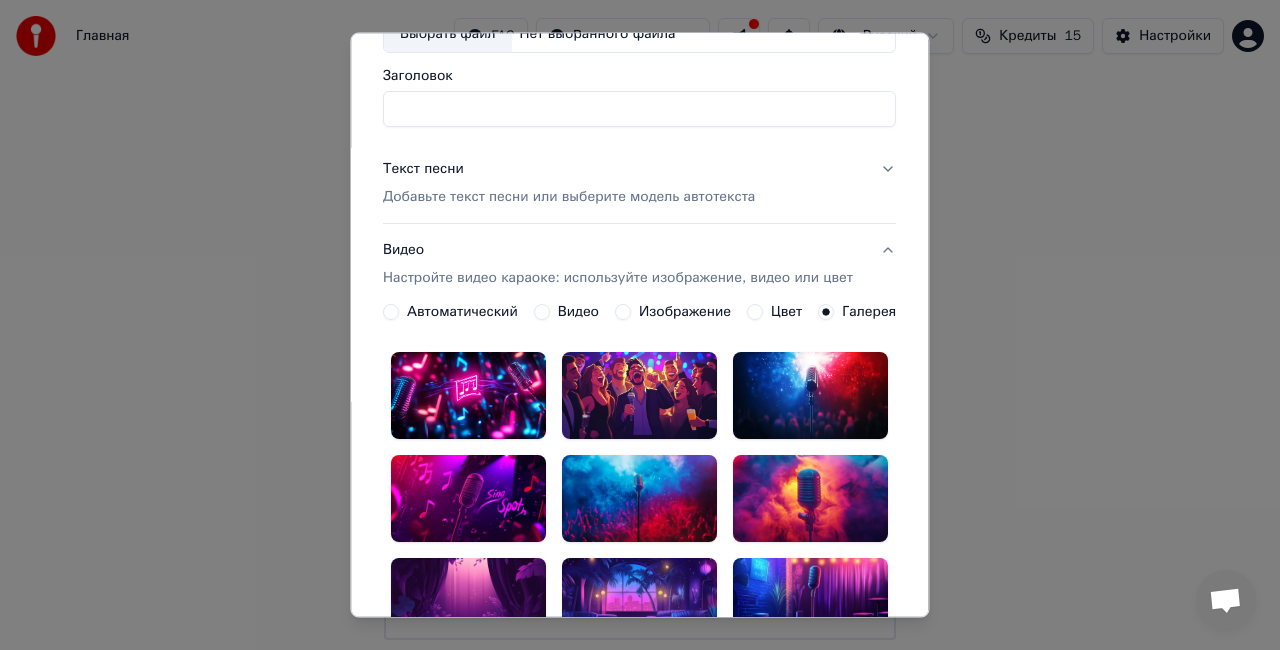 scroll, scrollTop: 0, scrollLeft: 0, axis: both 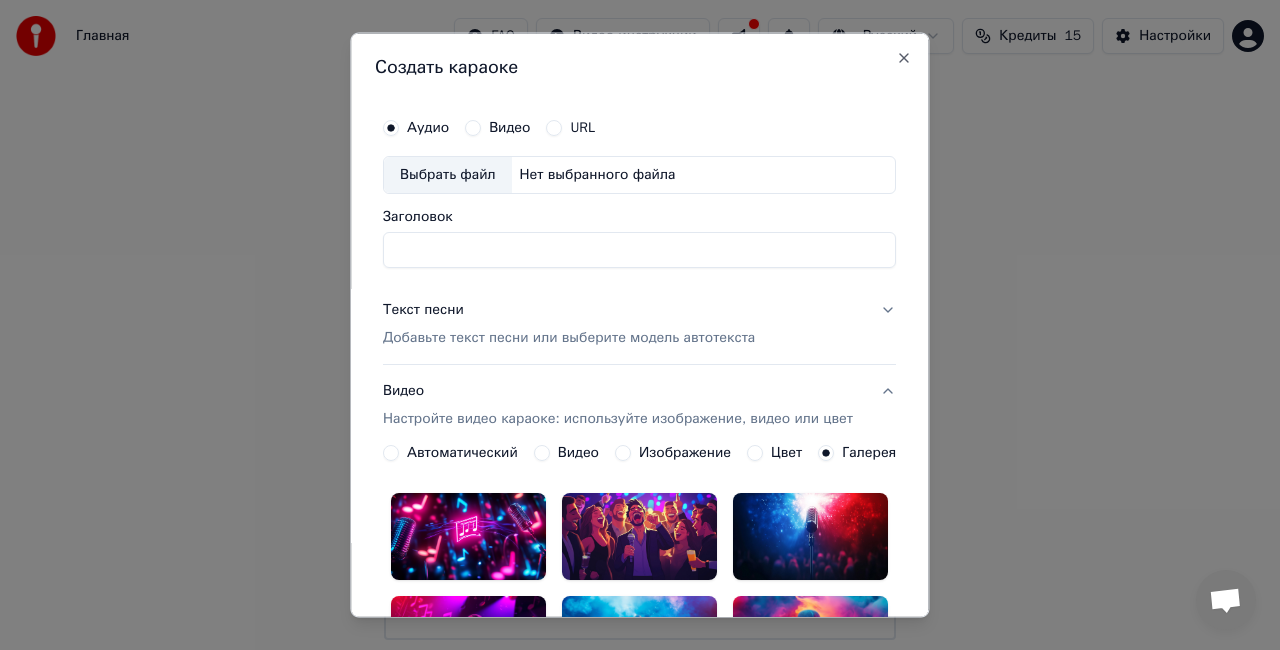click on "Автоматический" at bounding box center [462, 452] 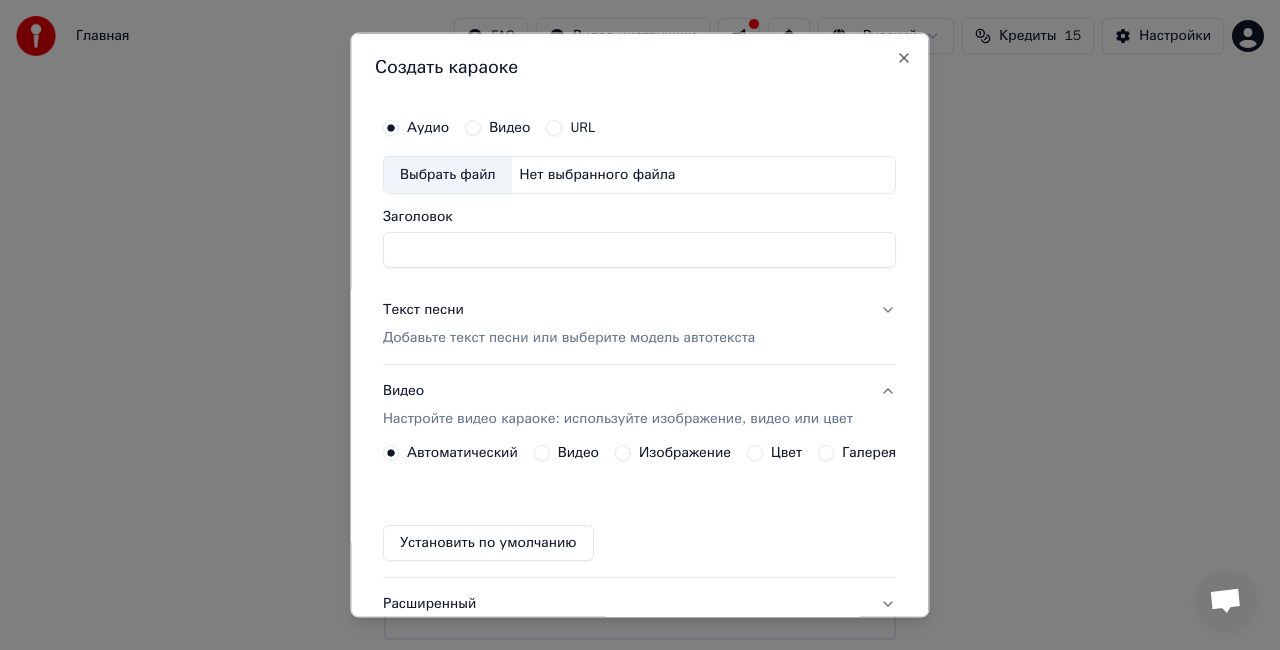 click on "Создать караоке Аудио Видео URL Выбрать файл Нет выбранного файла Заголовок Текст песни Добавьте текст песни или выберите модель автотекста Видео Настройте видео караоке: используйте изображение, видео или цвет Автоматический Видео Изображение Цвет Галерея Установить по умолчанию Расширенный Я принимаю   Подтверждение использования музыки This will use 5 credits Отменить Создать Close" at bounding box center [639, 325] 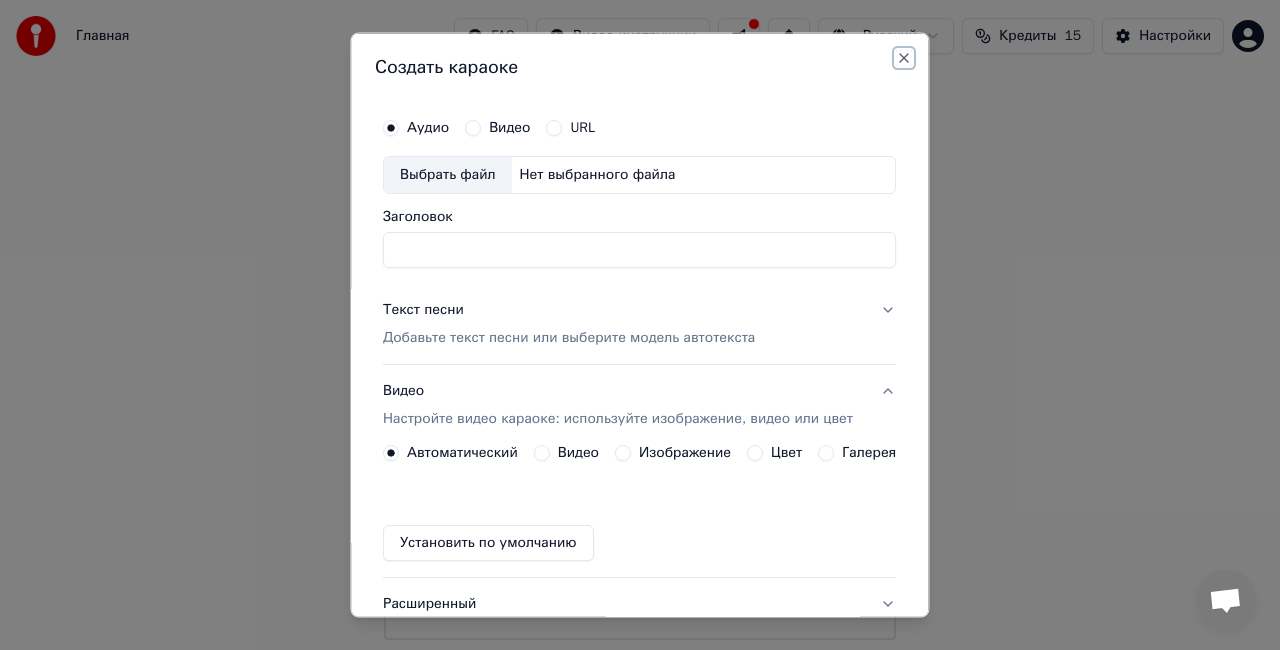 click on "Close" at bounding box center [905, 58] 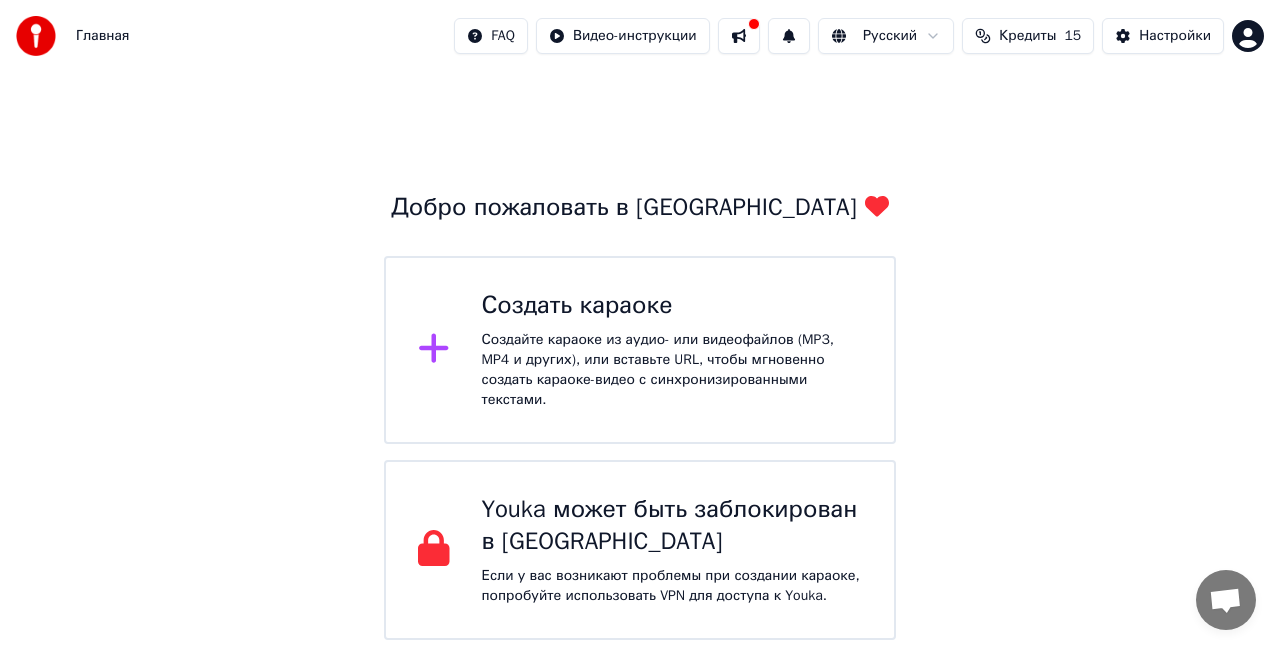 click on "Создать караоке Создайте караоке из аудио- или видеофайлов (MP3, MP4 и других), или вставьте URL, чтобы мгновенно создать караоке-видео с синхронизированными текстами." at bounding box center (640, 350) 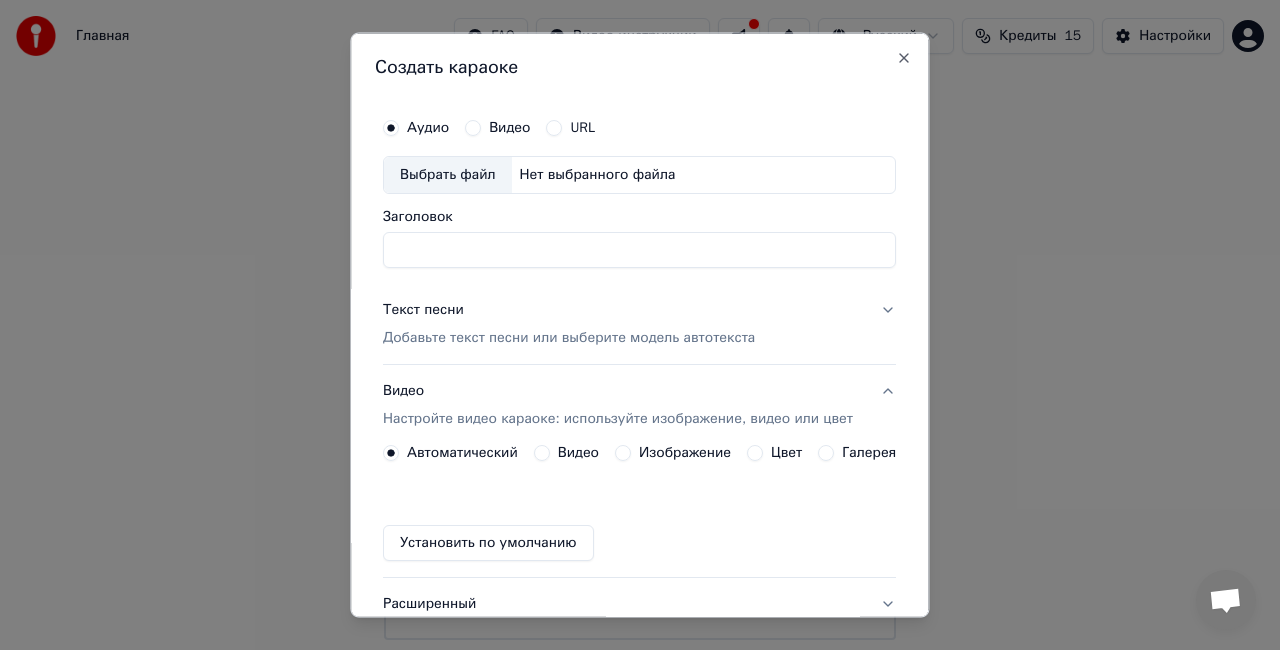 click on "Видео" at bounding box center [498, 128] 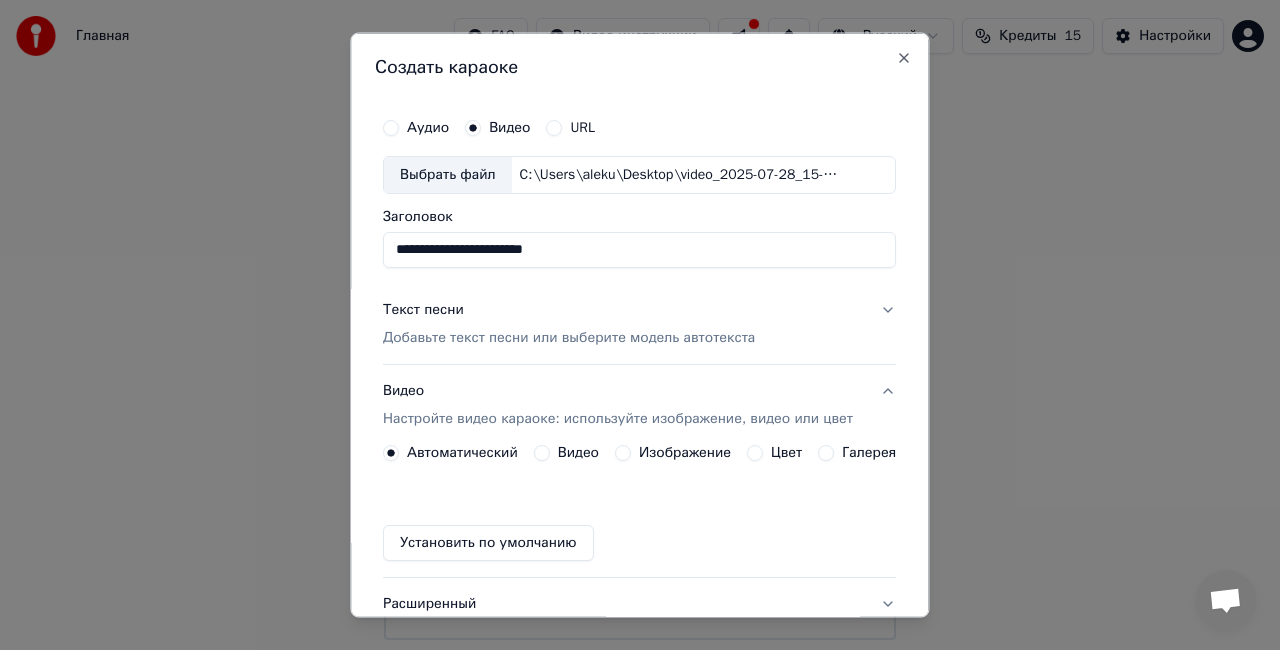drag, startPoint x: 573, startPoint y: 255, endPoint x: 199, endPoint y: 255, distance: 374 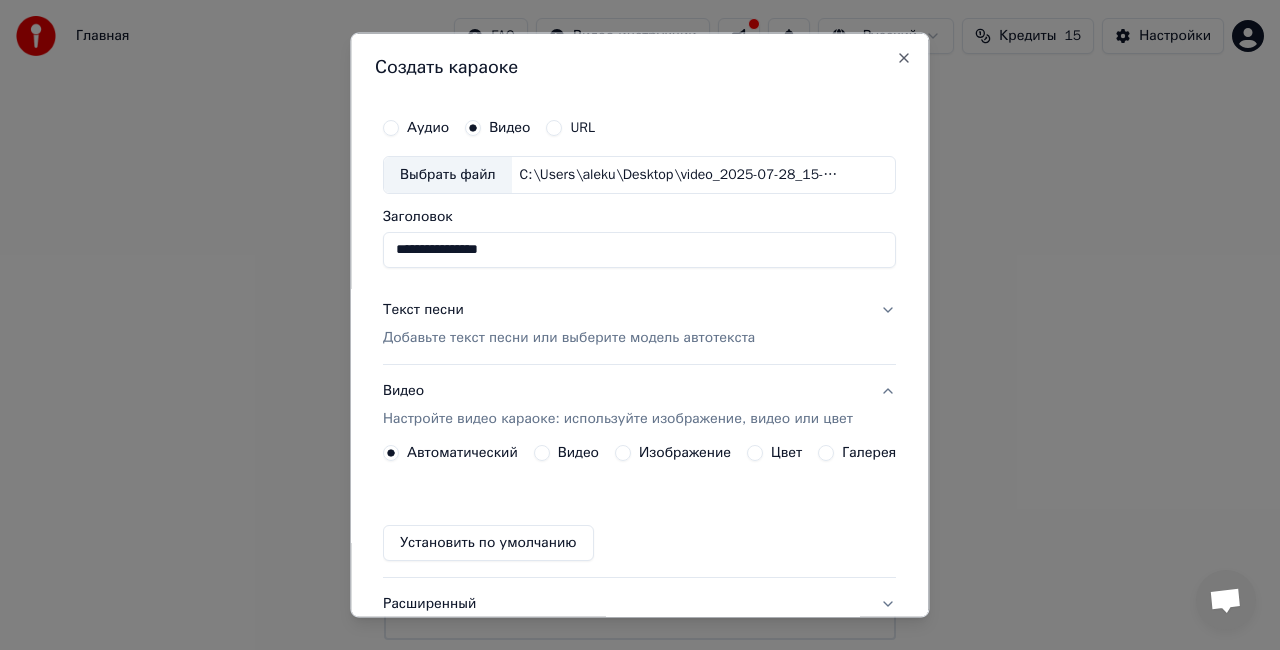 type on "**********" 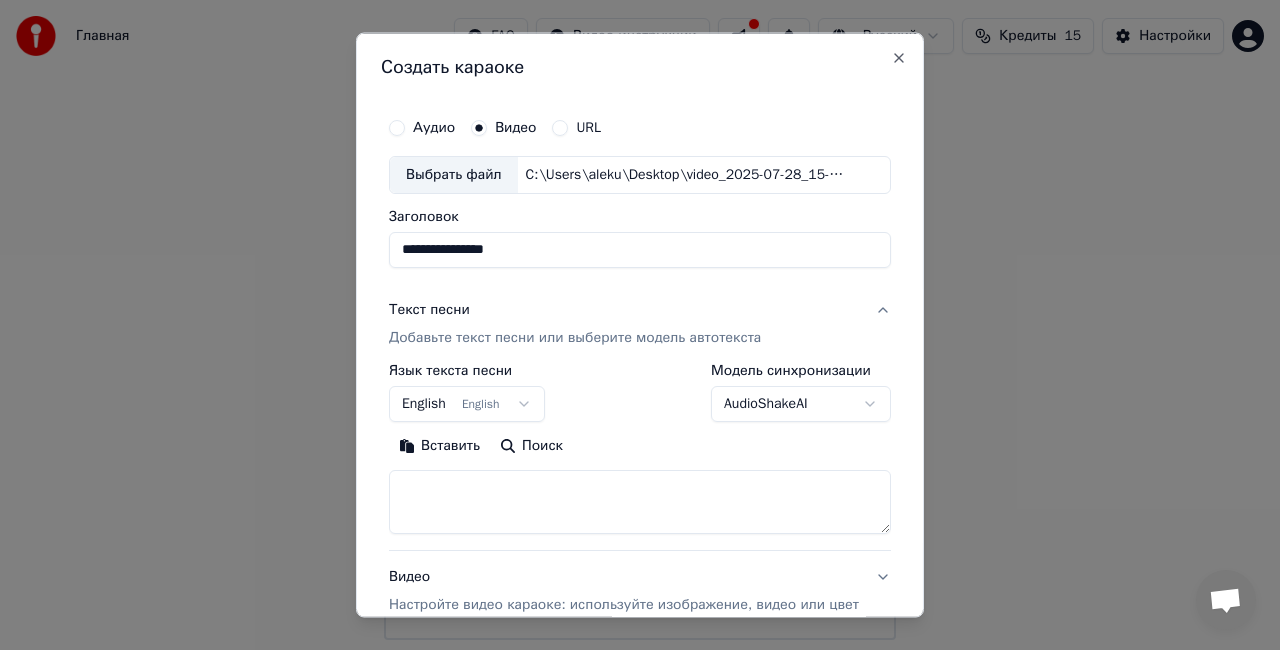 click on "Добавьте текст песни или выберите модель автотекста" at bounding box center (575, 337) 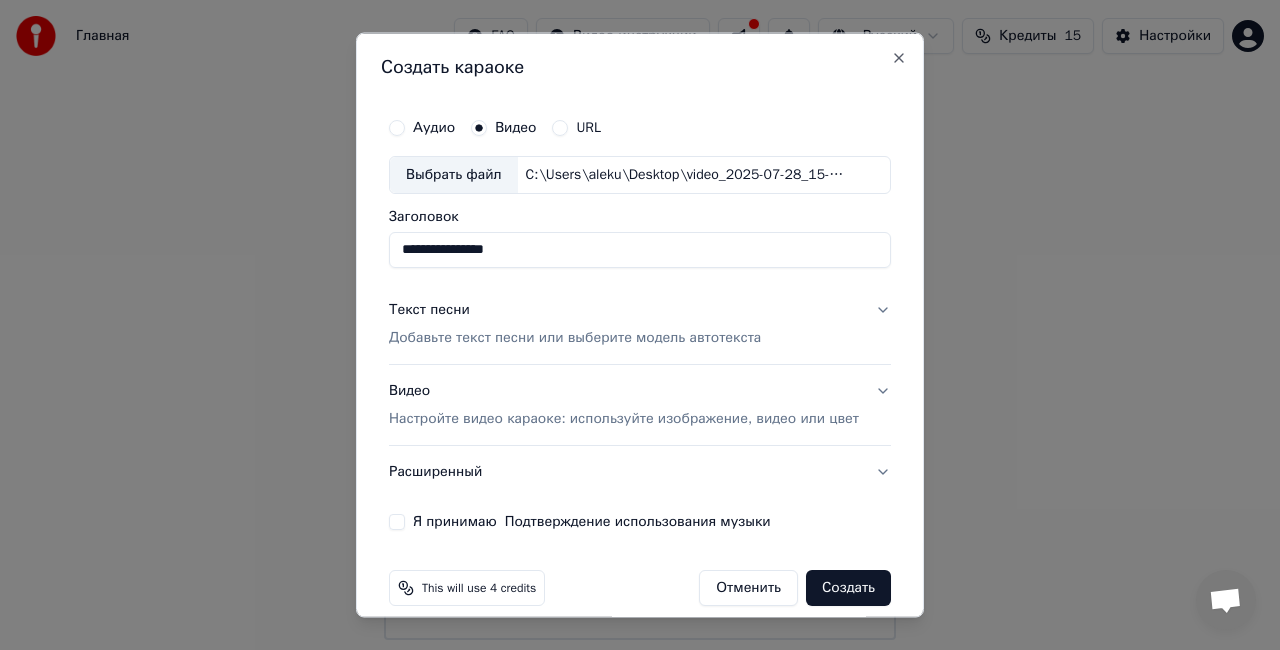 click on "Добавьте текст песни или выберите модель автотекста" at bounding box center [575, 337] 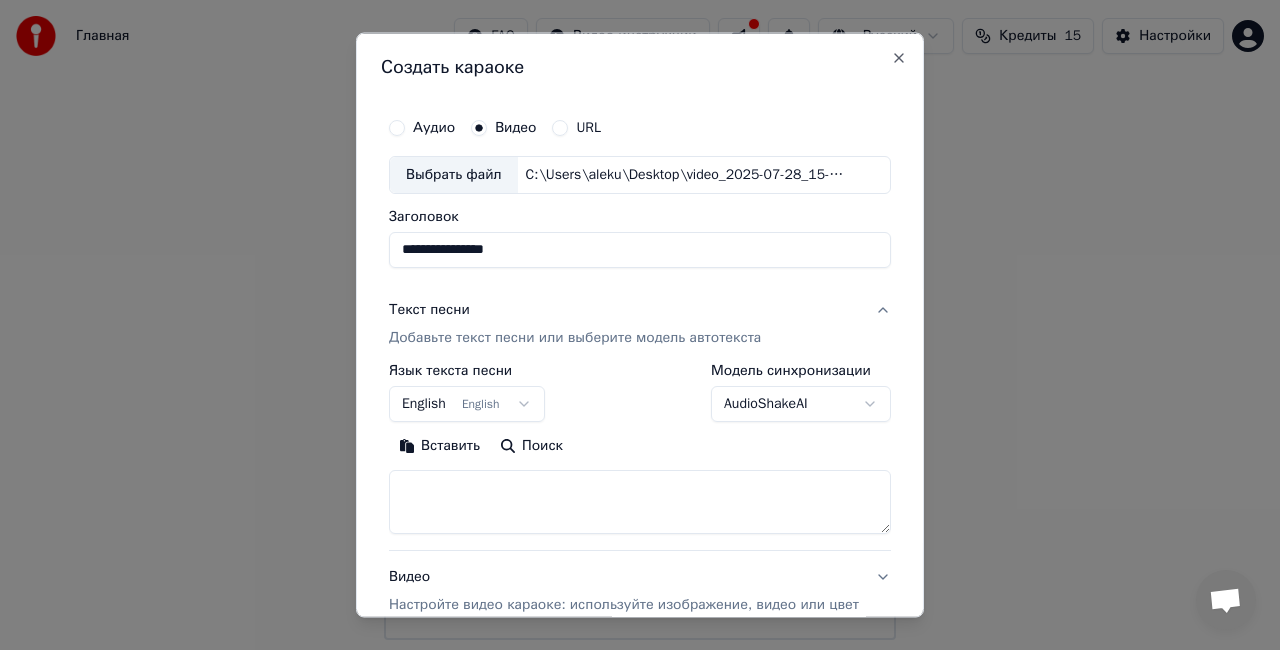 click at bounding box center [640, 501] 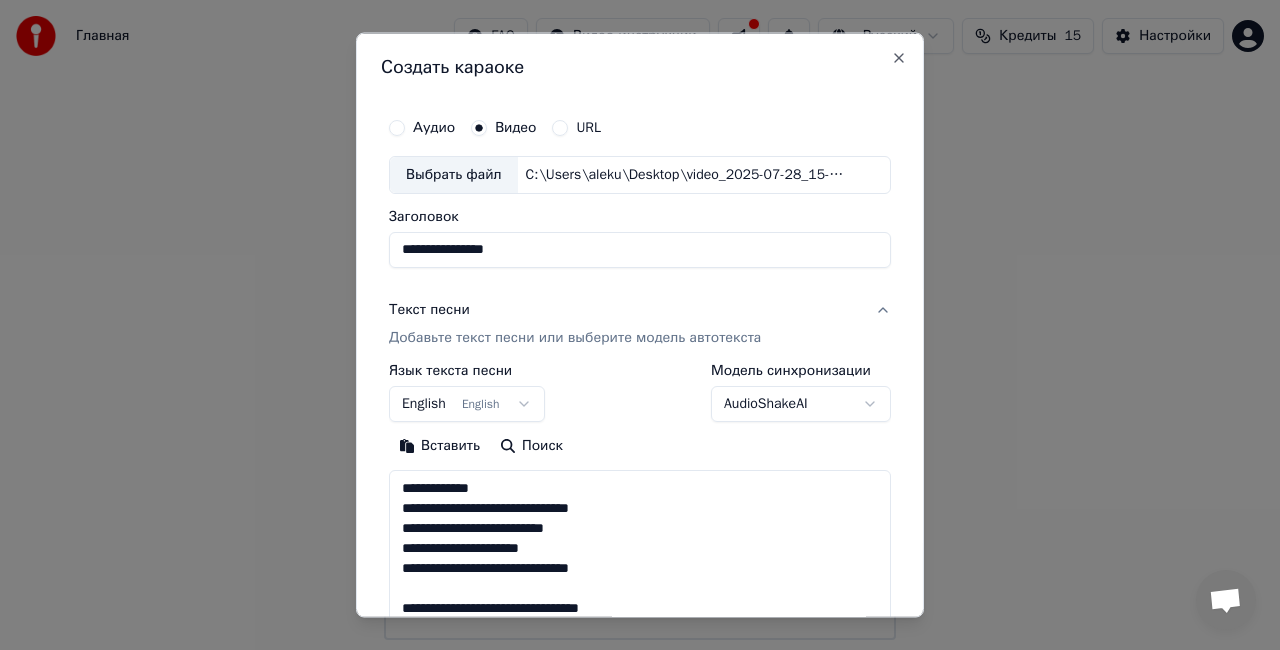 scroll, scrollTop: 903, scrollLeft: 0, axis: vertical 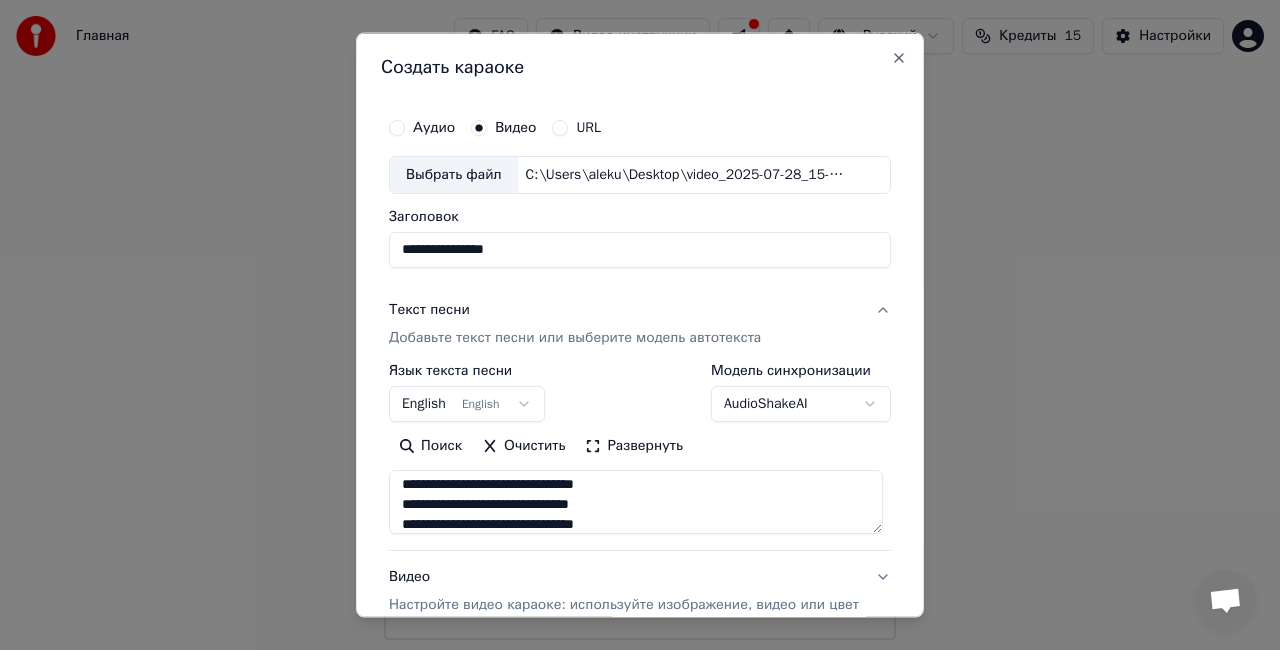 type on "**********" 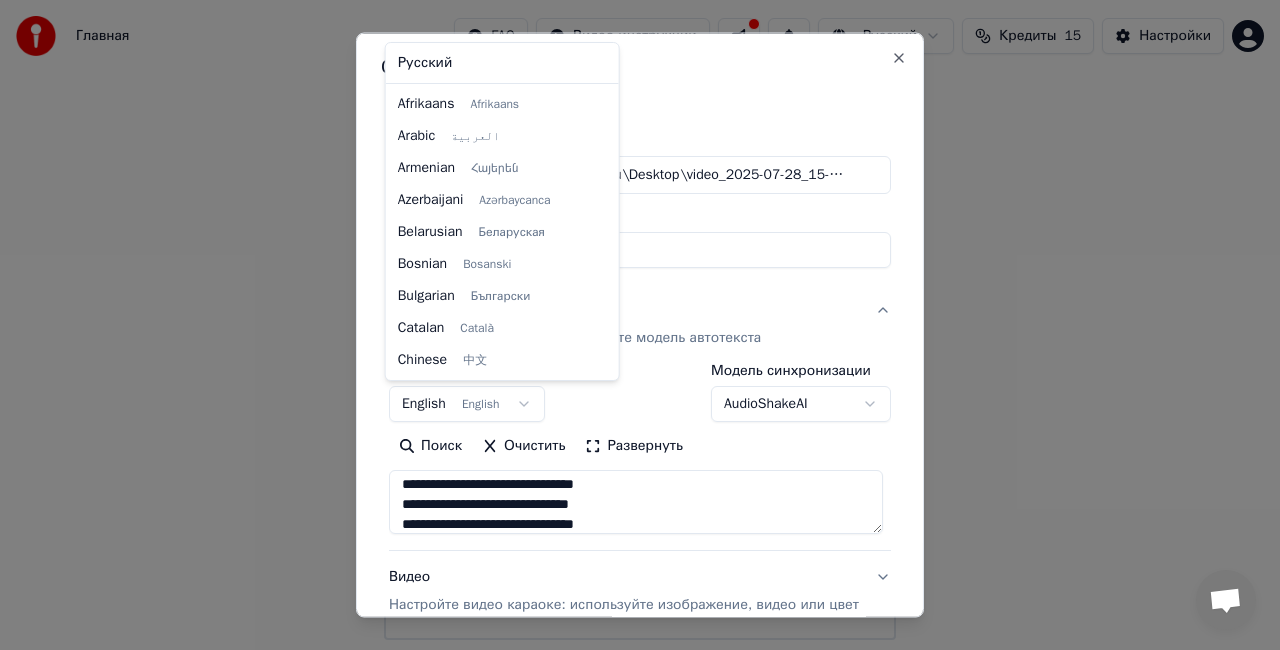 scroll, scrollTop: 160, scrollLeft: 0, axis: vertical 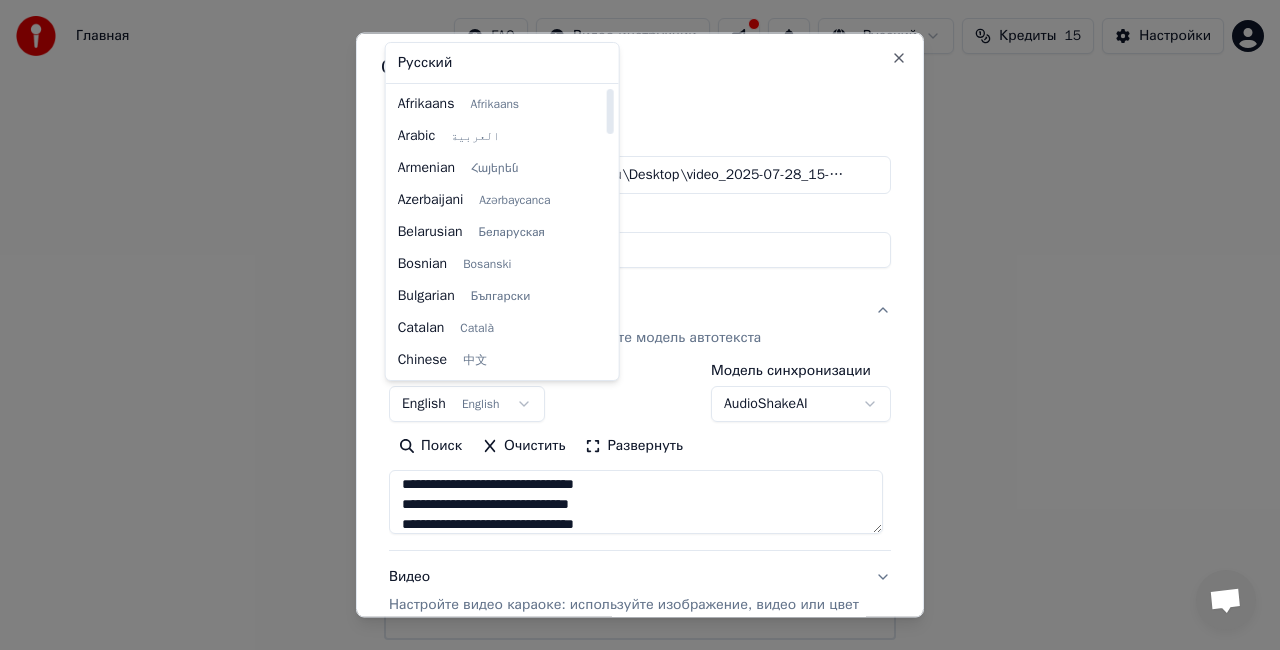 select on "**" 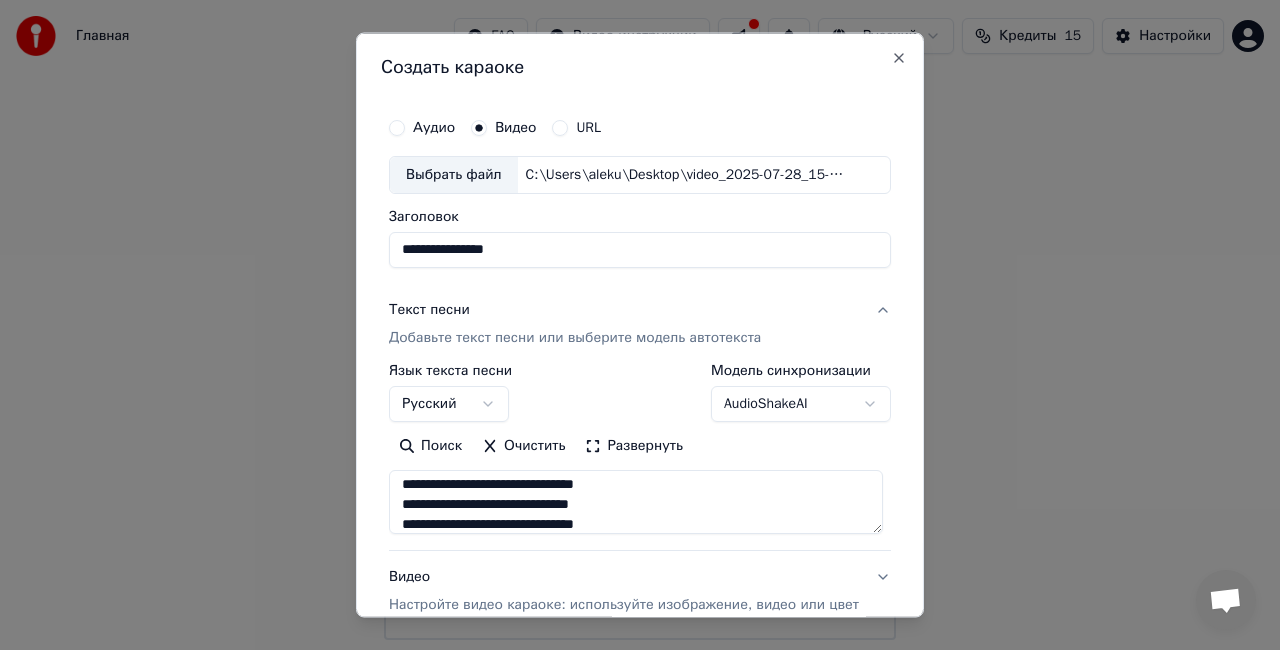 scroll, scrollTop: 100, scrollLeft: 0, axis: vertical 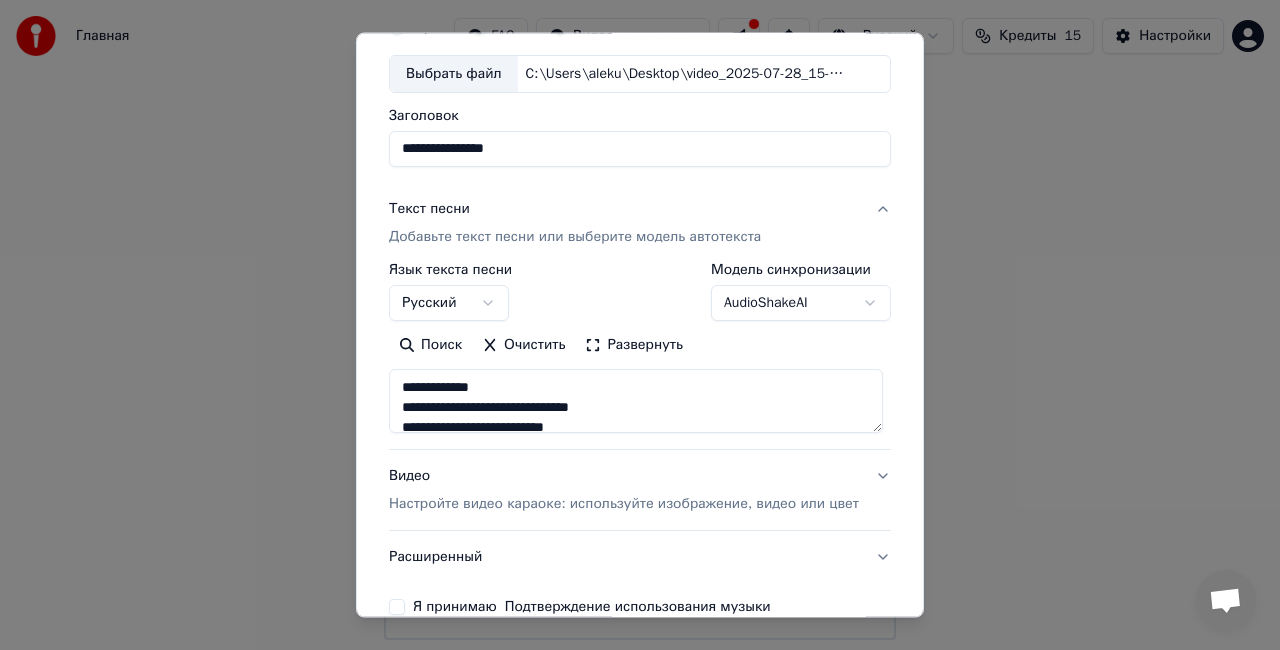 drag, startPoint x: 562, startPoint y: 386, endPoint x: 360, endPoint y: 394, distance: 202.15836 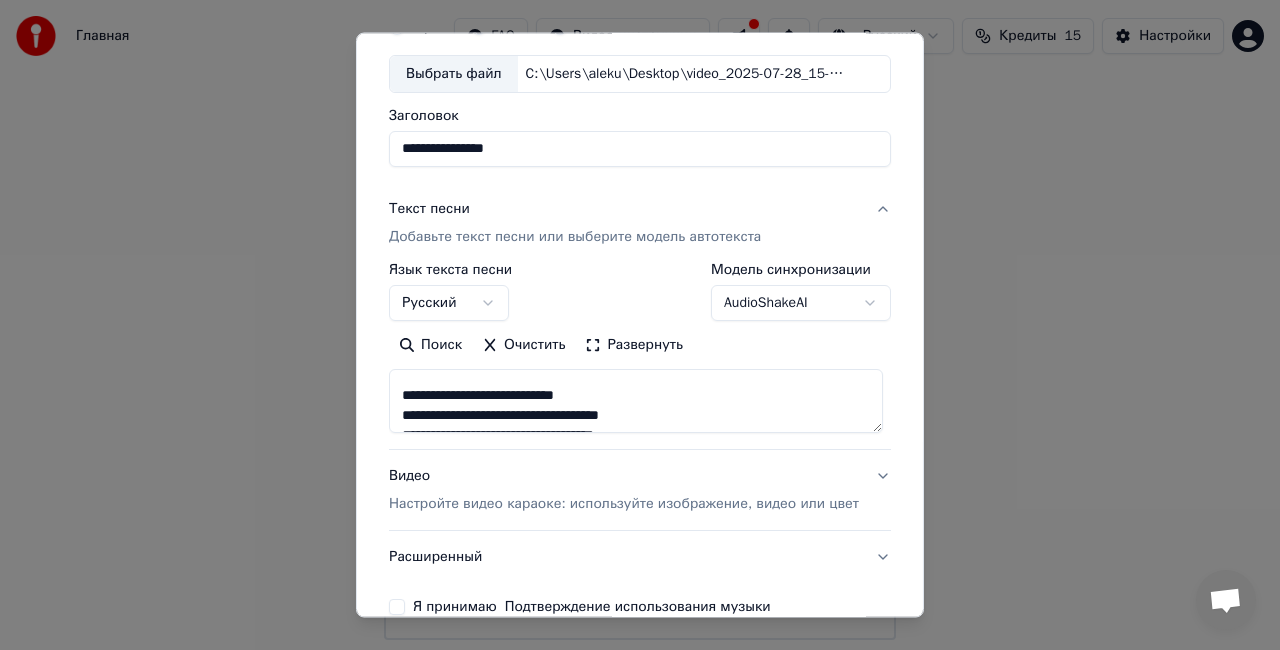 scroll, scrollTop: 600, scrollLeft: 0, axis: vertical 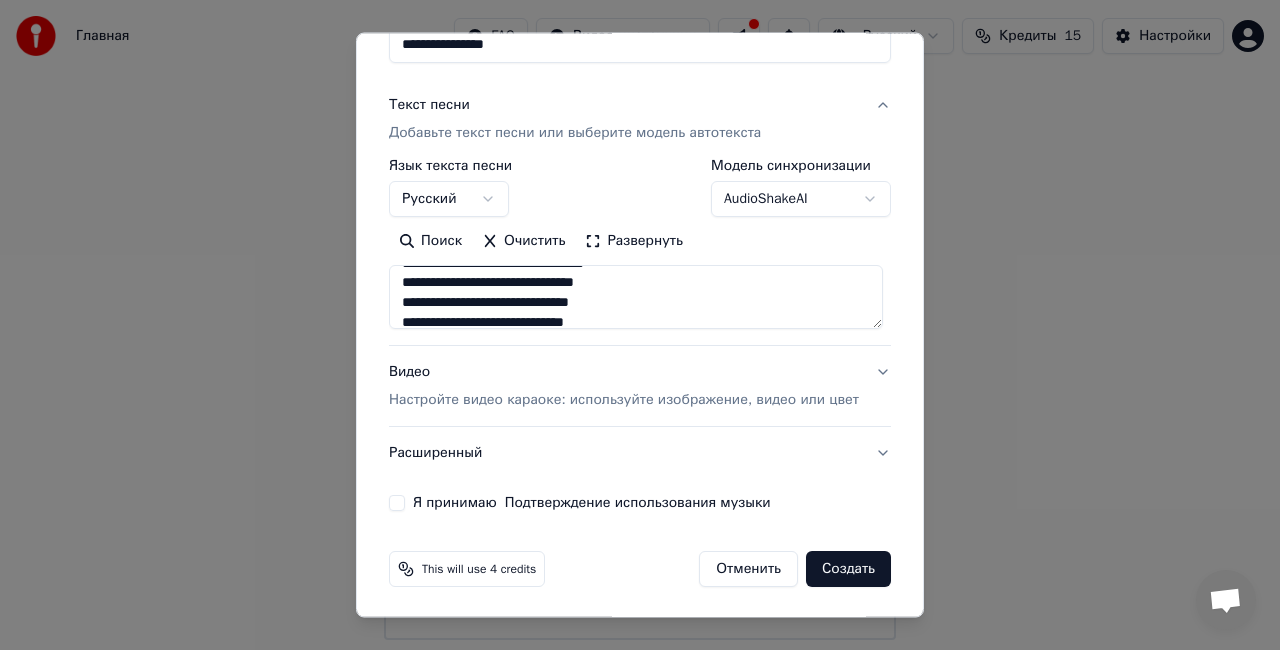 type on "**********" 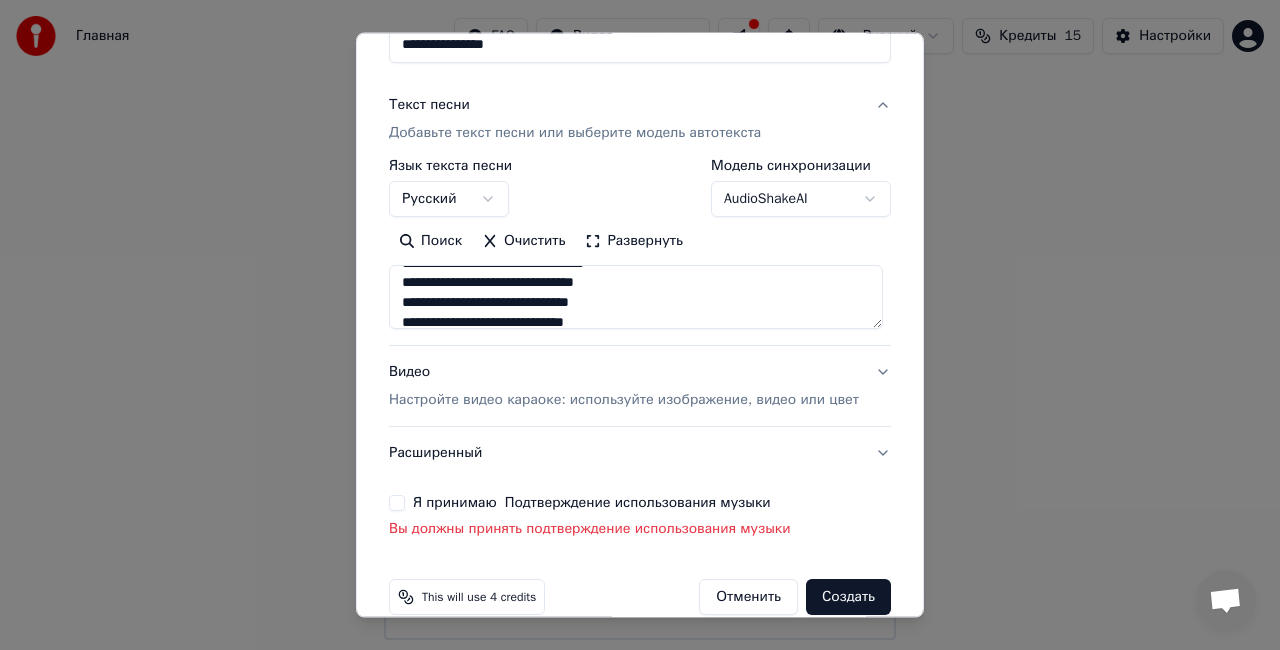 click on "Я принимаю   Подтверждение использования музыки" at bounding box center [592, 503] 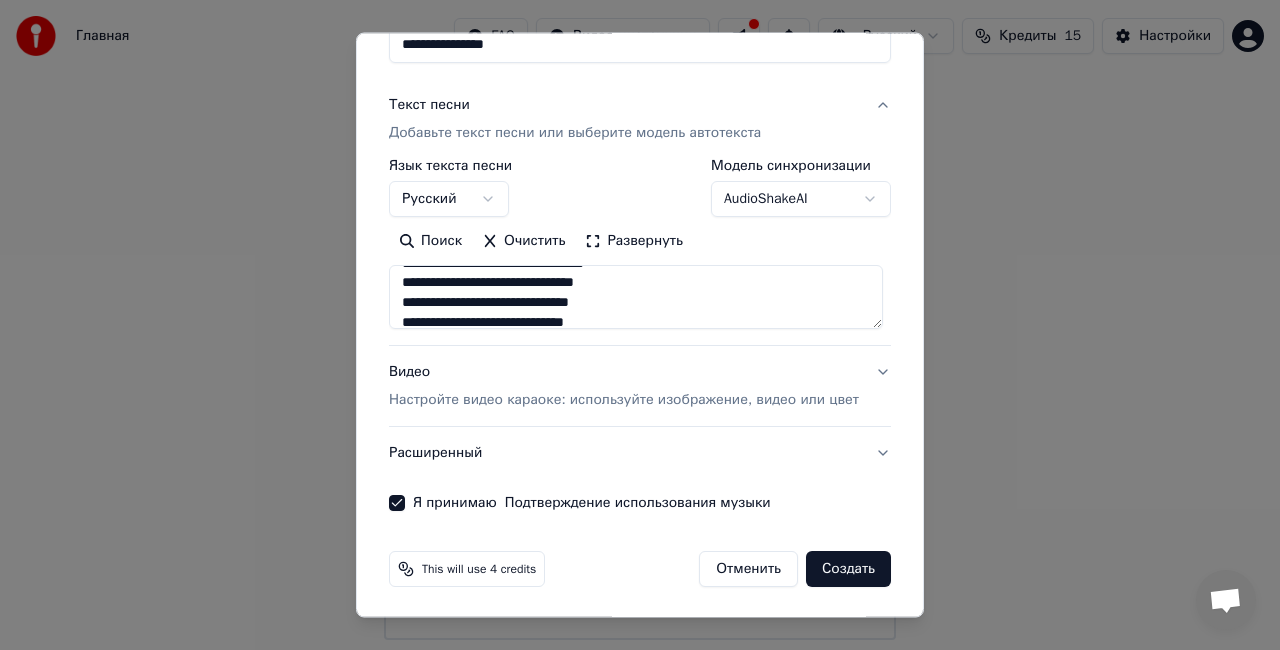 click on "Создать" at bounding box center [848, 569] 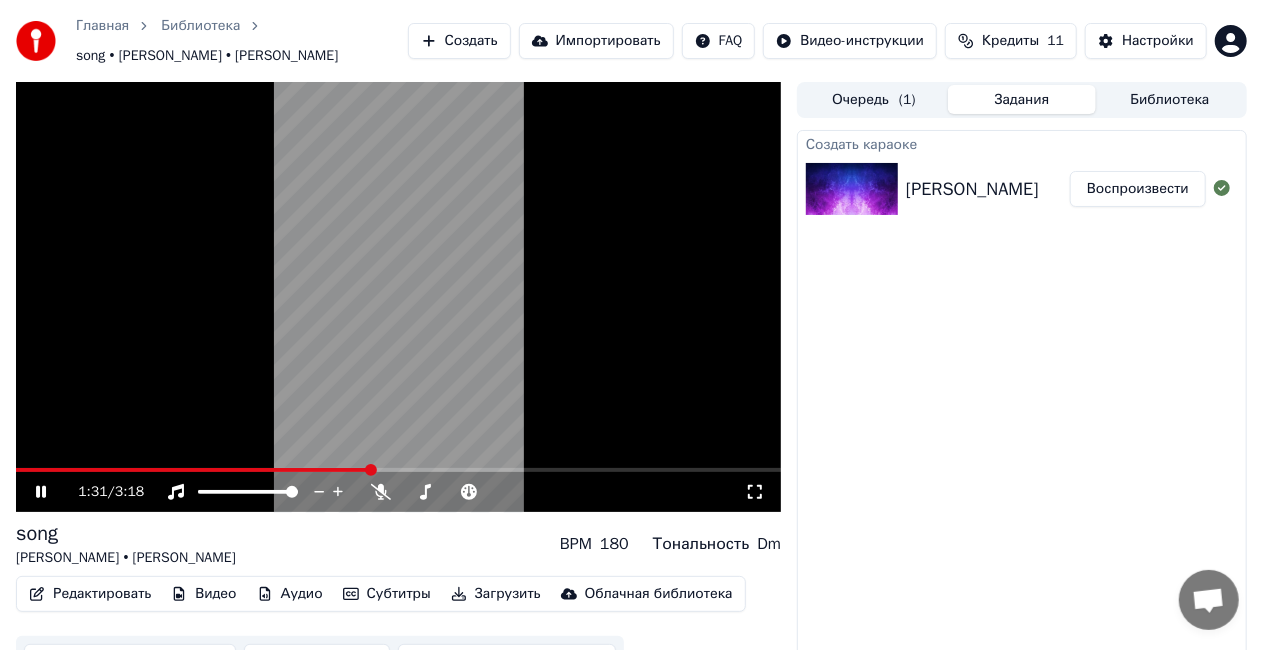 click 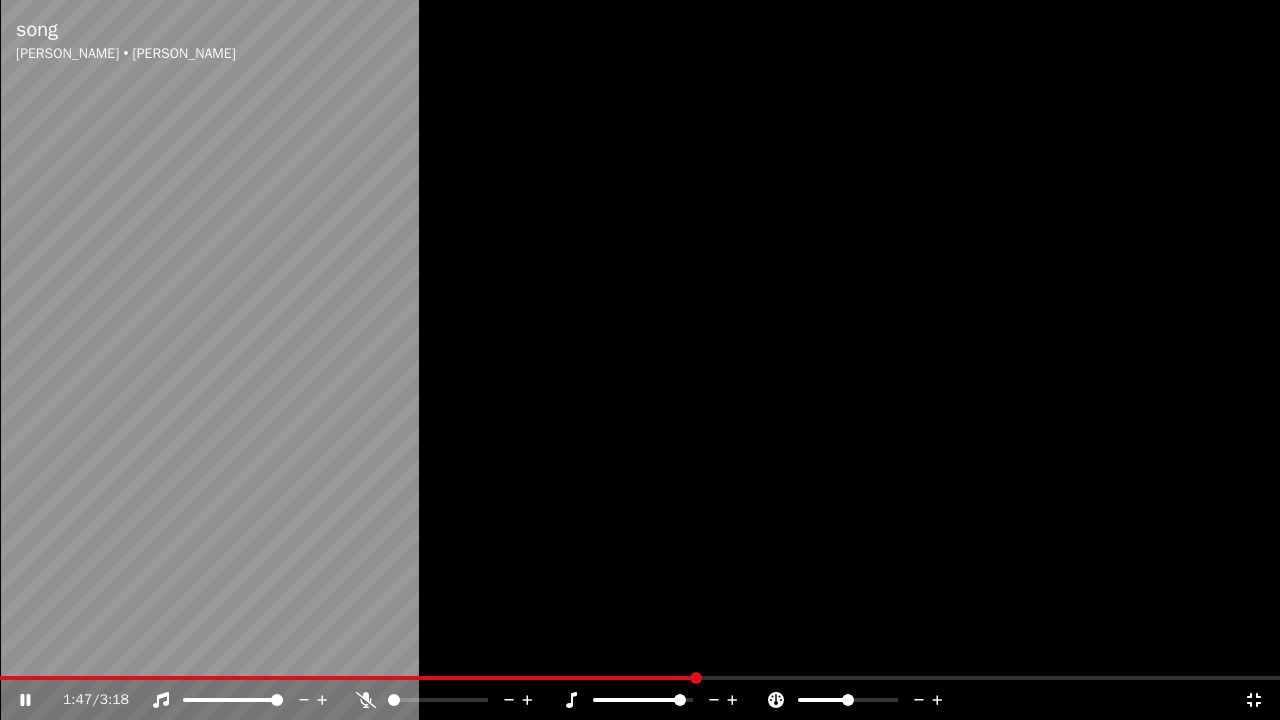 click at bounding box center [680, 700] 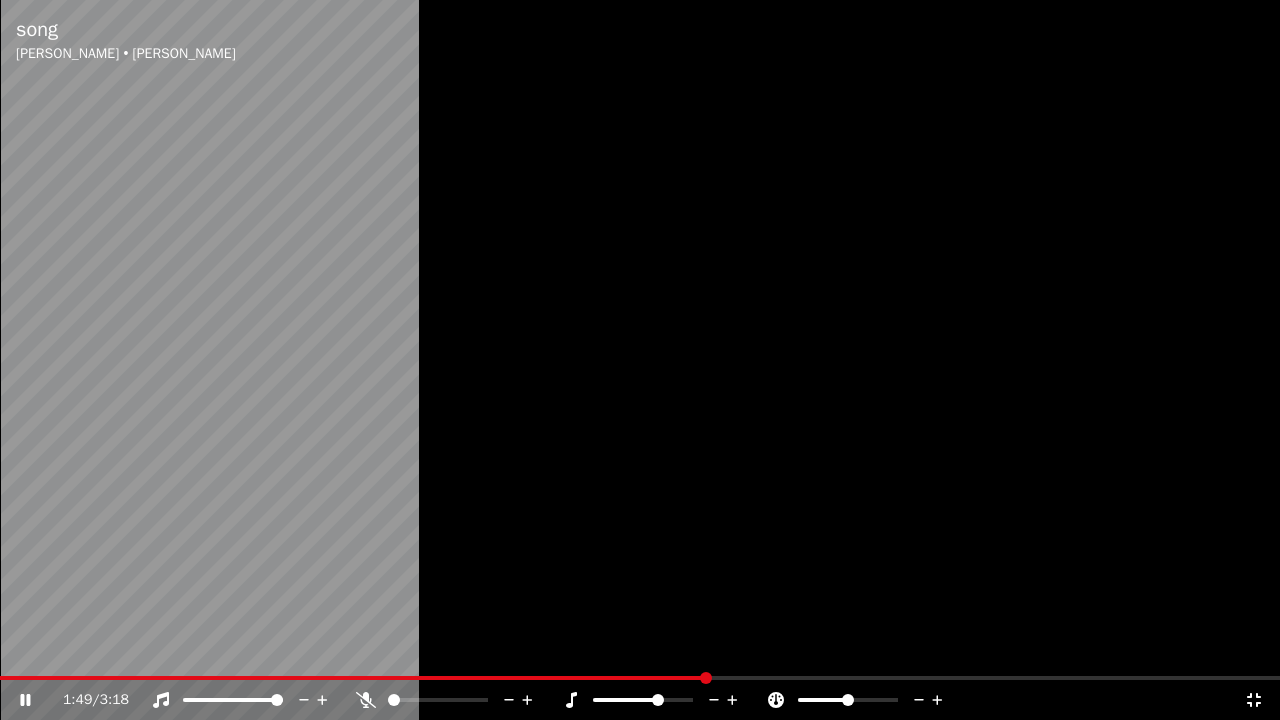click at bounding box center (643, 700) 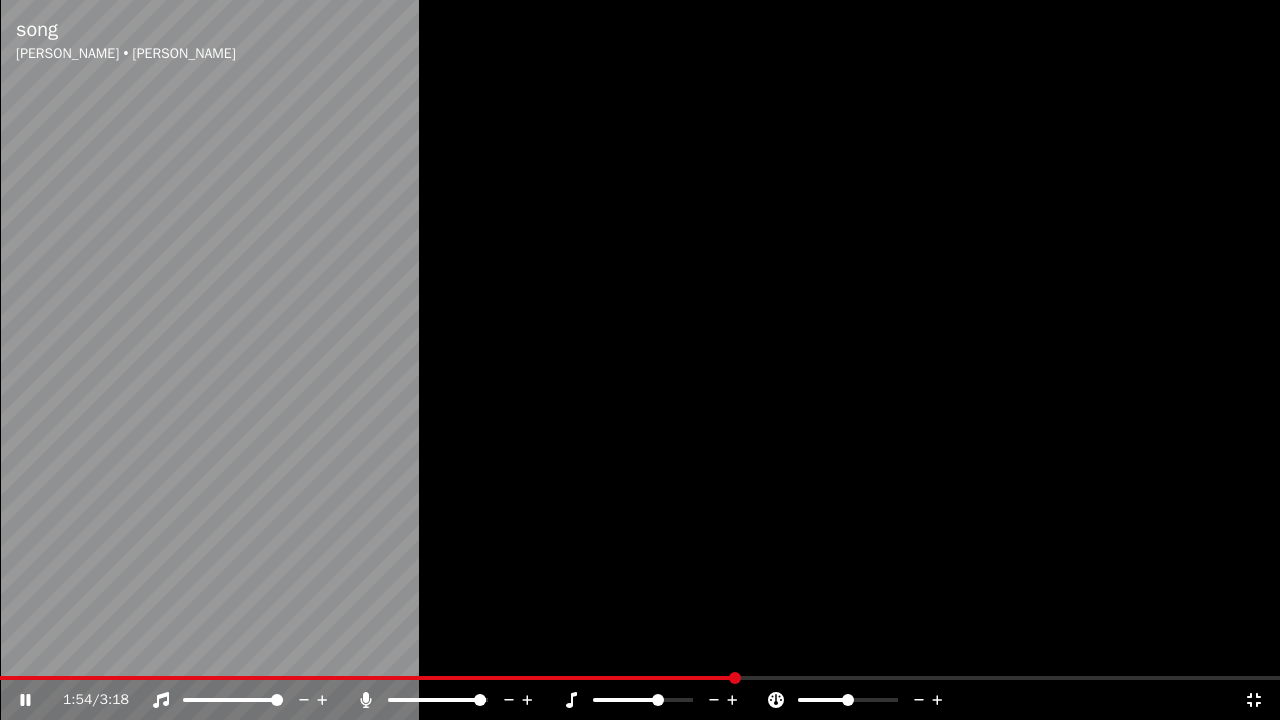 click at bounding box center [480, 700] 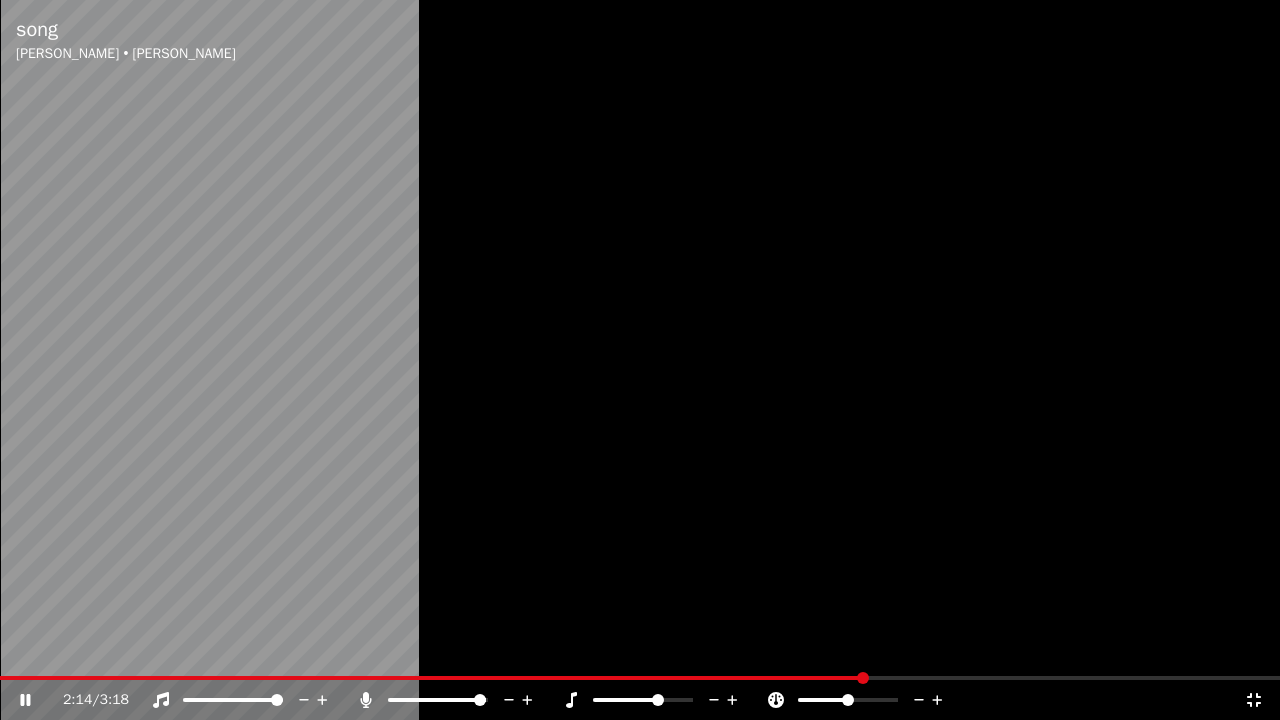 click 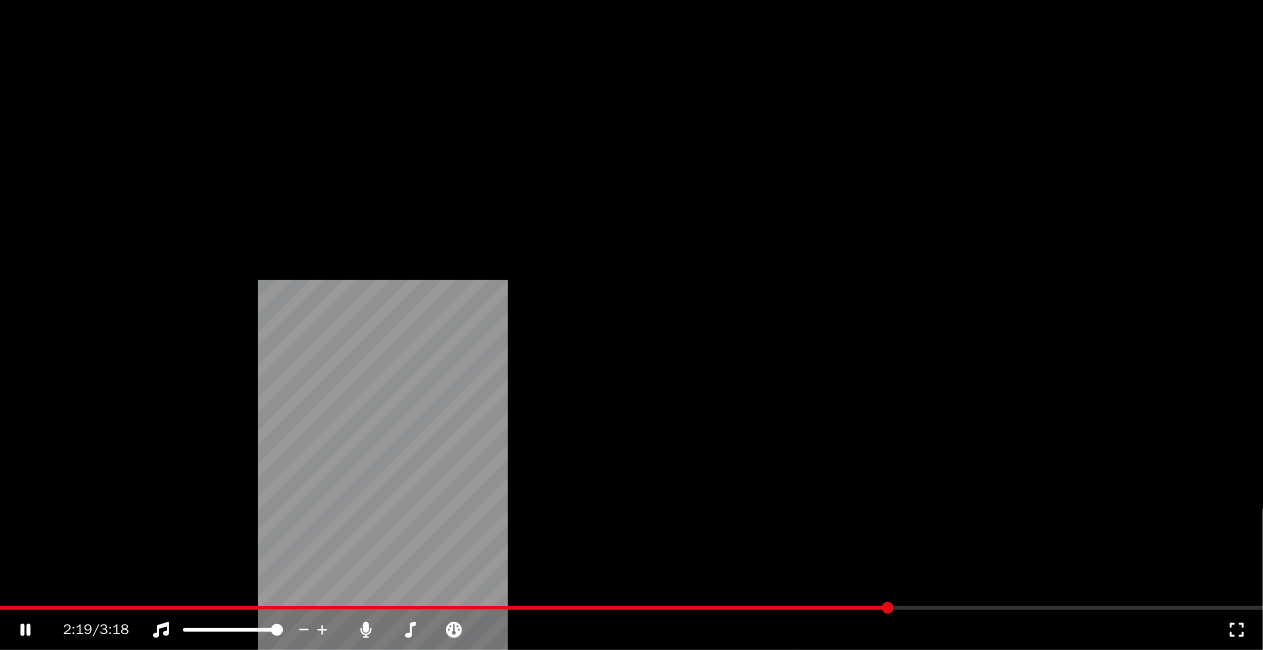 click on "Редактировать" at bounding box center [90, 164] 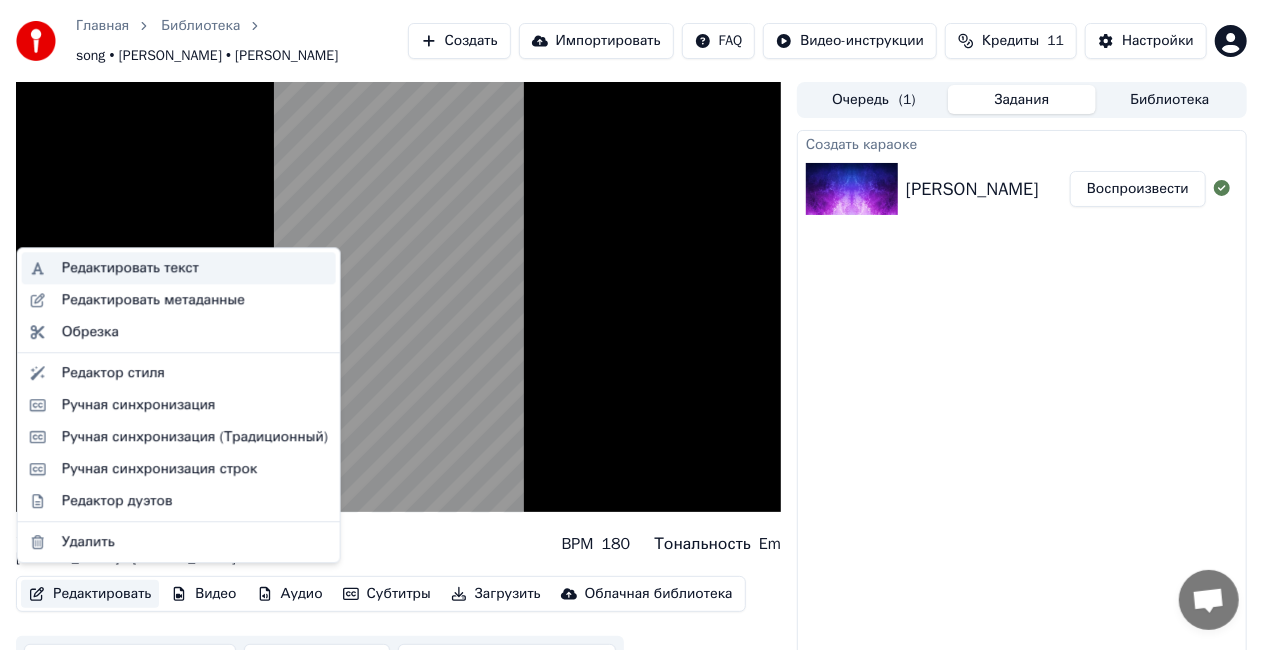 click on "Редактировать текст" at bounding box center [130, 268] 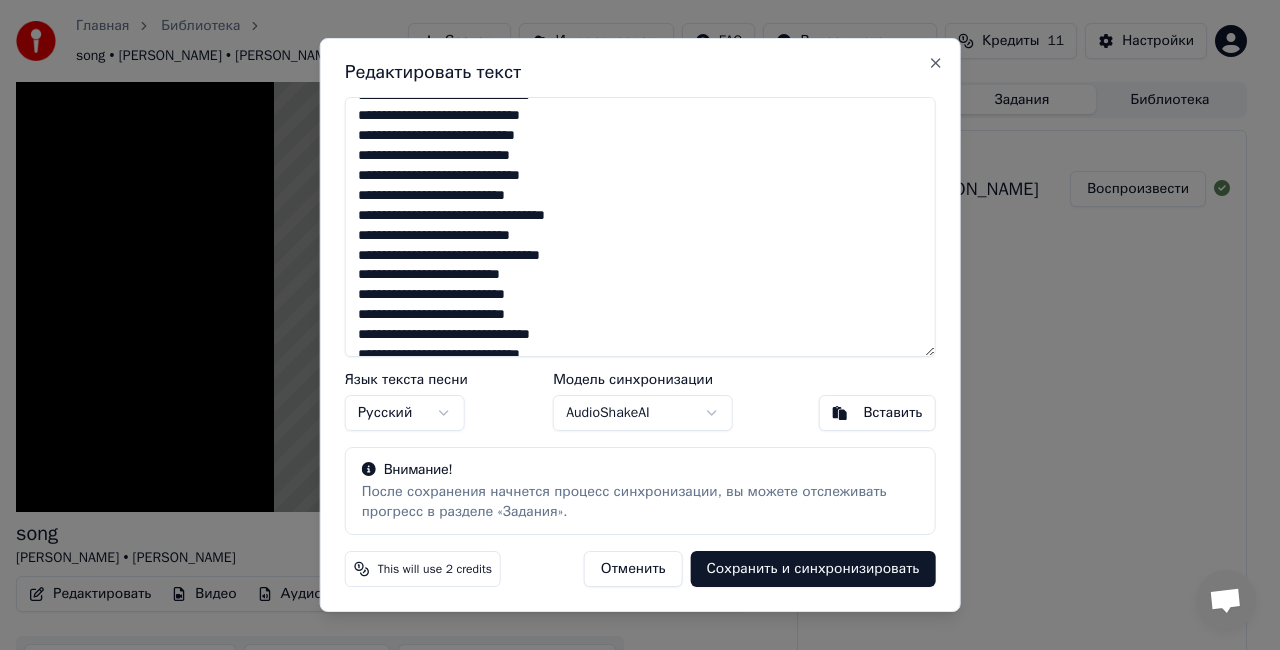 scroll, scrollTop: 556, scrollLeft: 0, axis: vertical 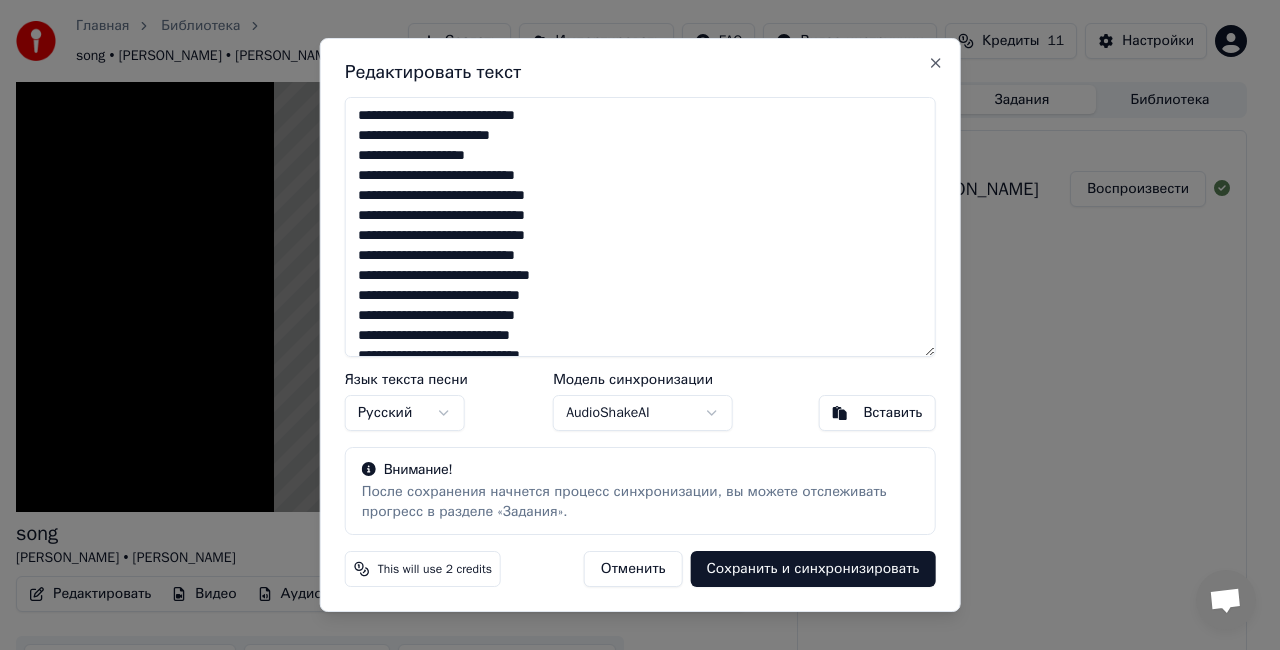 drag, startPoint x: 615, startPoint y: 342, endPoint x: 297, endPoint y: 80, distance: 412.0291 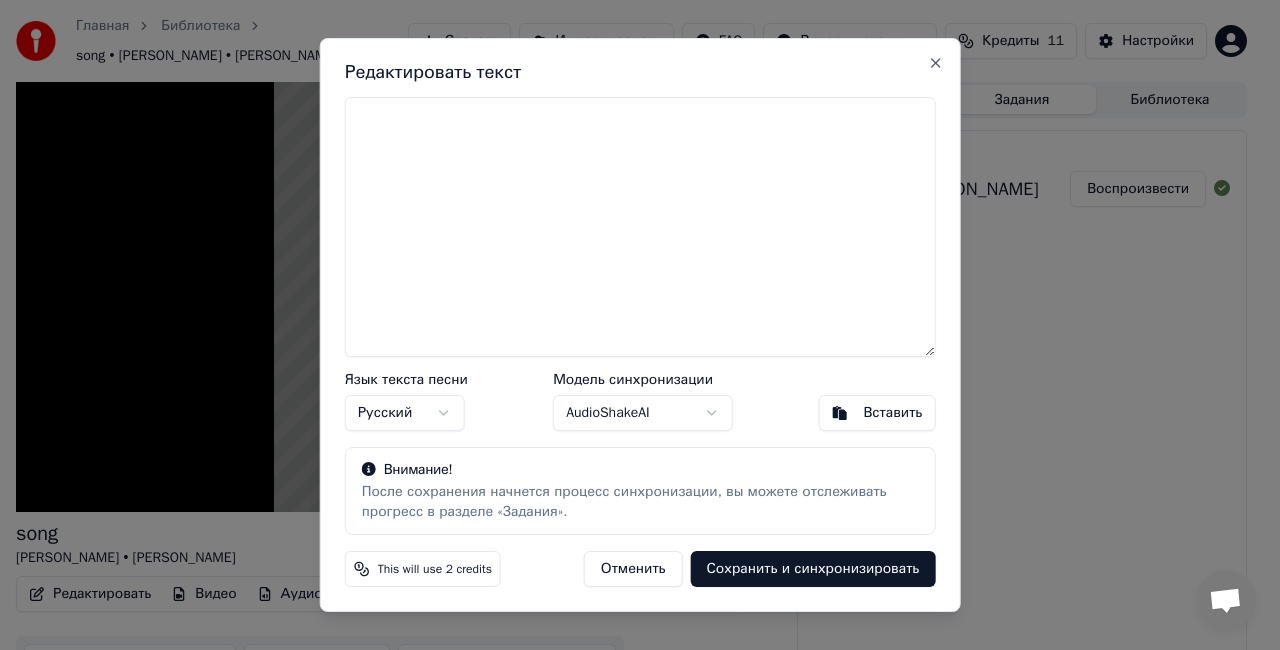 type 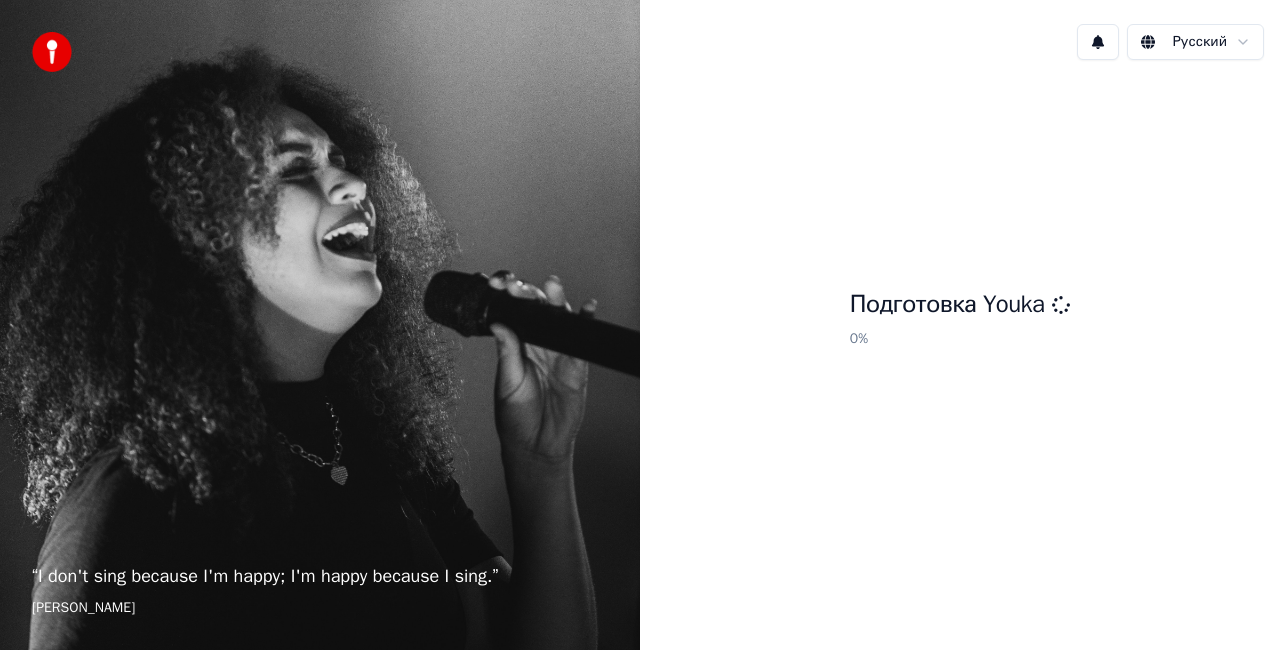 scroll, scrollTop: 0, scrollLeft: 0, axis: both 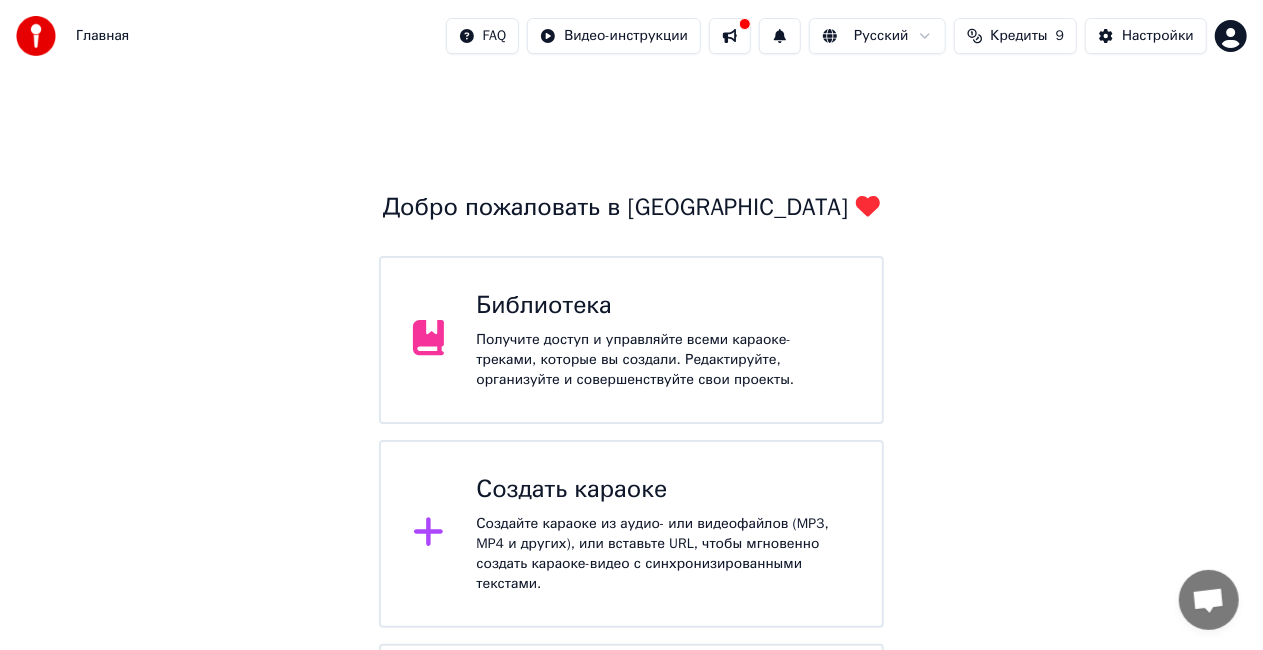 click on "Создайте караоке из аудио- или видеофайлов (MP3, MP4 и других), или вставьте URL, чтобы мгновенно создать караоке-видео с синхронизированными текстами." at bounding box center [663, 554] 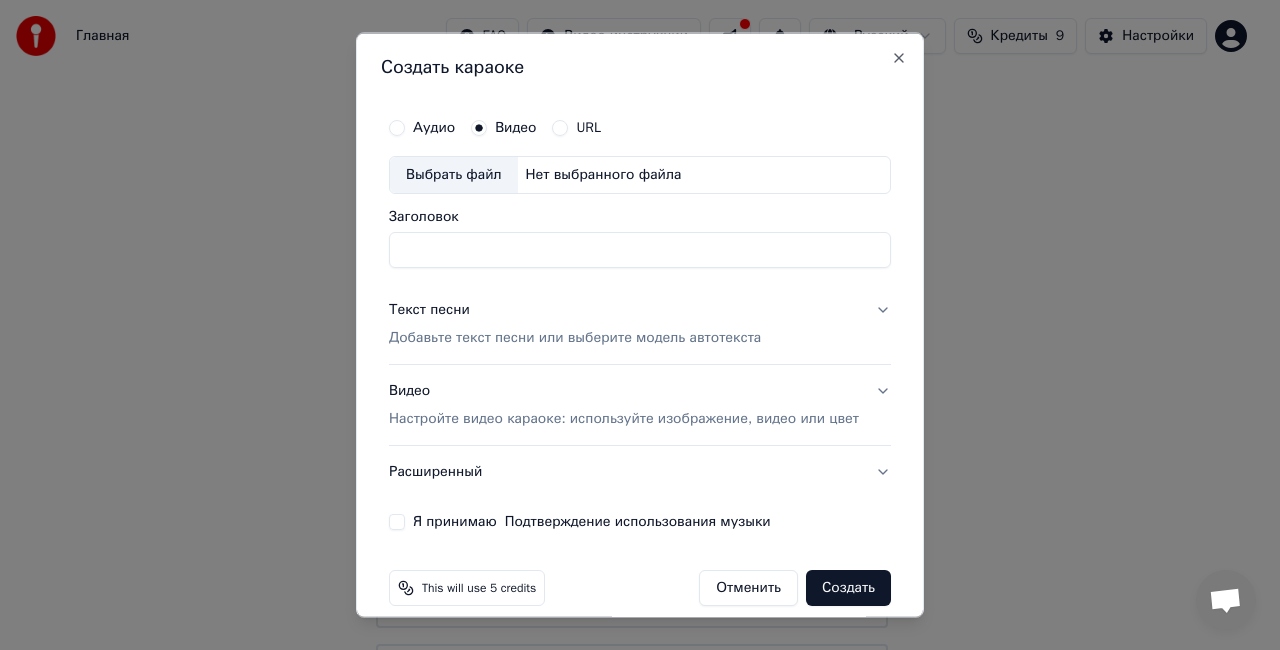 click on "Выбрать файл" at bounding box center [454, 175] 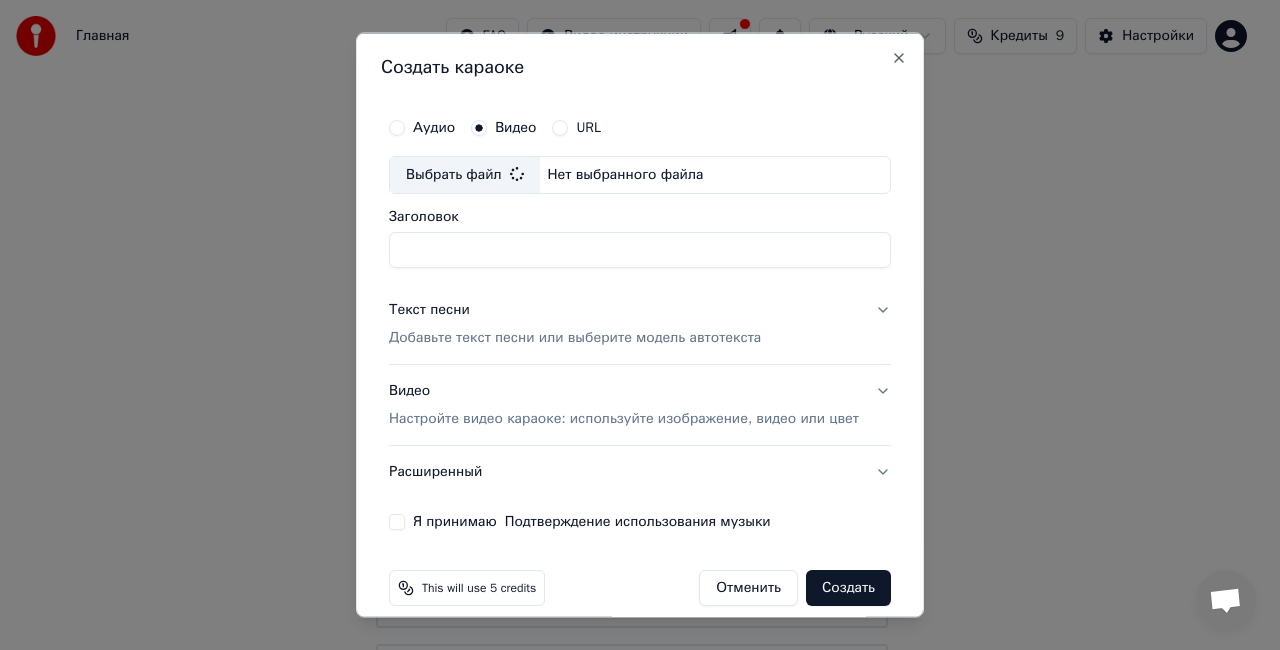 type on "**********" 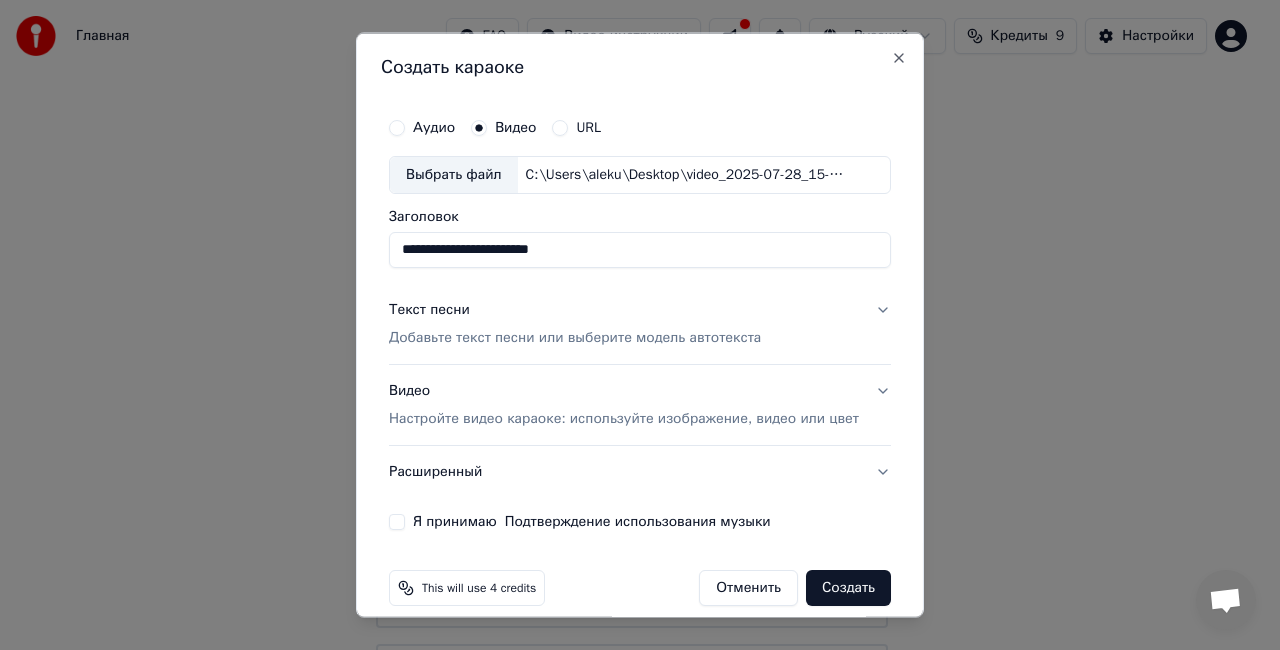 click on "Создать" at bounding box center [848, 587] 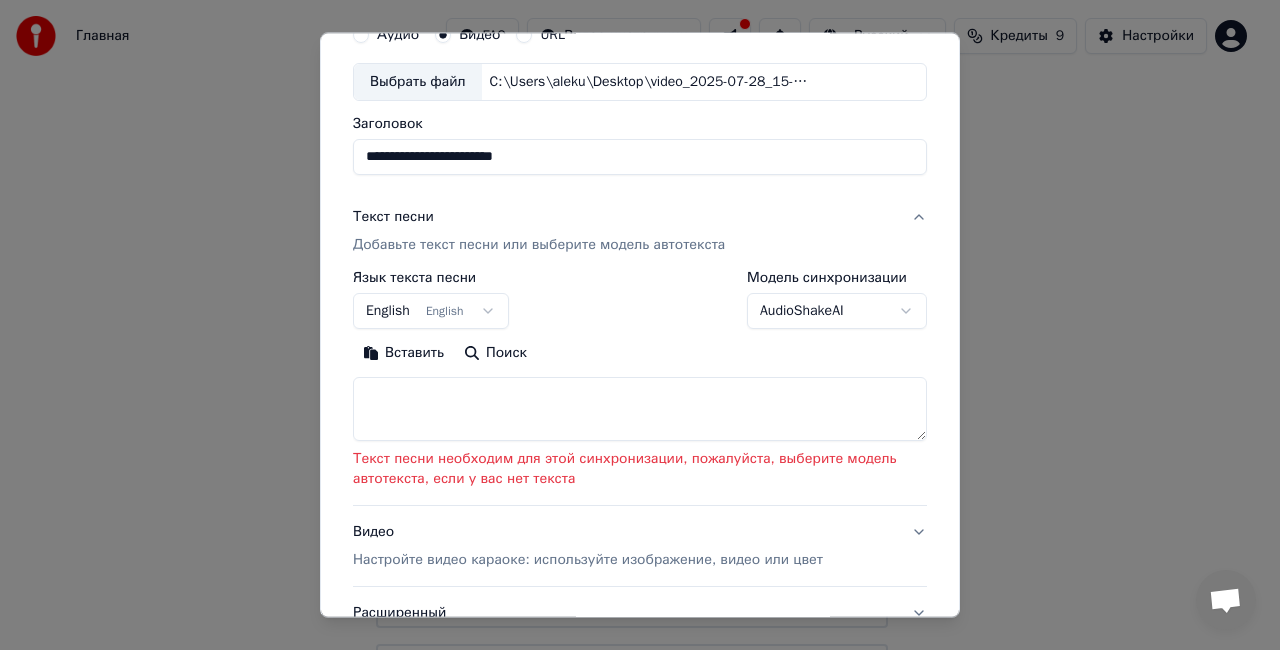 scroll, scrollTop: 280, scrollLeft: 0, axis: vertical 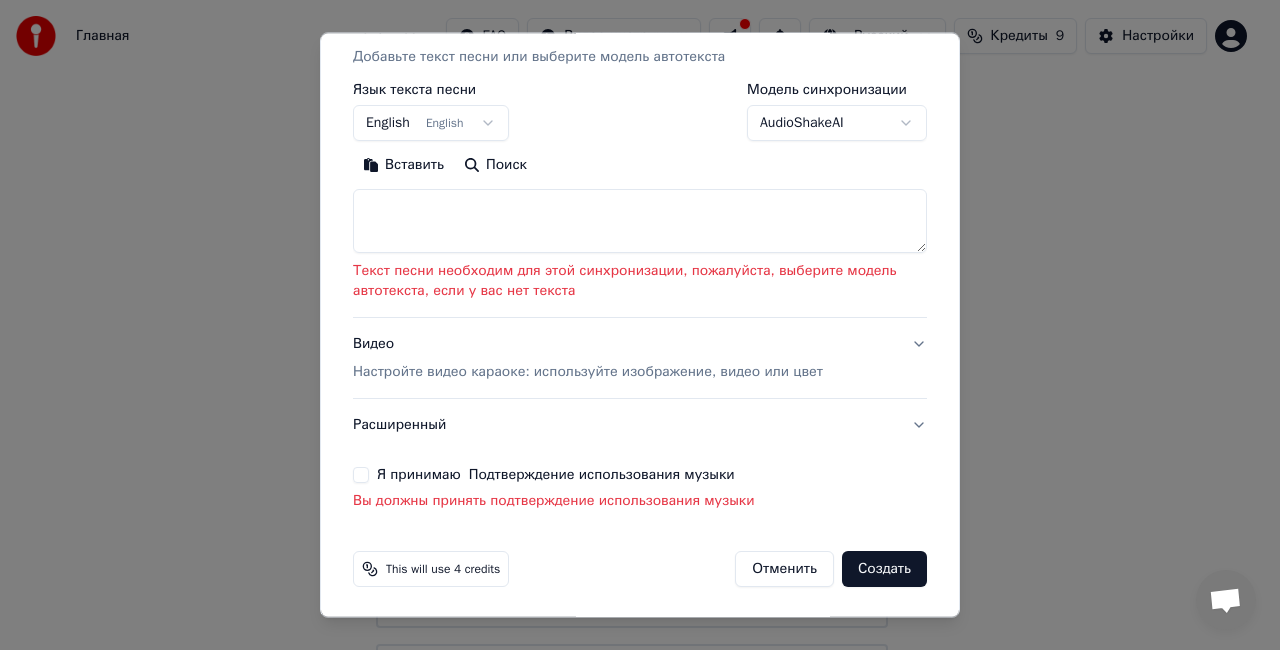 click on "English English" at bounding box center (431, 123) 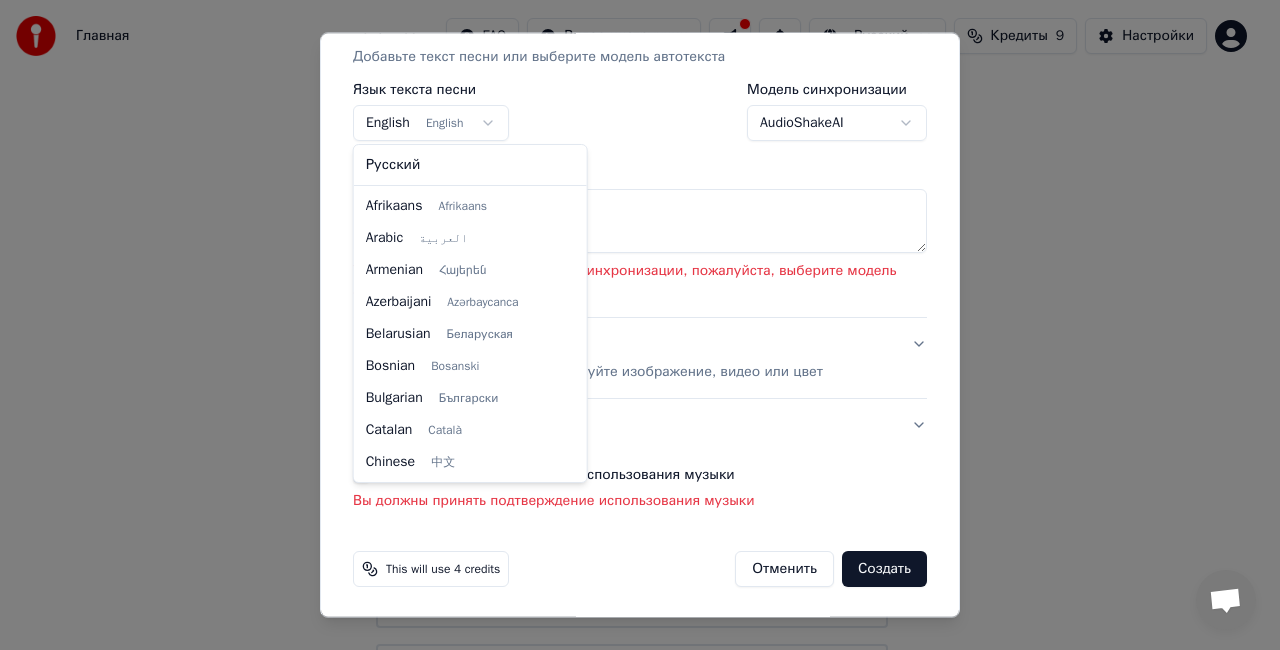 scroll, scrollTop: 160, scrollLeft: 0, axis: vertical 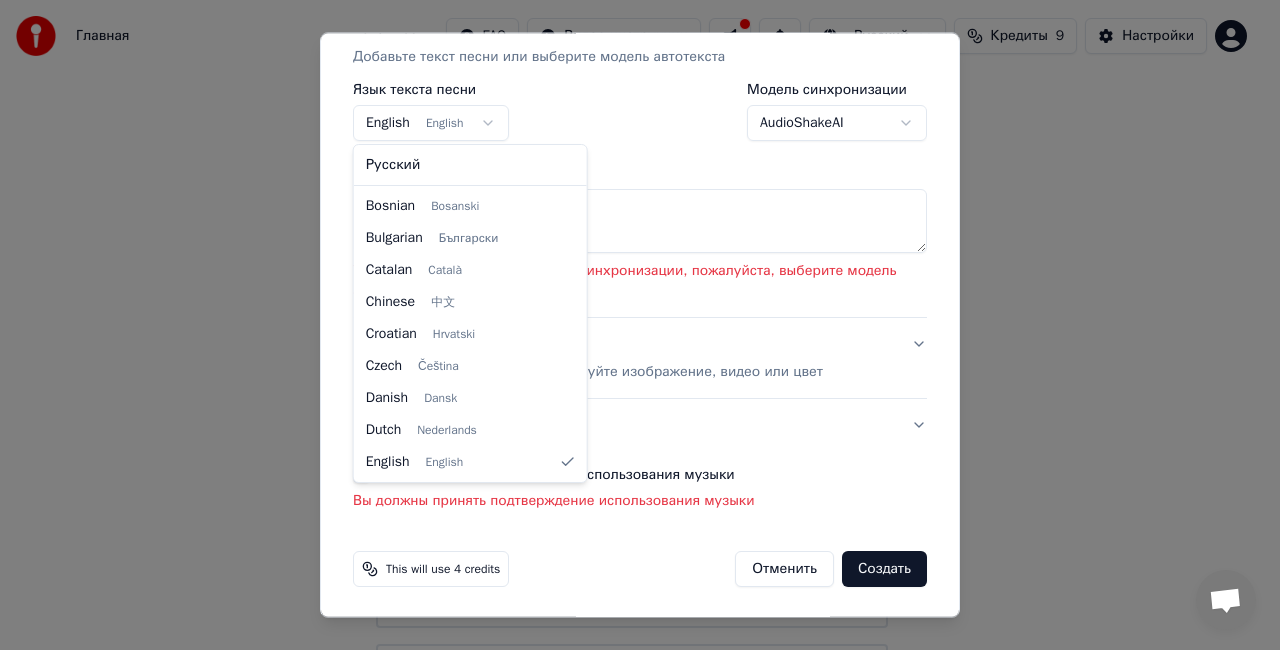 select on "**" 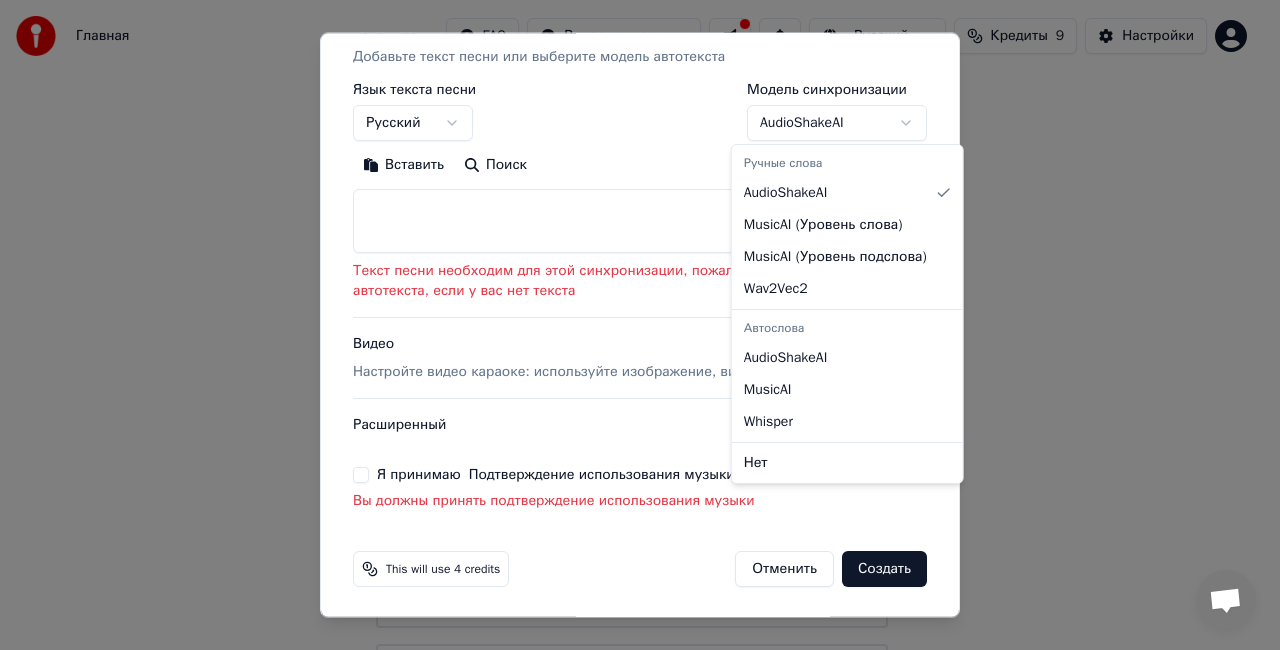 click on "Главная FAQ Видео-инструкции Русский Кредиты 9 Настройки Добро пожаловать в Youka Библиотека Получите доступ и управляйте всеми караоке-треками, которые вы создали. Редактируйте, организуйте и совершенствуйте свои проекты. Создать караоке Создайте караоке из аудио- или видеофайлов (MP3, MP4 и других), или вставьте URL, чтобы мгновенно создать караоке-видео с синхронизированными текстами. Youka может быть заблокирован в России Если у вас возникают проблемы при создании караоке, попробуйте использовать VPN для доступа к Youka. Создать караоке Аудио Видео URL Выбрать файл" at bounding box center [631, 412] 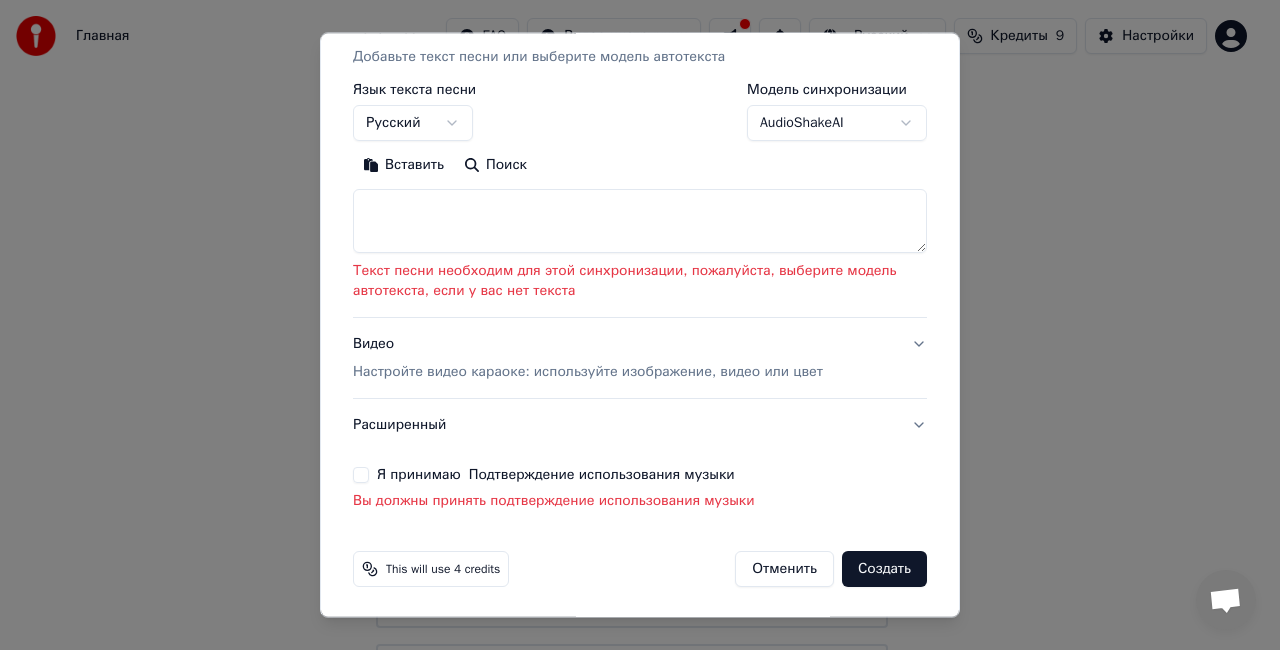 click on "Главная FAQ Видео-инструкции Русский Кредиты 9 Настройки Добро пожаловать в Youka Библиотека Получите доступ и управляйте всеми караоке-треками, которые вы создали. Редактируйте, организуйте и совершенствуйте свои проекты. Создать караоке Создайте караоке из аудио- или видеофайлов (MP3, MP4 и других), или вставьте URL, чтобы мгновенно создать караоке-видео с синхронизированными текстами. Youka может быть заблокирован в России Если у вас возникают проблемы при создании караоке, попробуйте использовать VPN для доступа к Youka. Создать караоке Аудио Видео URL Выбрать файл" at bounding box center [631, 412] 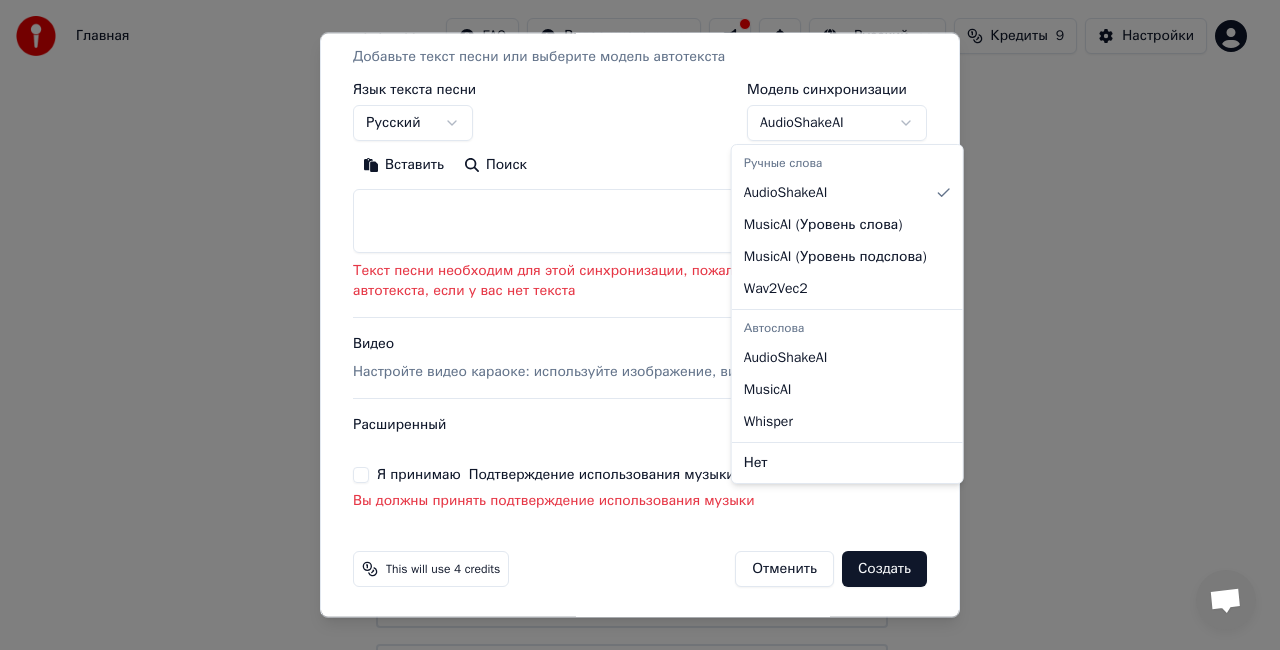 select on "**********" 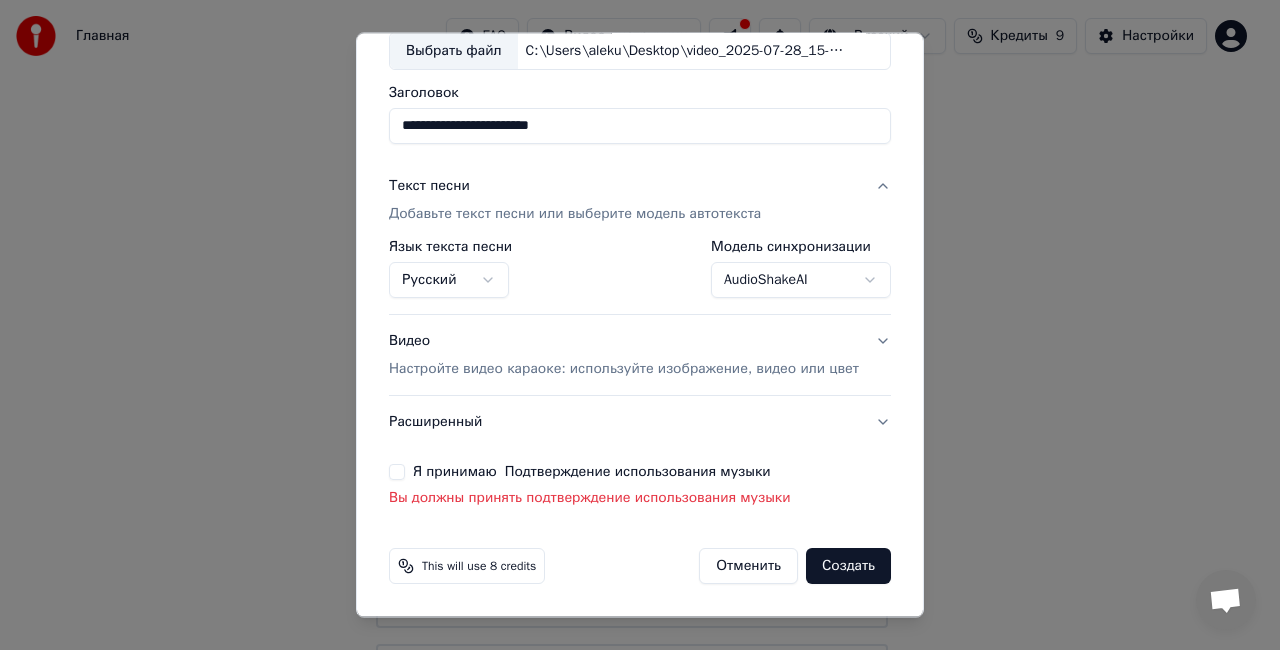 scroll, scrollTop: 120, scrollLeft: 0, axis: vertical 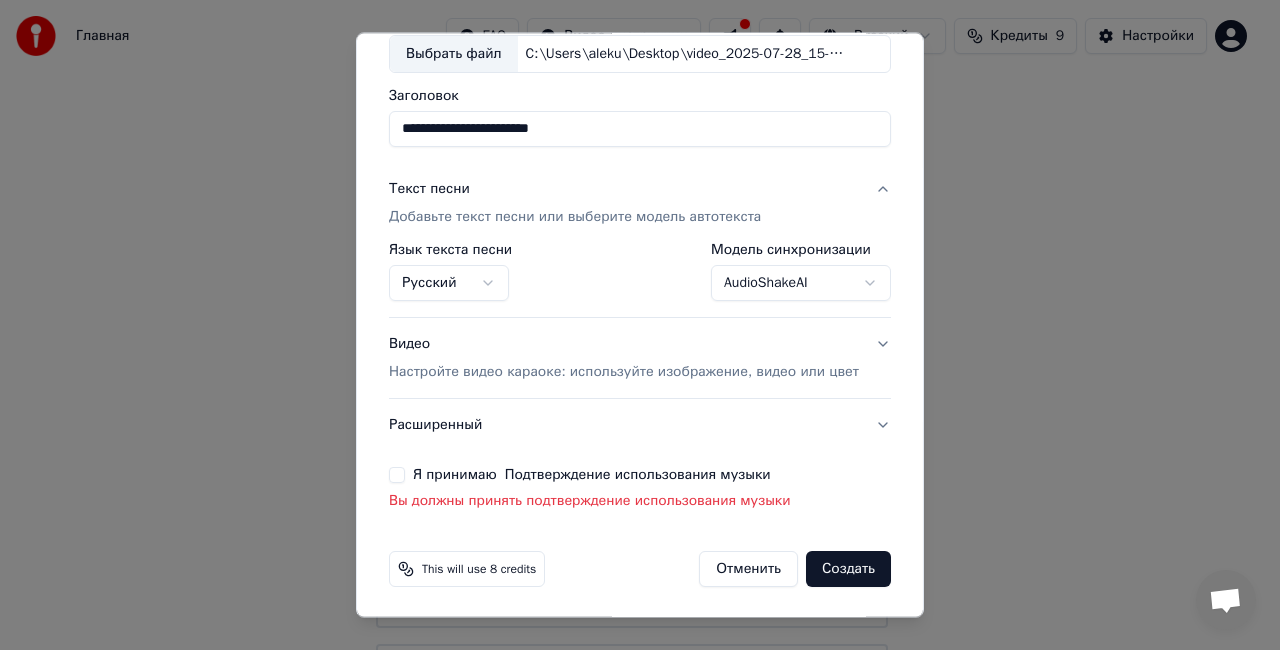 click on "Я принимаю   Подтверждение использования музыки" at bounding box center [397, 475] 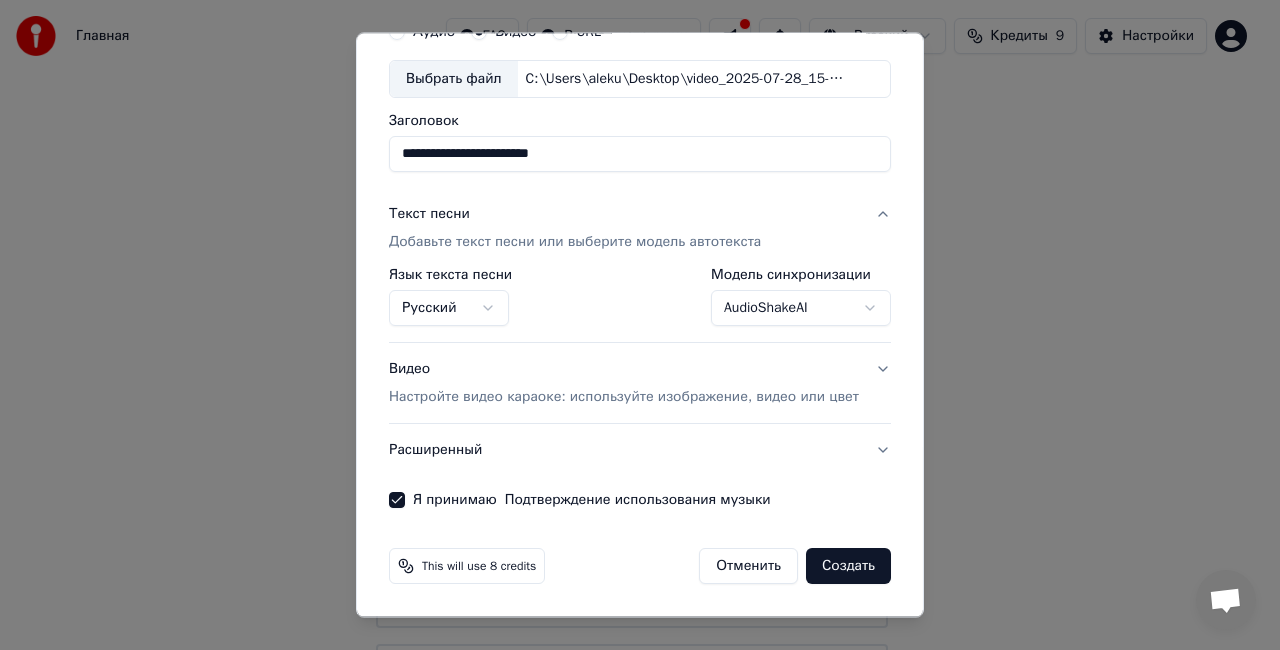 scroll, scrollTop: 92, scrollLeft: 0, axis: vertical 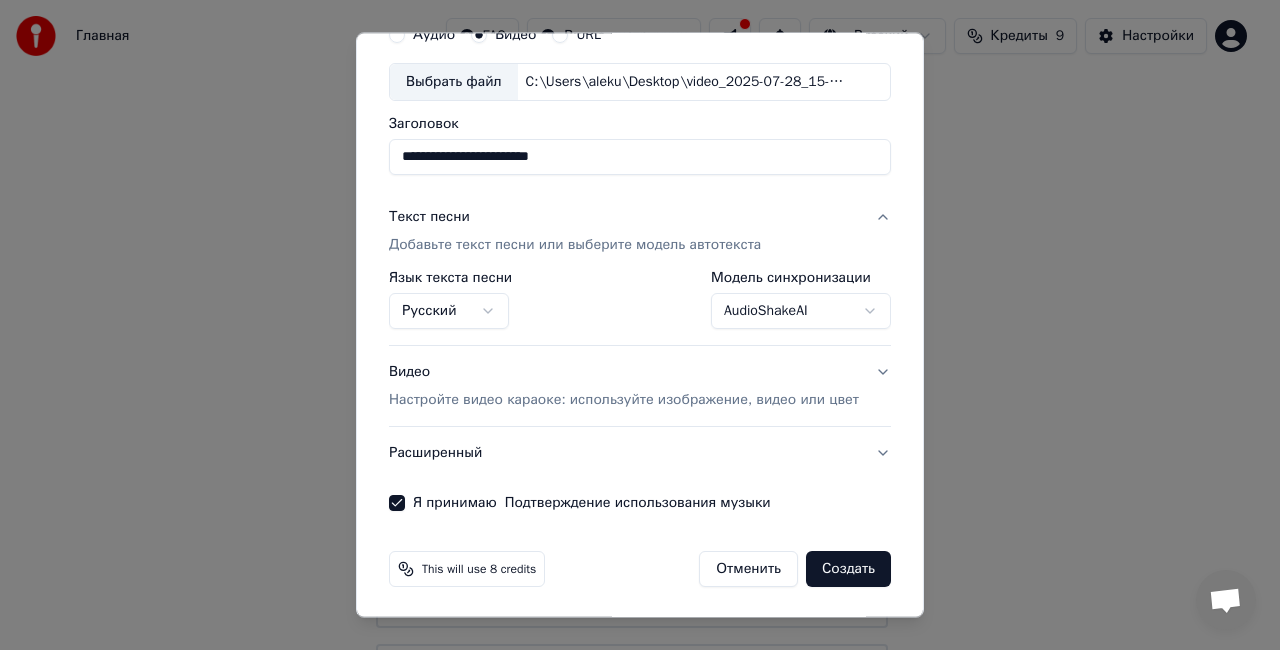 drag, startPoint x: 638, startPoint y: 164, endPoint x: 55, endPoint y: 154, distance: 583.08575 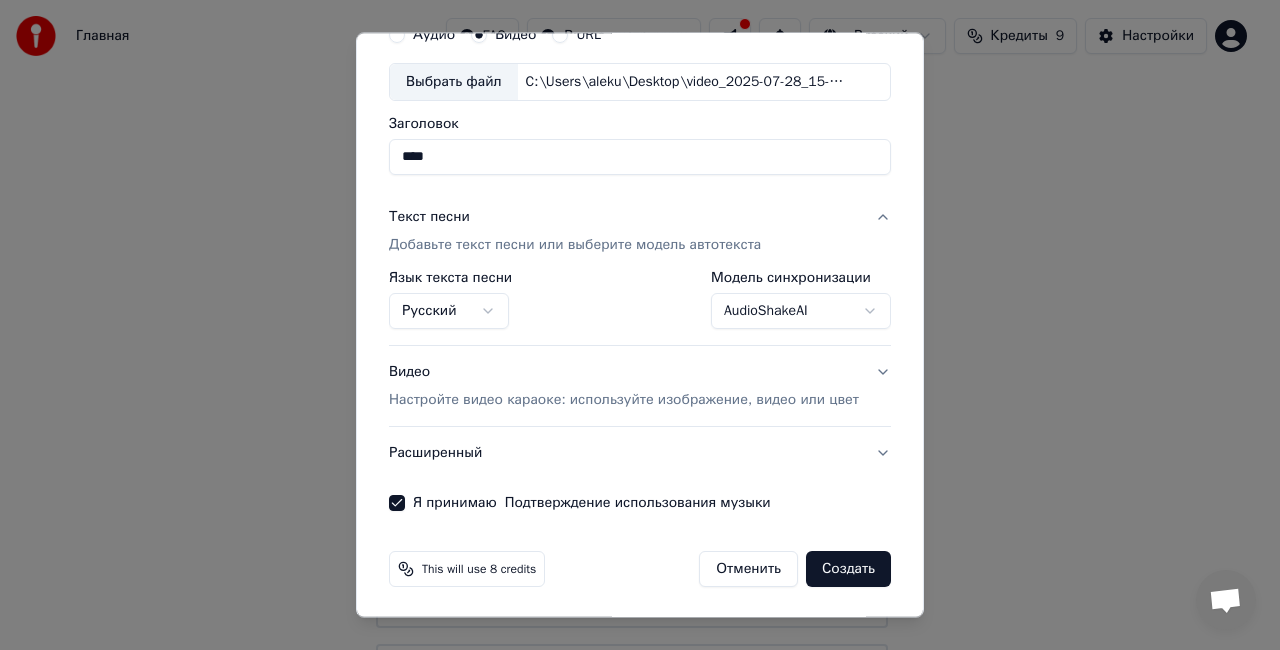 click on "****" at bounding box center (640, 157) 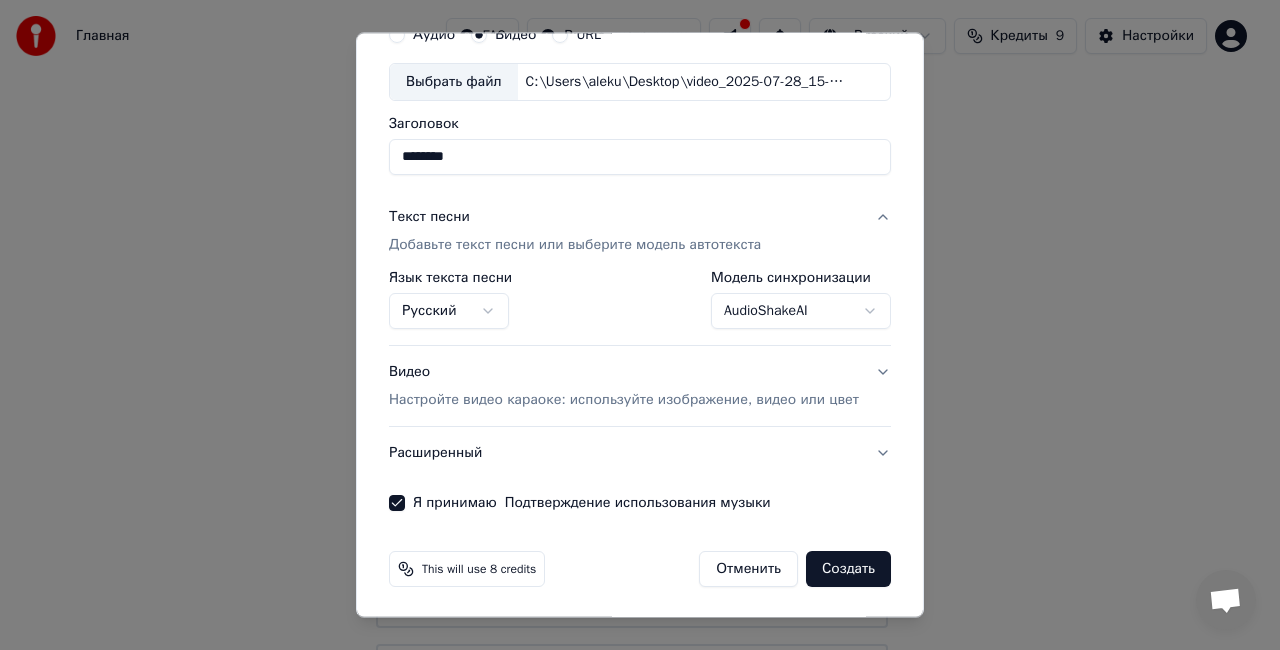 click on "********" at bounding box center [640, 157] 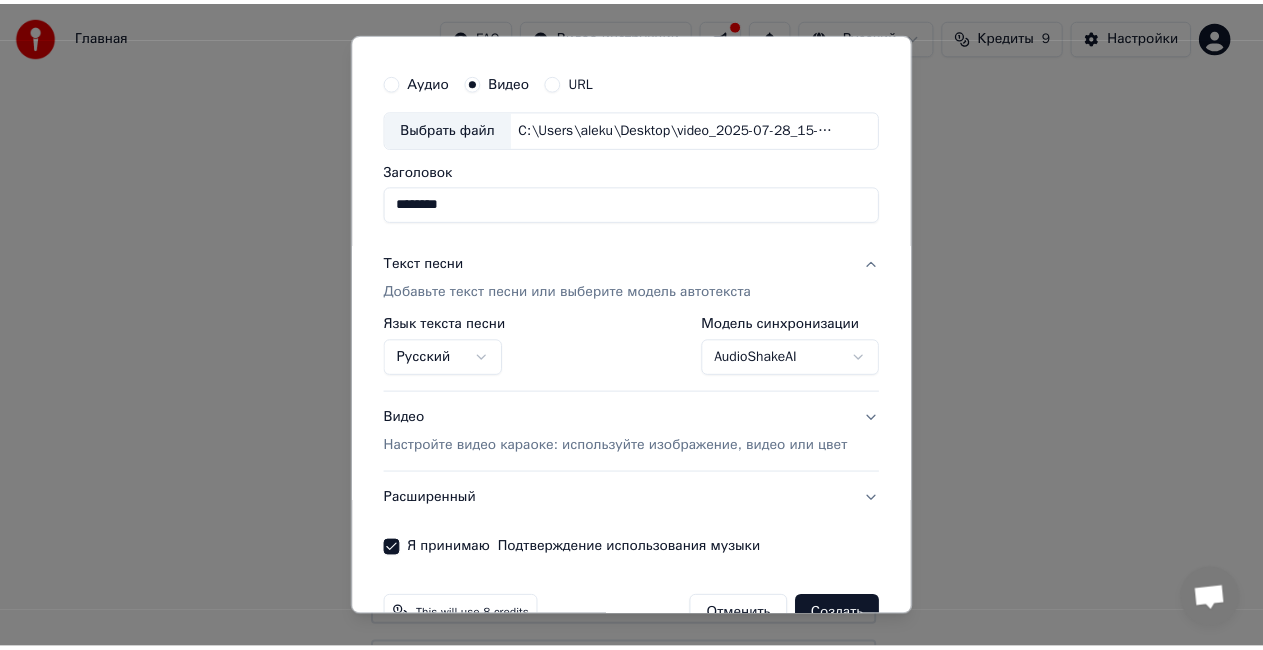 scroll, scrollTop: 92, scrollLeft: 0, axis: vertical 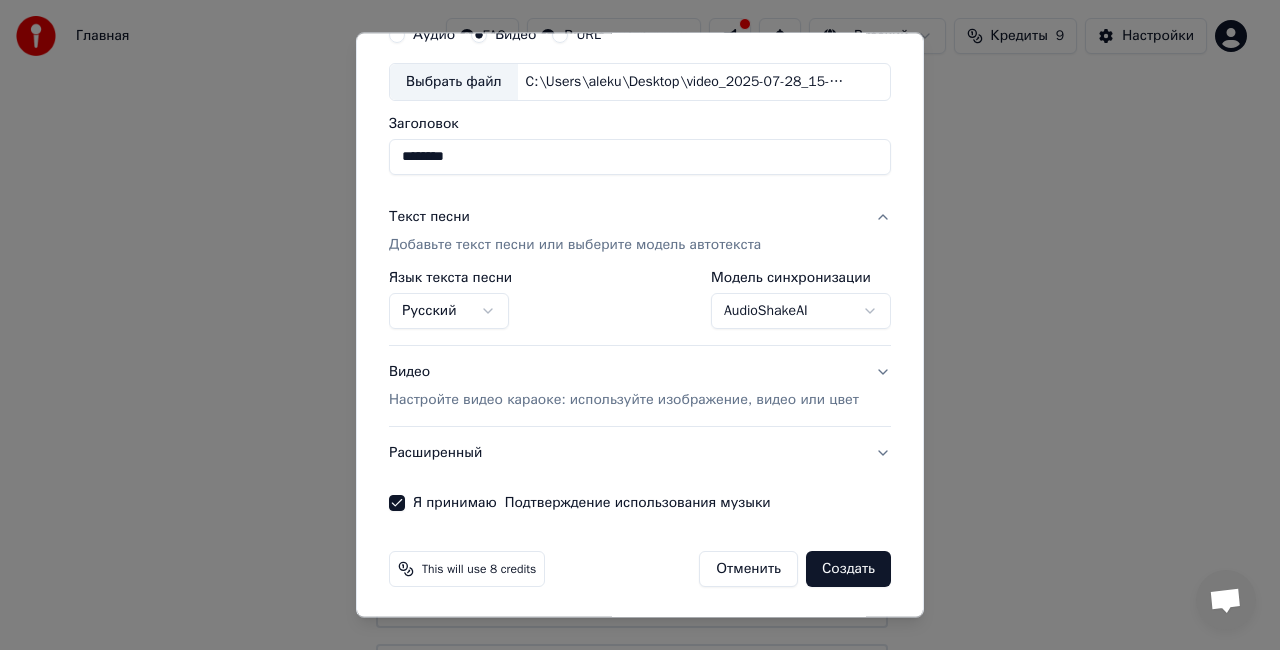 type on "********" 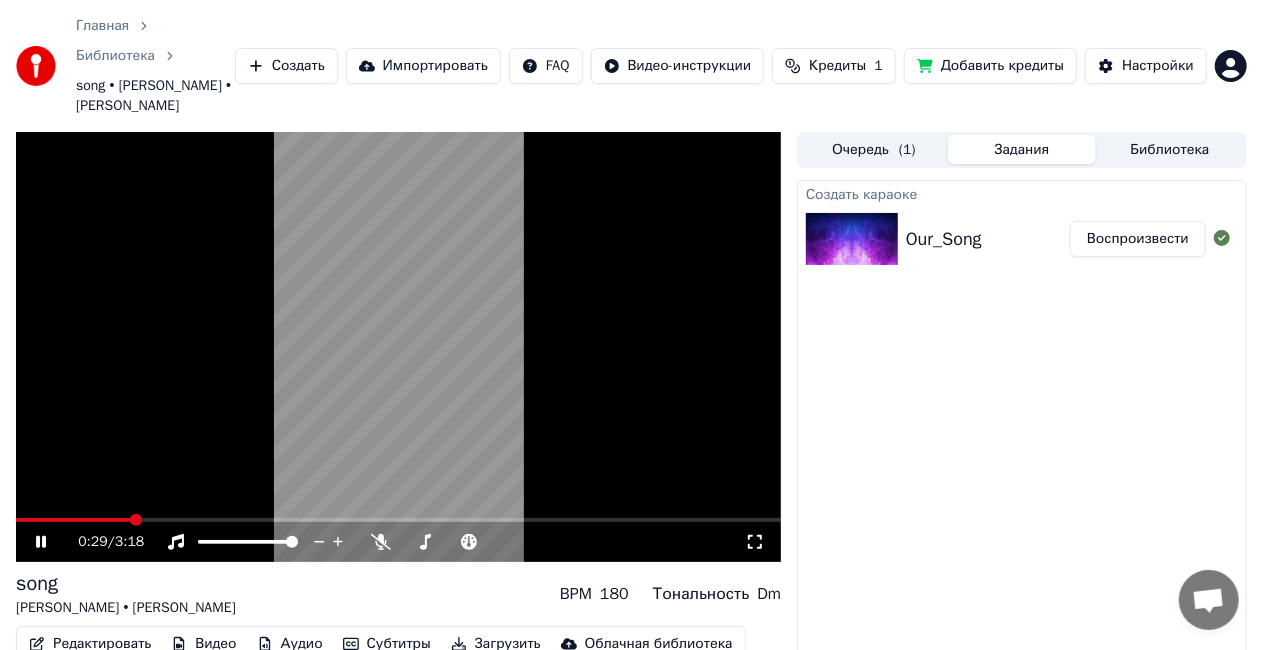 click on "Создать караоке Our_Song Воспроизвести" at bounding box center [1022, 456] 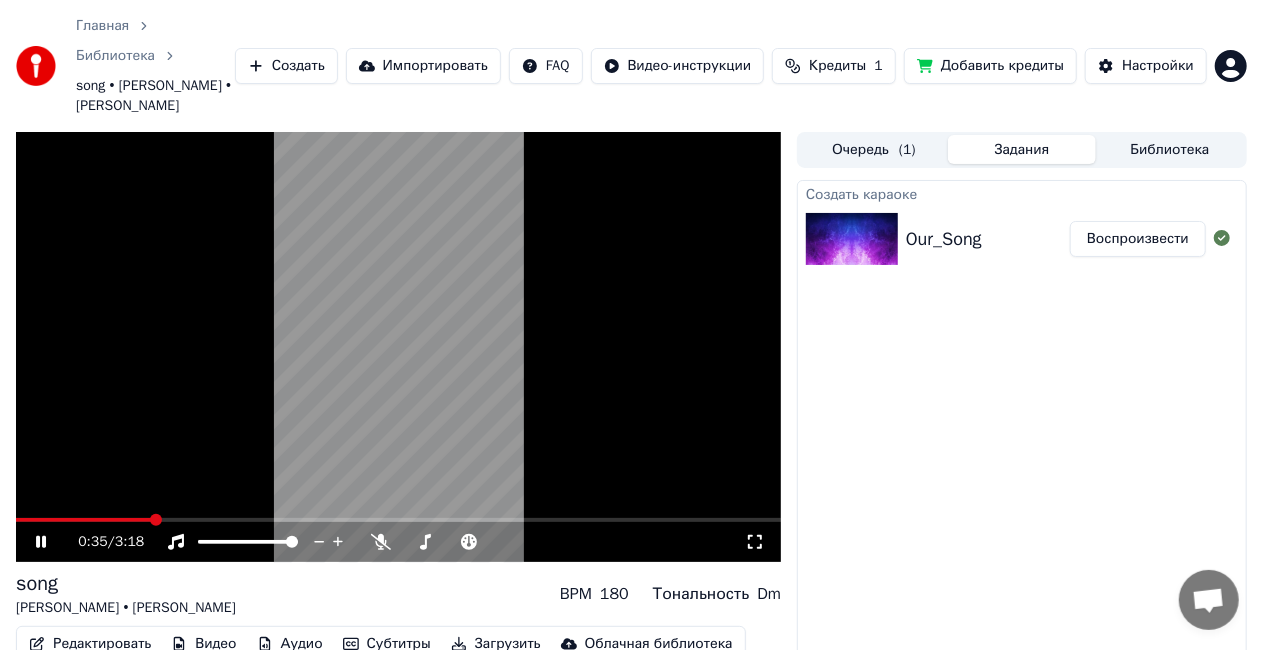 click 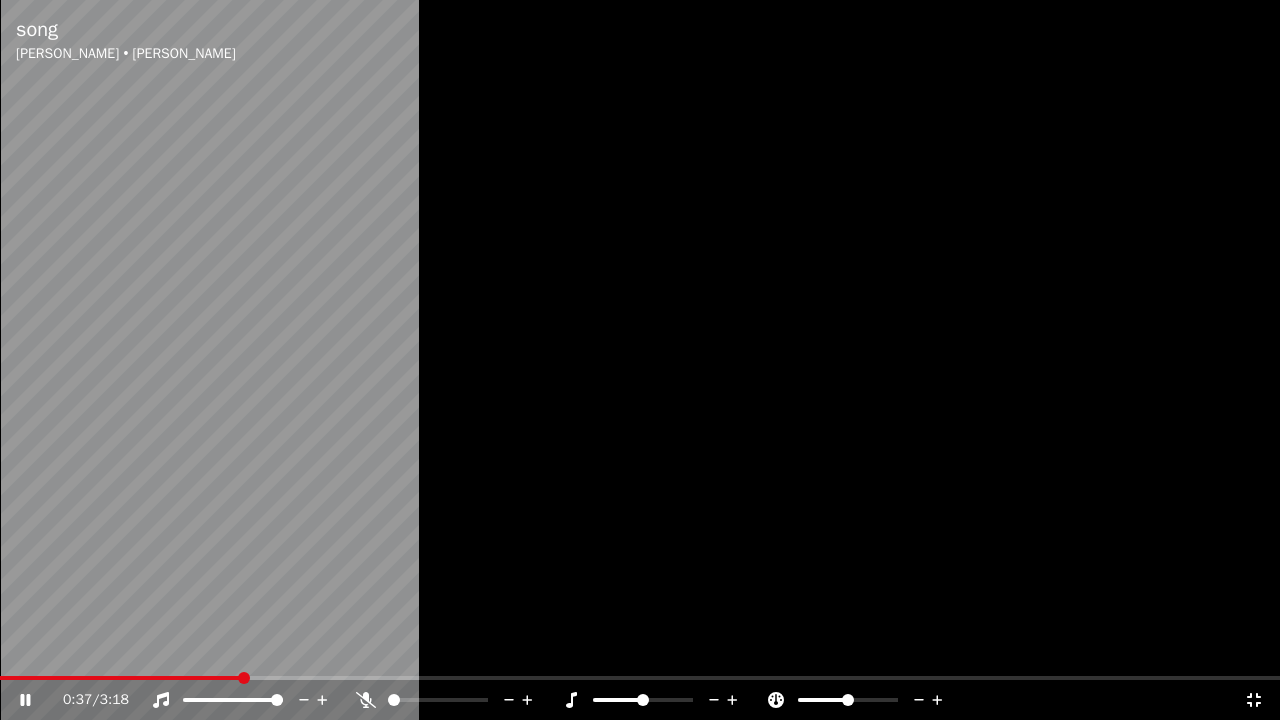 click at bounding box center [456, 700] 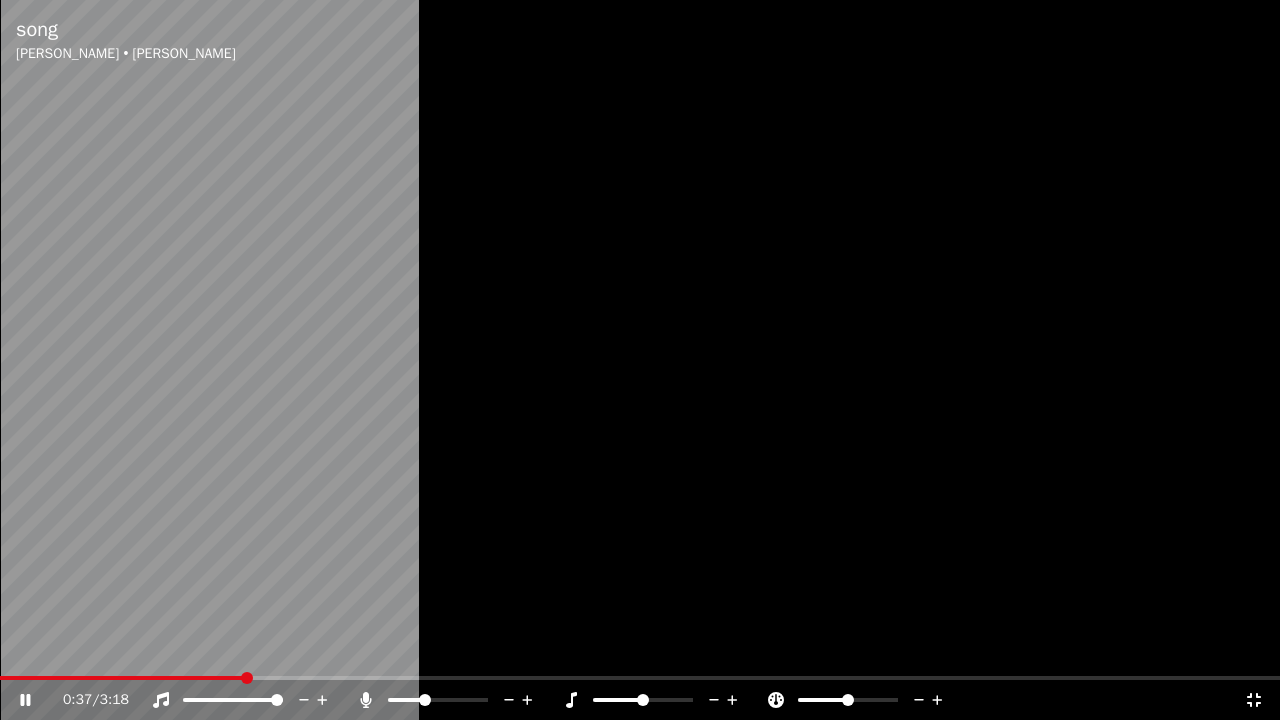 click at bounding box center [438, 700] 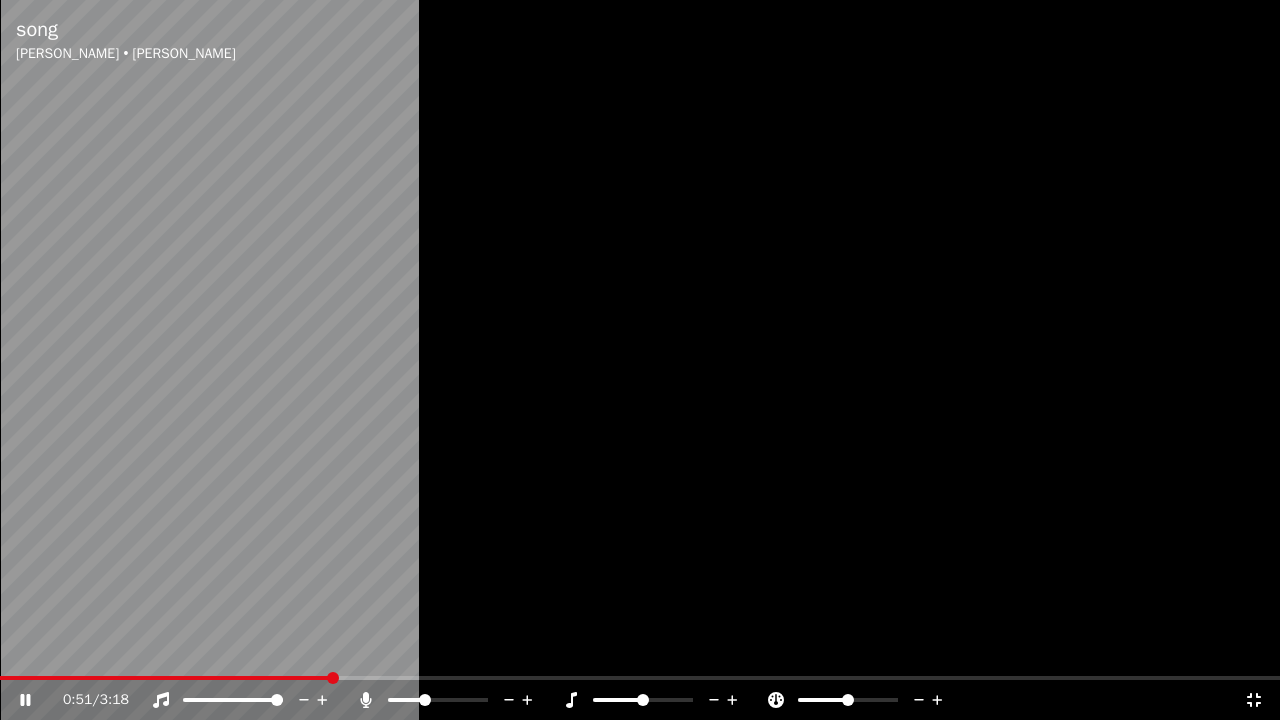 click 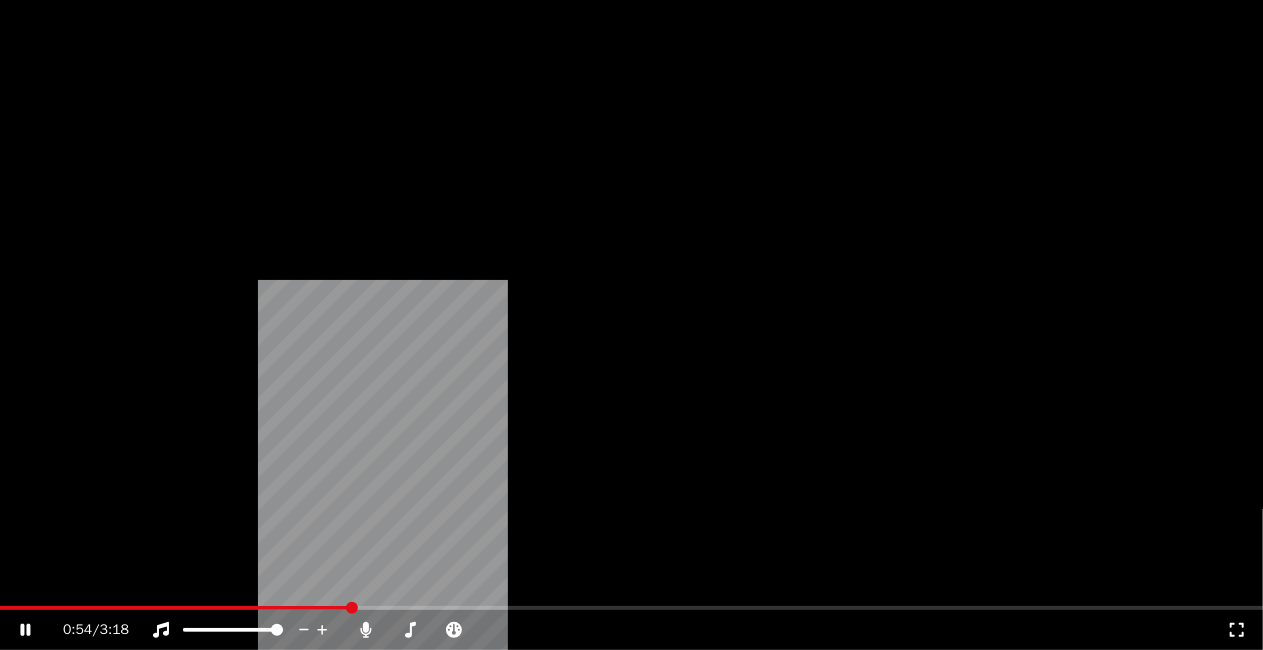 click on "Редактировать" at bounding box center [90, 214] 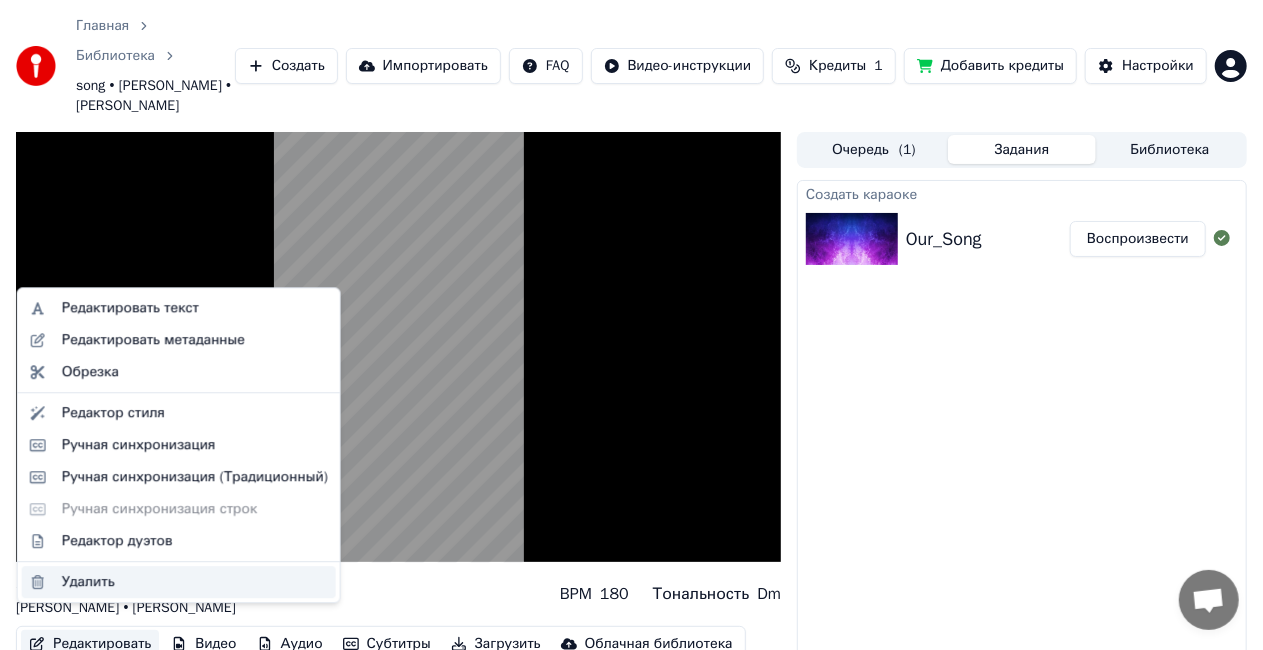 click on "Удалить" at bounding box center (88, 582) 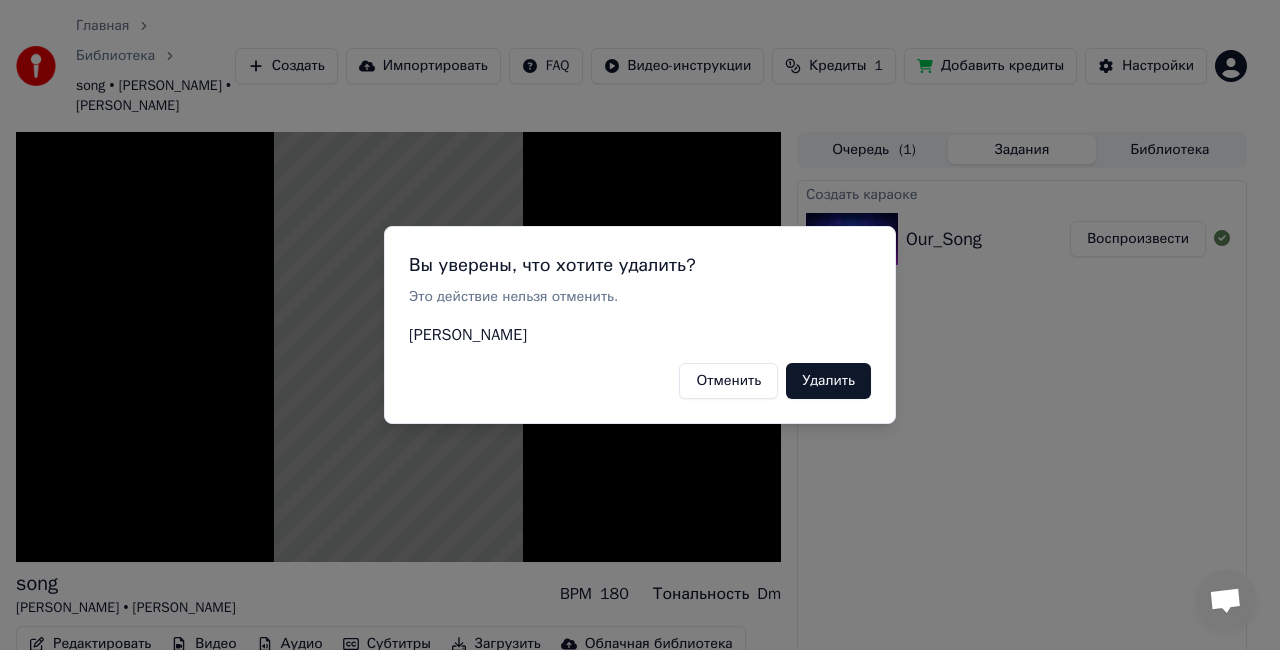 click on "Удалить" at bounding box center [828, 381] 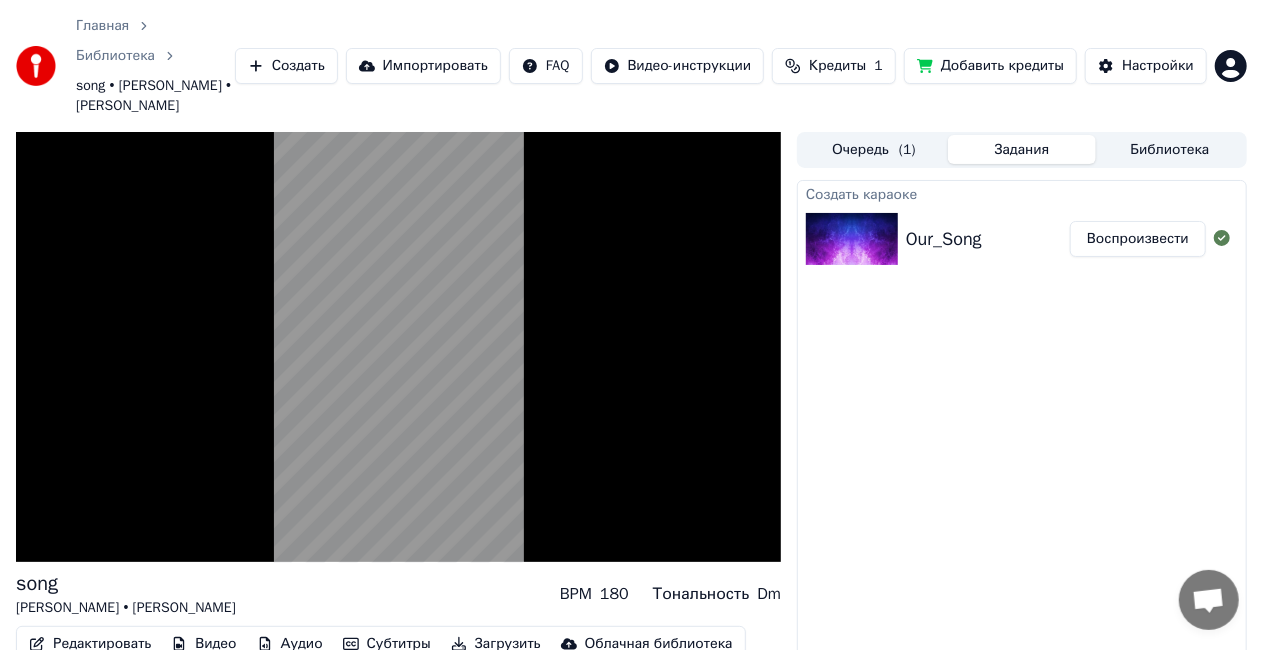 click on "Воспроизвести" at bounding box center (1138, 239) 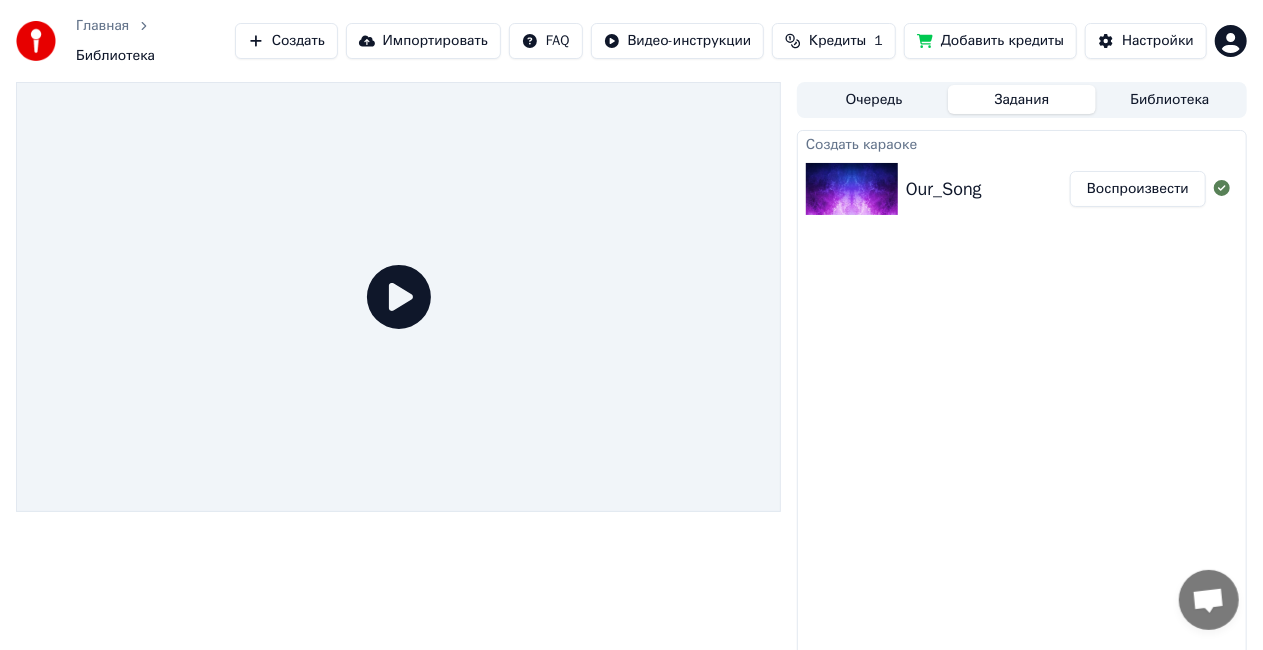 click 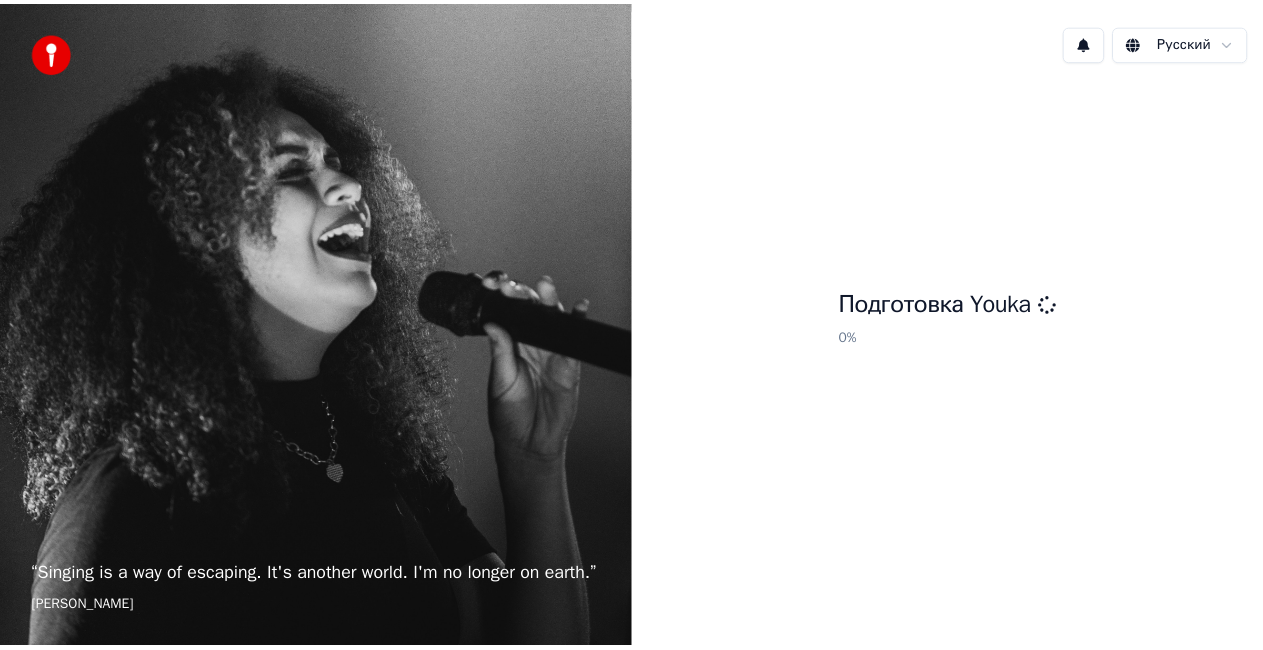 scroll, scrollTop: 0, scrollLeft: 0, axis: both 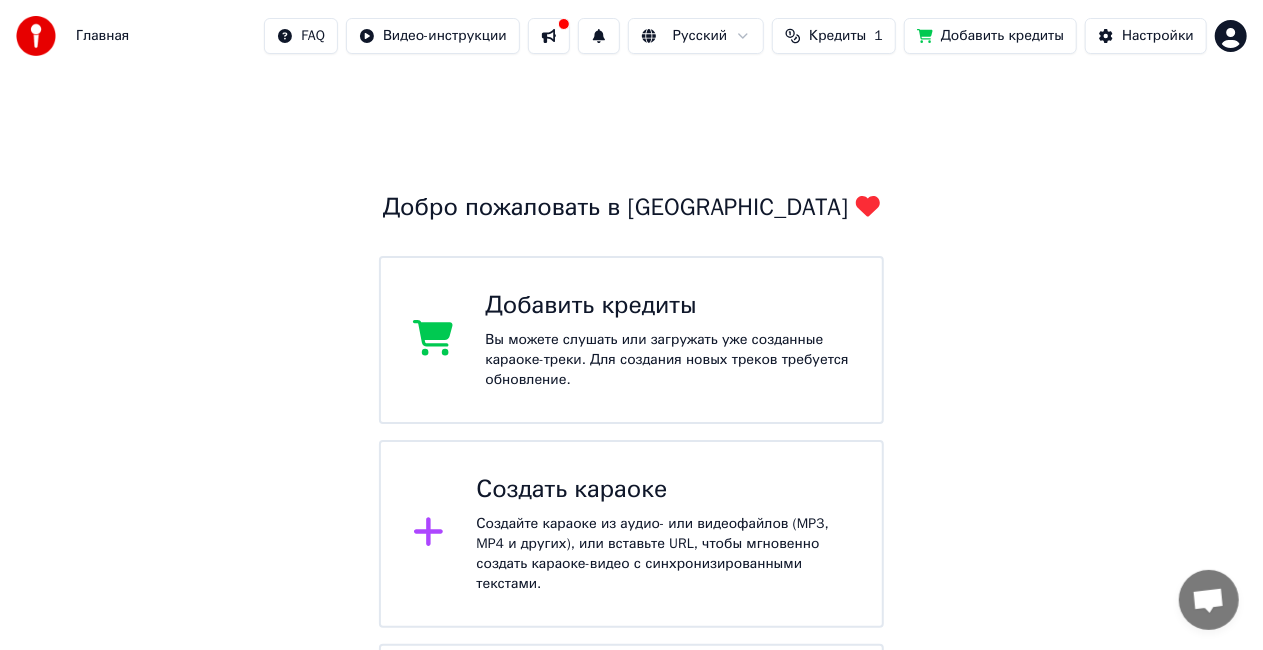 click on "Создайте караоке из аудио- или видеофайлов (MP3, MP4 и других), или вставьте URL, чтобы мгновенно создать караоке-видео с синхронизированными текстами." at bounding box center (663, 554) 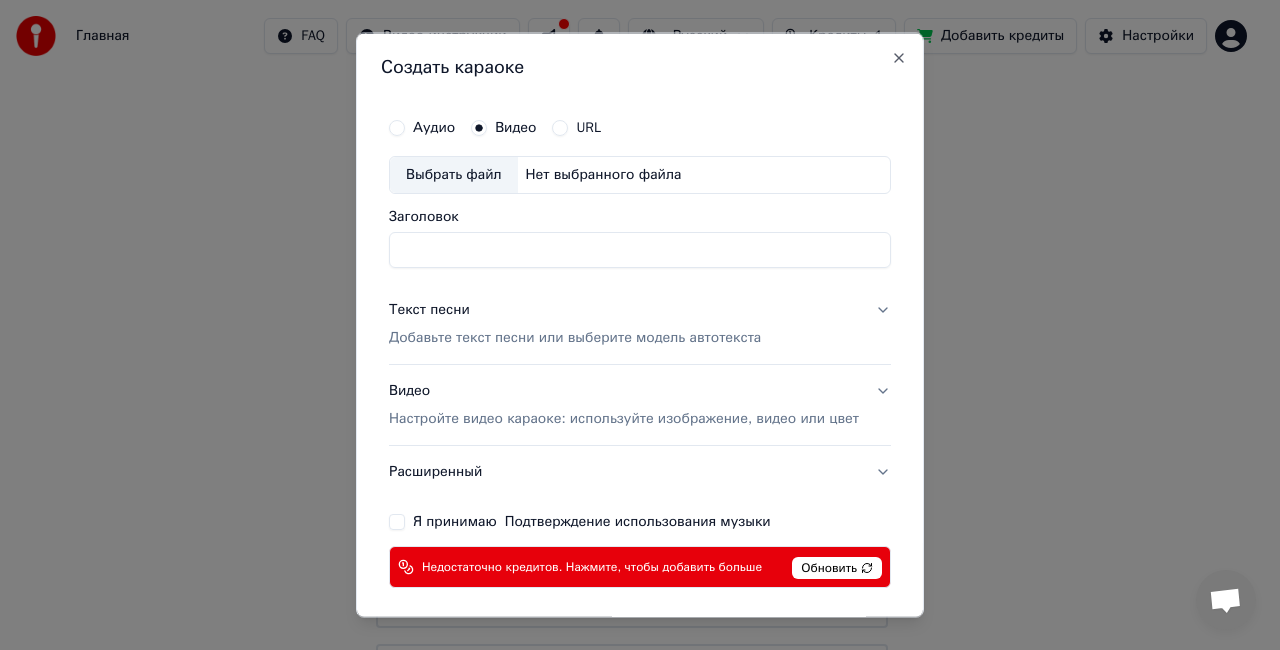 click on "Недостаточно кредитов. Нажмите, чтобы добавить больше Обновить" at bounding box center (640, 566) 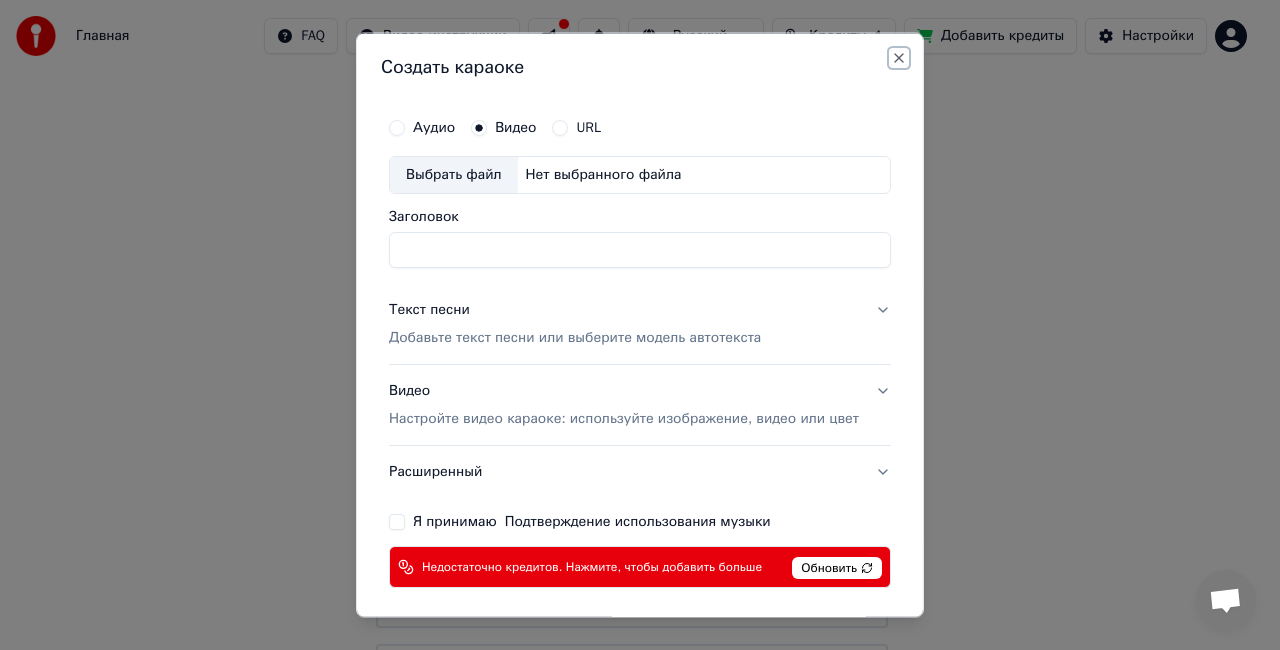 click on "Close" at bounding box center (899, 58) 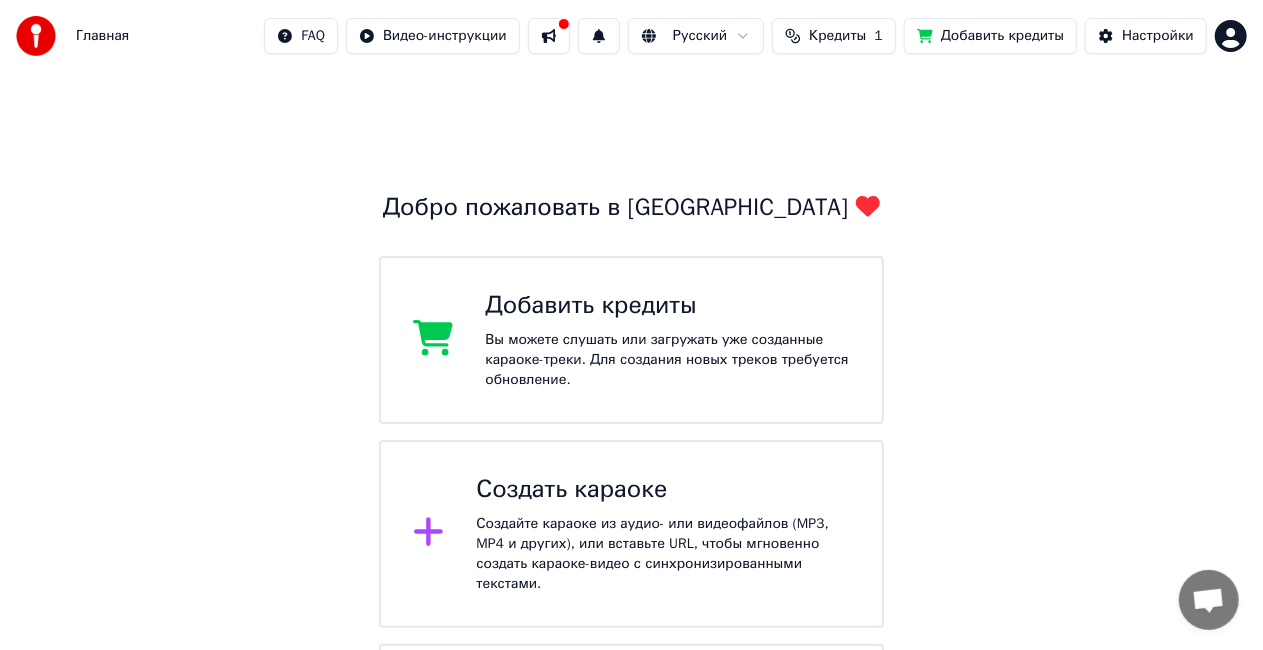 click on "Добавить кредиты" at bounding box center (990, 36) 